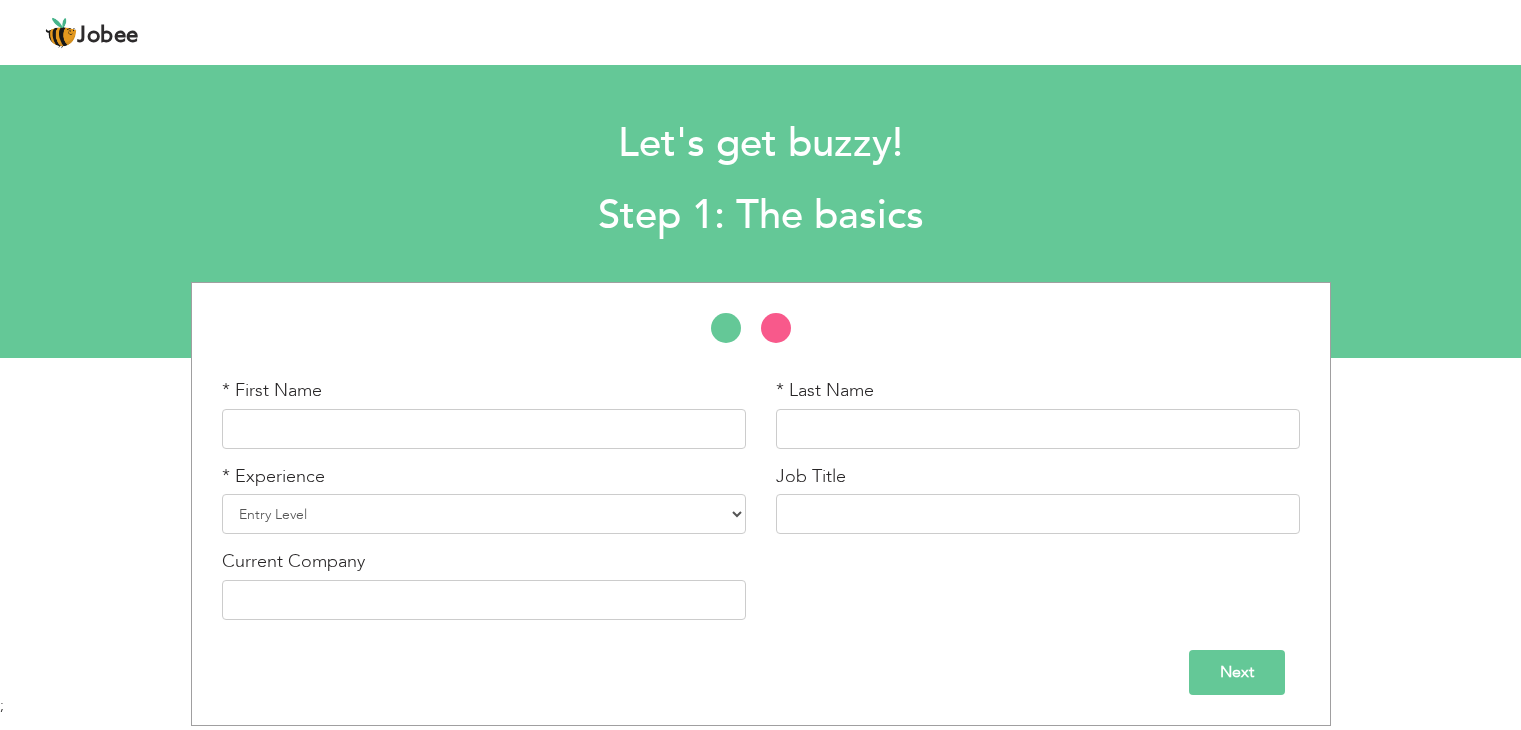 scroll, scrollTop: 0, scrollLeft: 0, axis: both 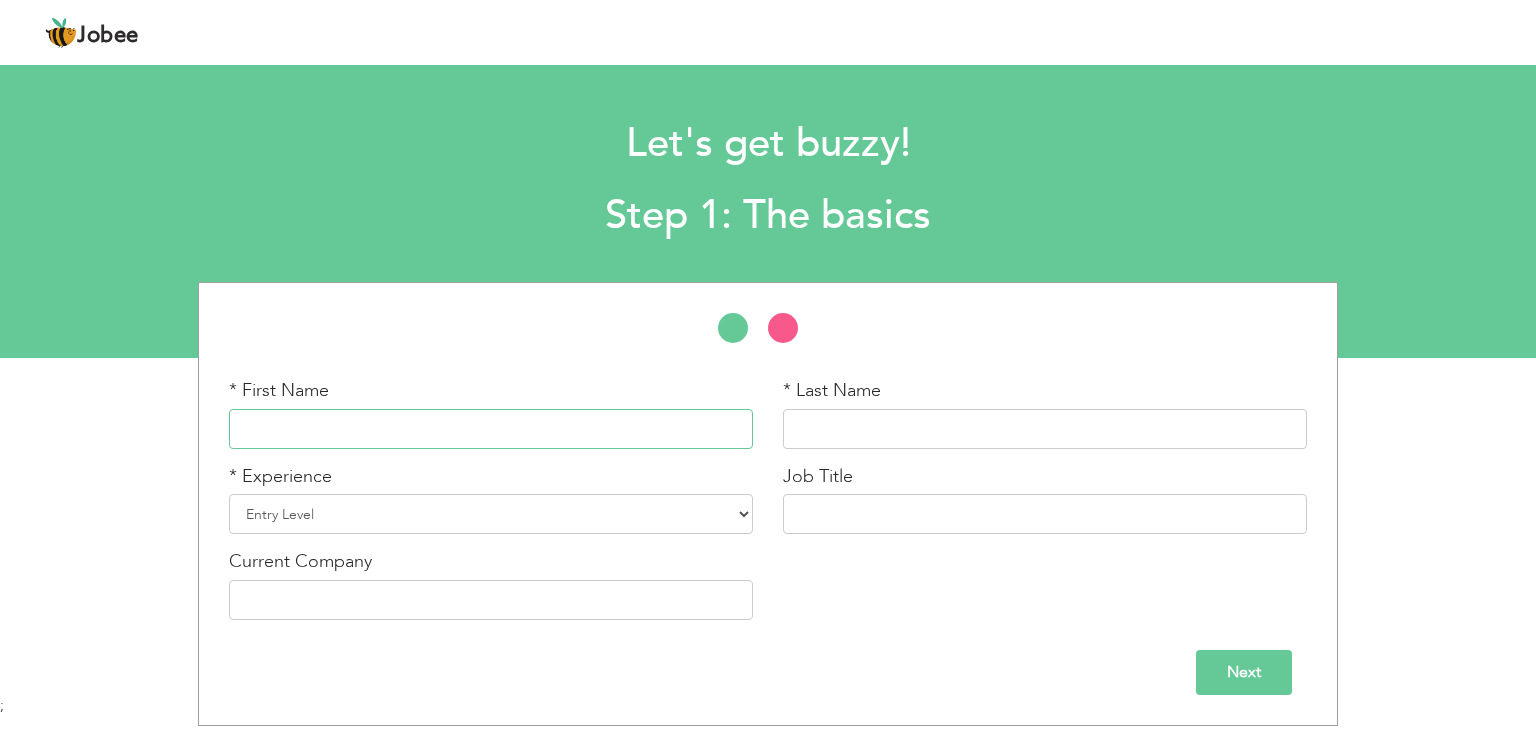 click at bounding box center [491, 429] 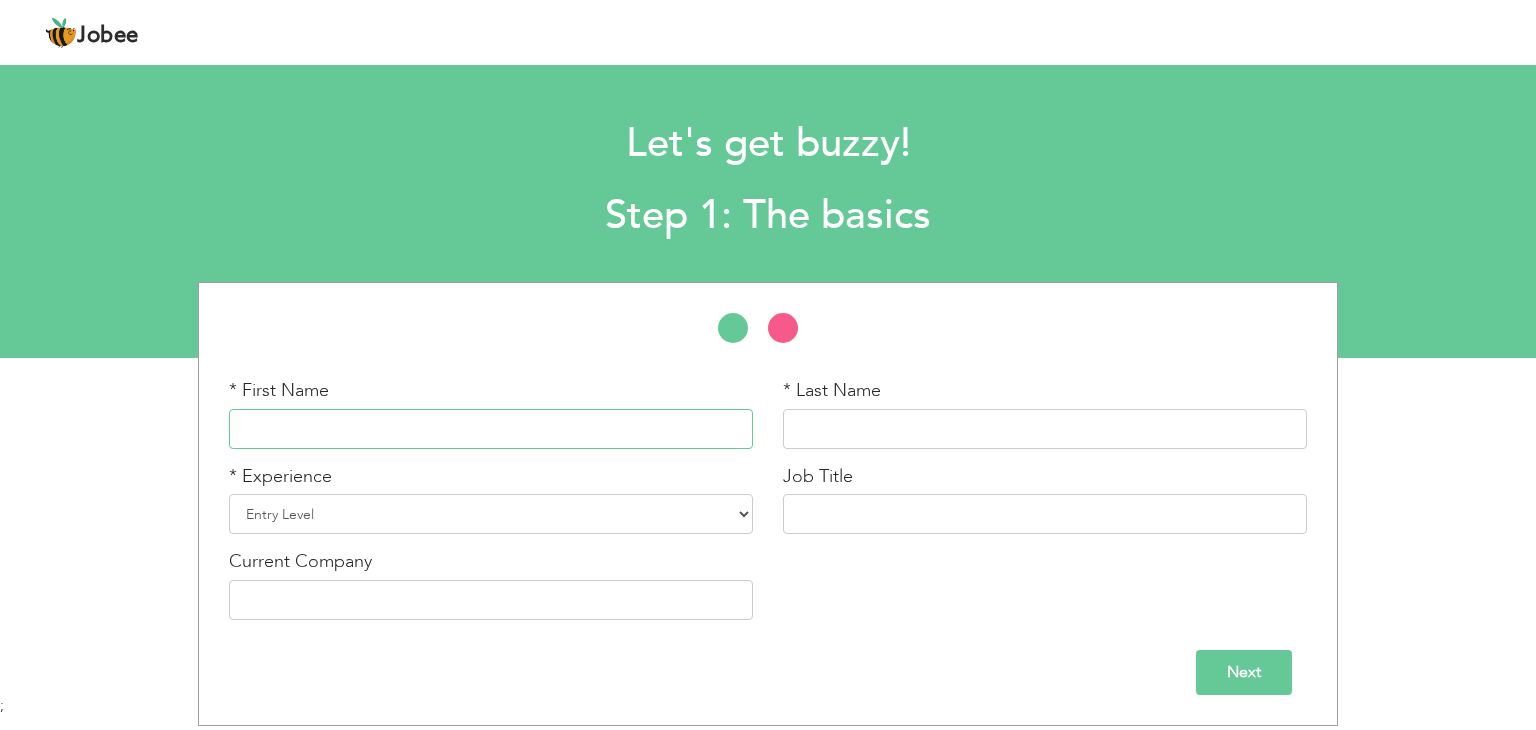 paste on "[PERSON_NAME]" 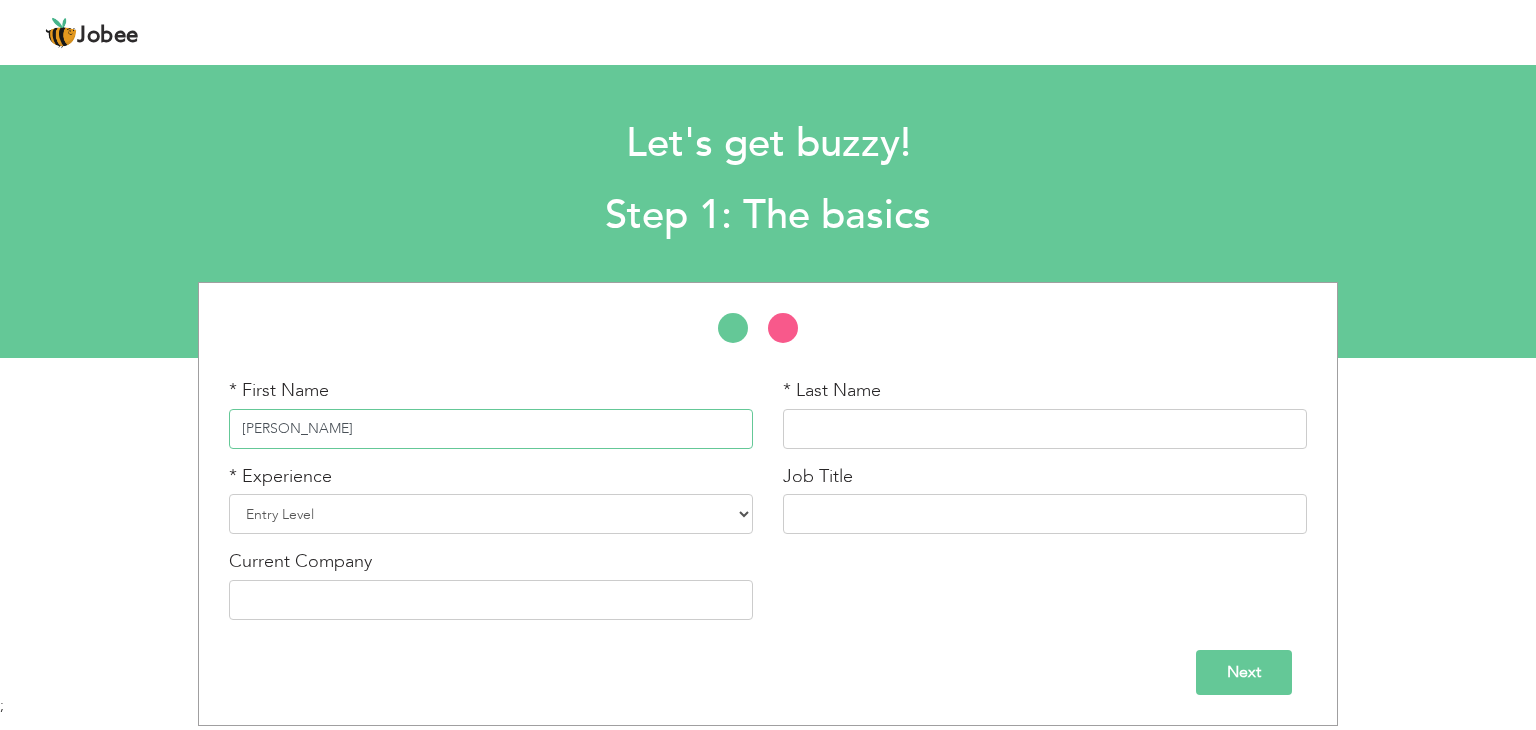 type on "[PERSON_NAME]" 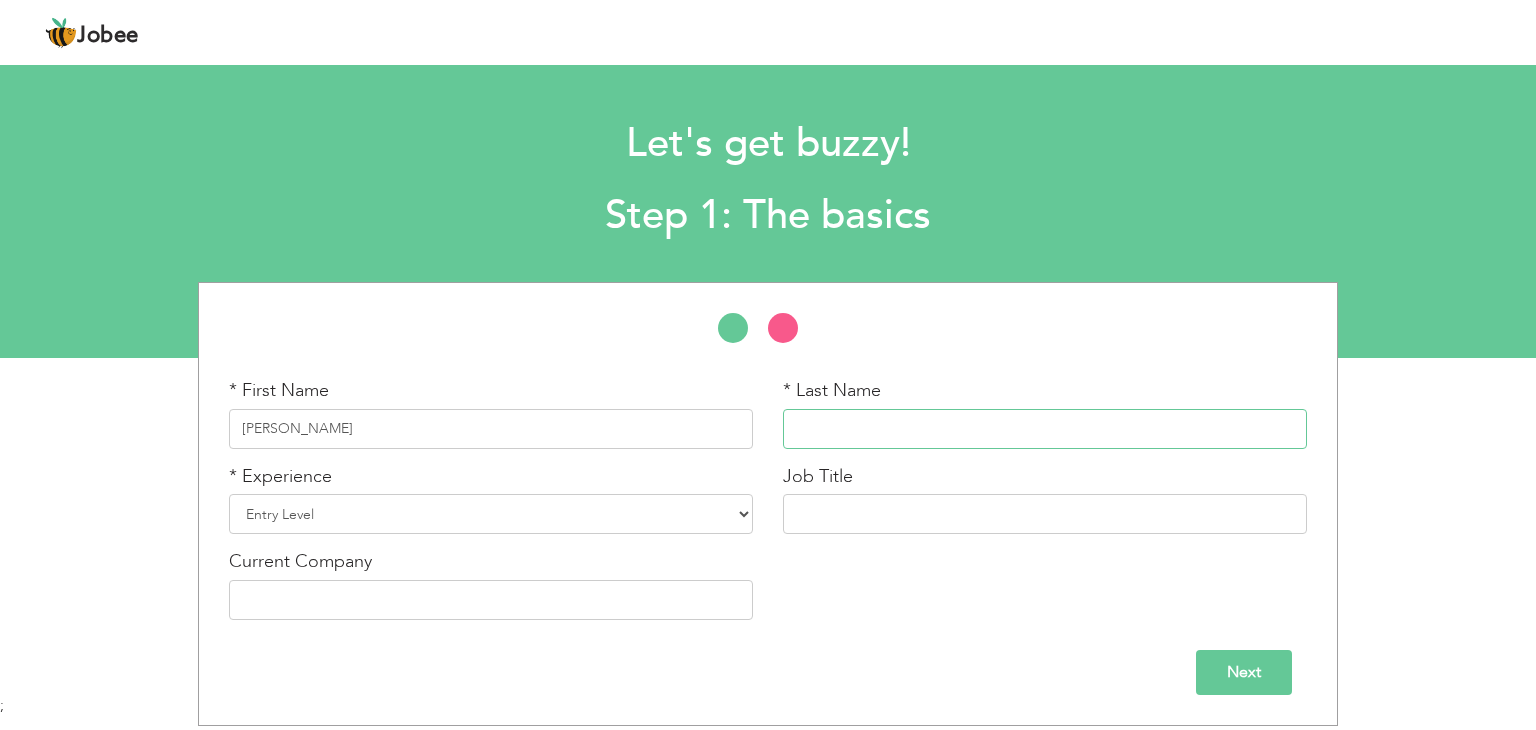 paste on "[PERSON_NAME]" 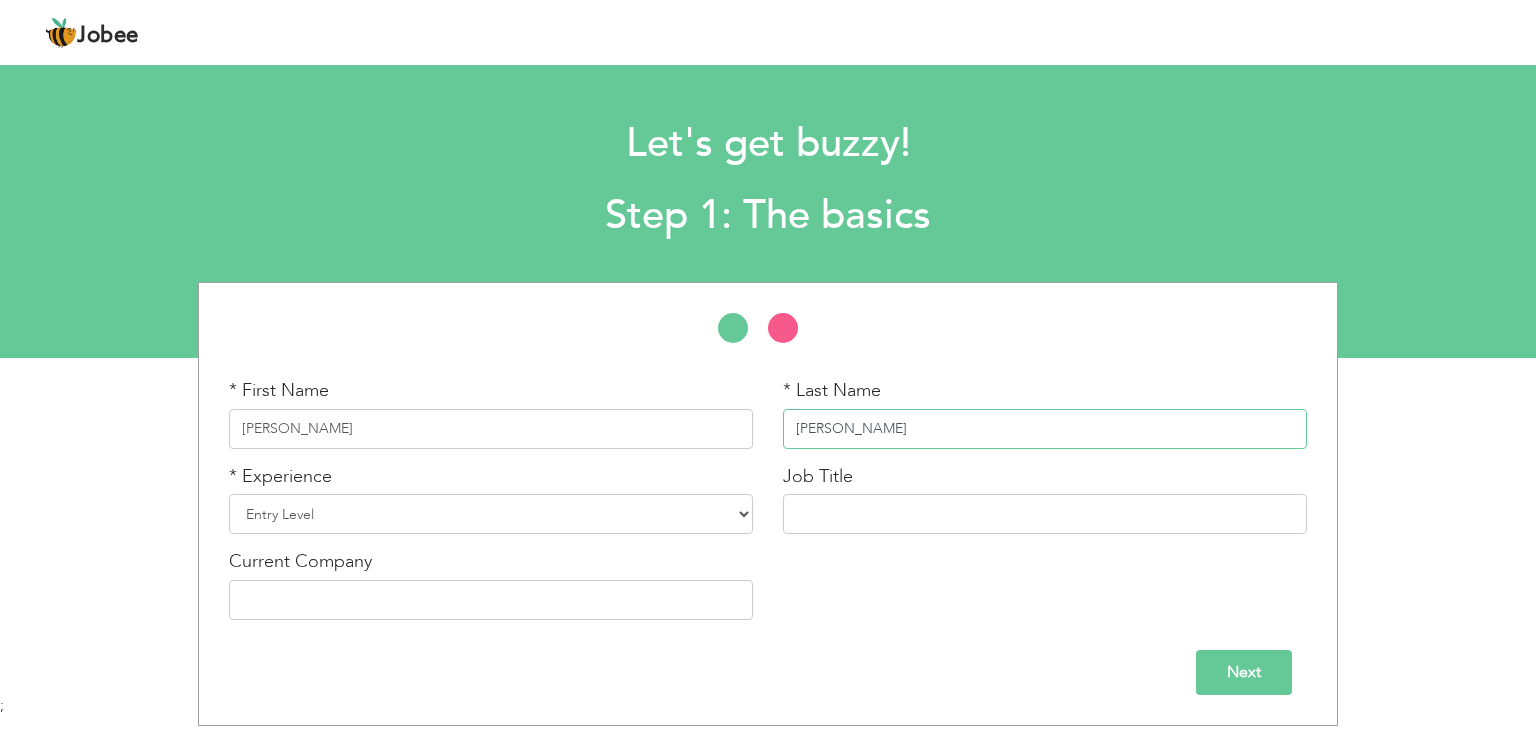 type on "[PERSON_NAME]" 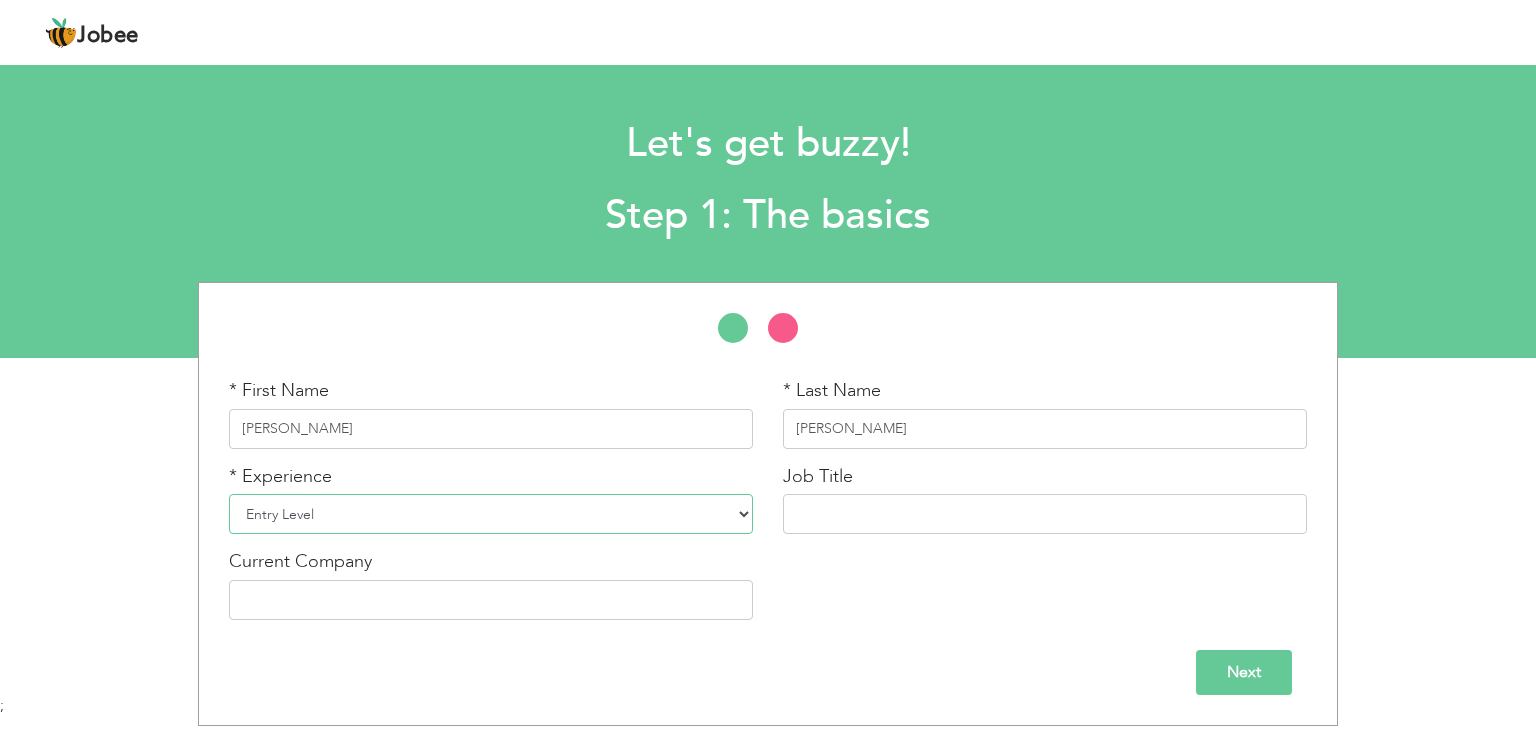 click on "Entry Level
Less than 1 Year
1 Year
2 Years
3 Years
4 Years
5 Years
6 Years
7 Years
8 Years
9 Years
10 Years
11 Years
12 Years
13 Years
14 Years
15 Years
16 Years
17 Years
18 Years
19 Years
20 Years
21 Years
22 Years
23 Years
24 Years
25 Years
26 Years
27 Years
28 Years
29 Years
30 Years
31 Years
32 Years
33 Years
34 Years
35 Years
More than 35 Years" at bounding box center (491, 514) 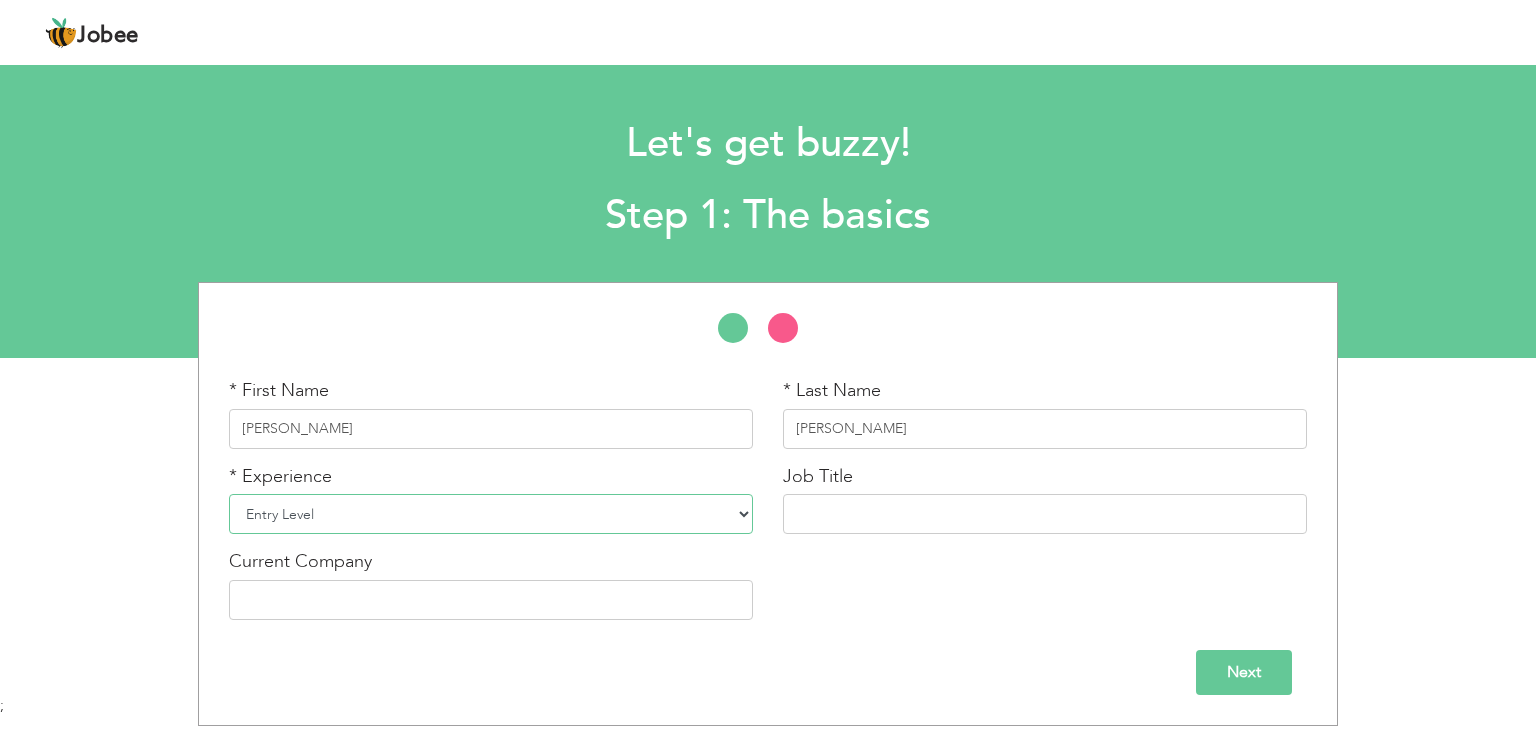click on "Entry Level
Less than 1 Year
1 Year
2 Years
3 Years
4 Years
5 Years
6 Years
7 Years
8 Years
9 Years
10 Years
11 Years
12 Years
13 Years
14 Years
15 Years
16 Years
17 Years
18 Years
19 Years
20 Years
21 Years
22 Years
23 Years
24 Years
25 Years
26 Years
27 Years
28 Years
29 Years
30 Years
31 Years
32 Years
33 Years
34 Years
35 Years
More than 35 Years" at bounding box center (491, 514) 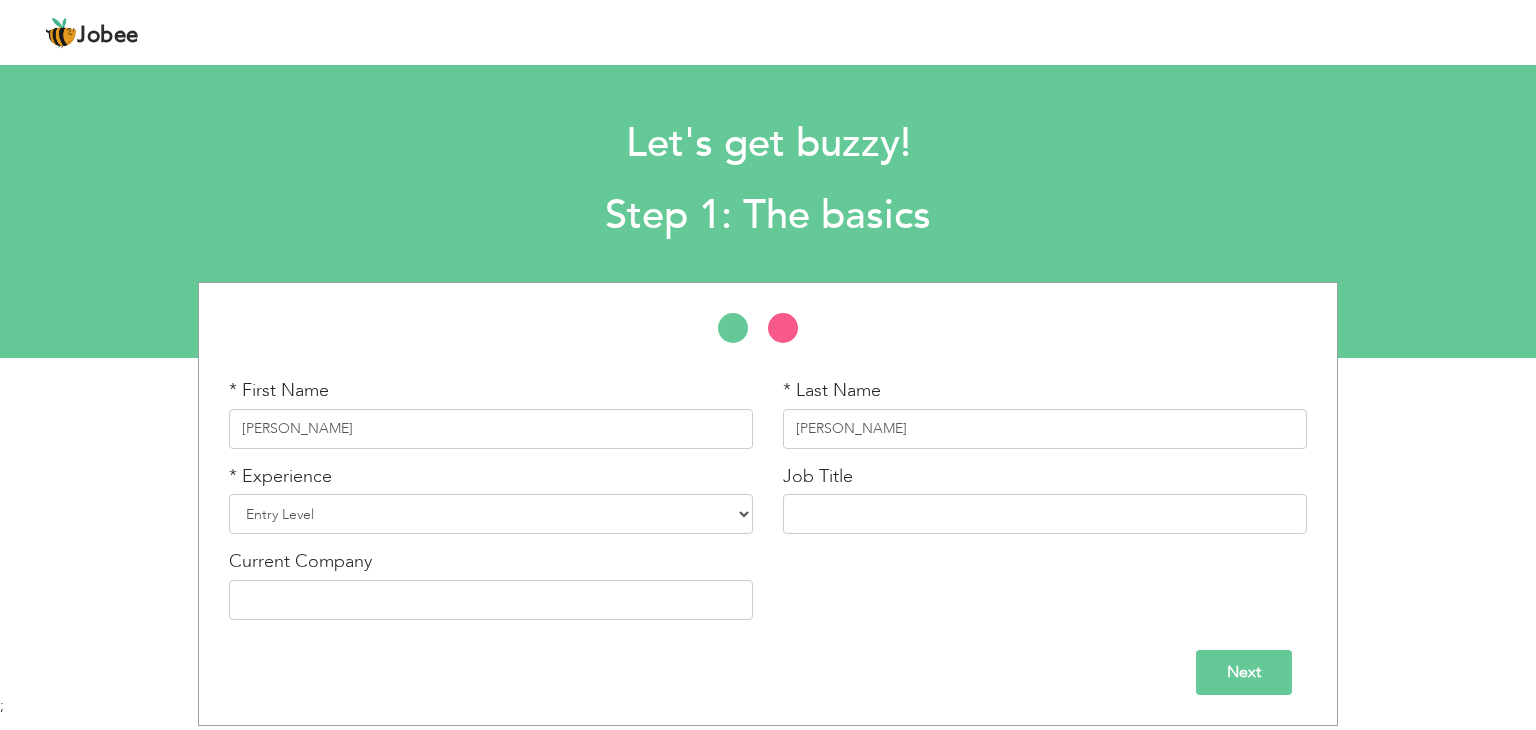 click on "* First Name
[PERSON_NAME]
* Last Name
[PERSON_NAME]
* Experience
Entry Level
Less than 1 Year
1 Year
2 Years
3 Years
4 Years
5 Years
6 Years
7 Years
8 Years
9 Years
10 Years
11 Years
12 Years
13 Years
14 Years
15 Years
16 Years
17 Years
18 Years
19 Years
20 Years
21 Years
22 Years
23 Years
24 Years
25 Years
26 Years
27 Years
28 Years
29 Years
30 Years
31 Years
32 Years
33 Years
34 Years
35 Years
Job Title" at bounding box center [768, 506] 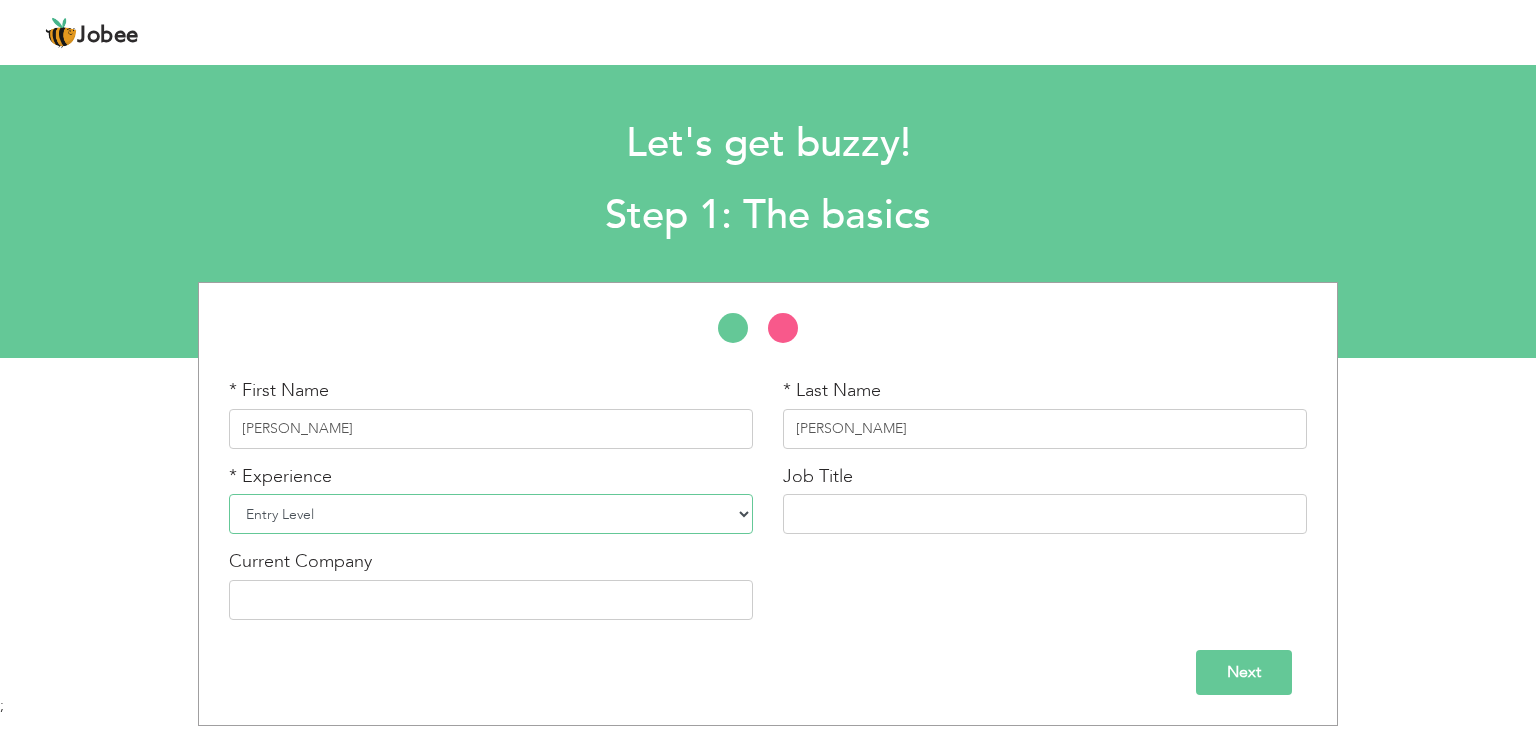 click on "Entry Level
Less than 1 Year
1 Year
2 Years
3 Years
4 Years
5 Years
6 Years
7 Years
8 Years
9 Years
10 Years
11 Years
12 Years
13 Years
14 Years
15 Years
16 Years
17 Years
18 Years
19 Years
20 Years
21 Years
22 Years
23 Years
24 Years
25 Years
26 Years
27 Years
28 Years
29 Years
30 Years
31 Years
32 Years
33 Years
34 Years
35 Years
More than 35 Years" at bounding box center [491, 514] 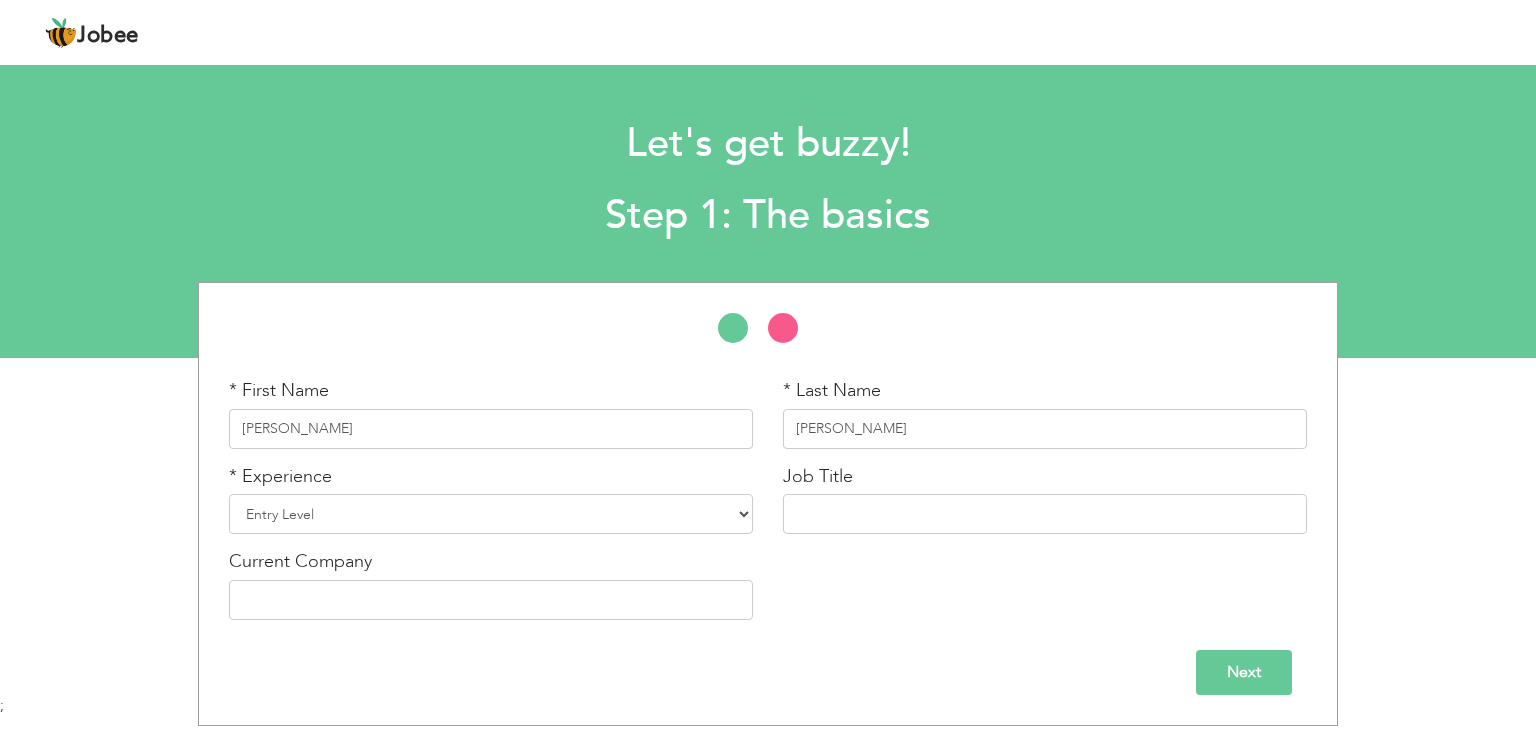 click on "* First Name
[PERSON_NAME]
* Last Name
[PERSON_NAME]
* Experience
Entry Level
Less than 1 Year
1 Year
2 Years
3 Years
4 Years
5 Years
6 Years
7 Years
8 Years
9 Years
10 Years
11 Years
12 Years
13 Years
14 Years
15 Years
16 Years
17 Years
18 Years
19 Years
20 Years
21 Years
22 Years
23 Years
24 Years
25 Years
26 Years
27 Years
28 Years
29 Years
30 Years
31 Years
32 Years
33 Years
34 Years
35 Years
Job Title" at bounding box center (768, 506) 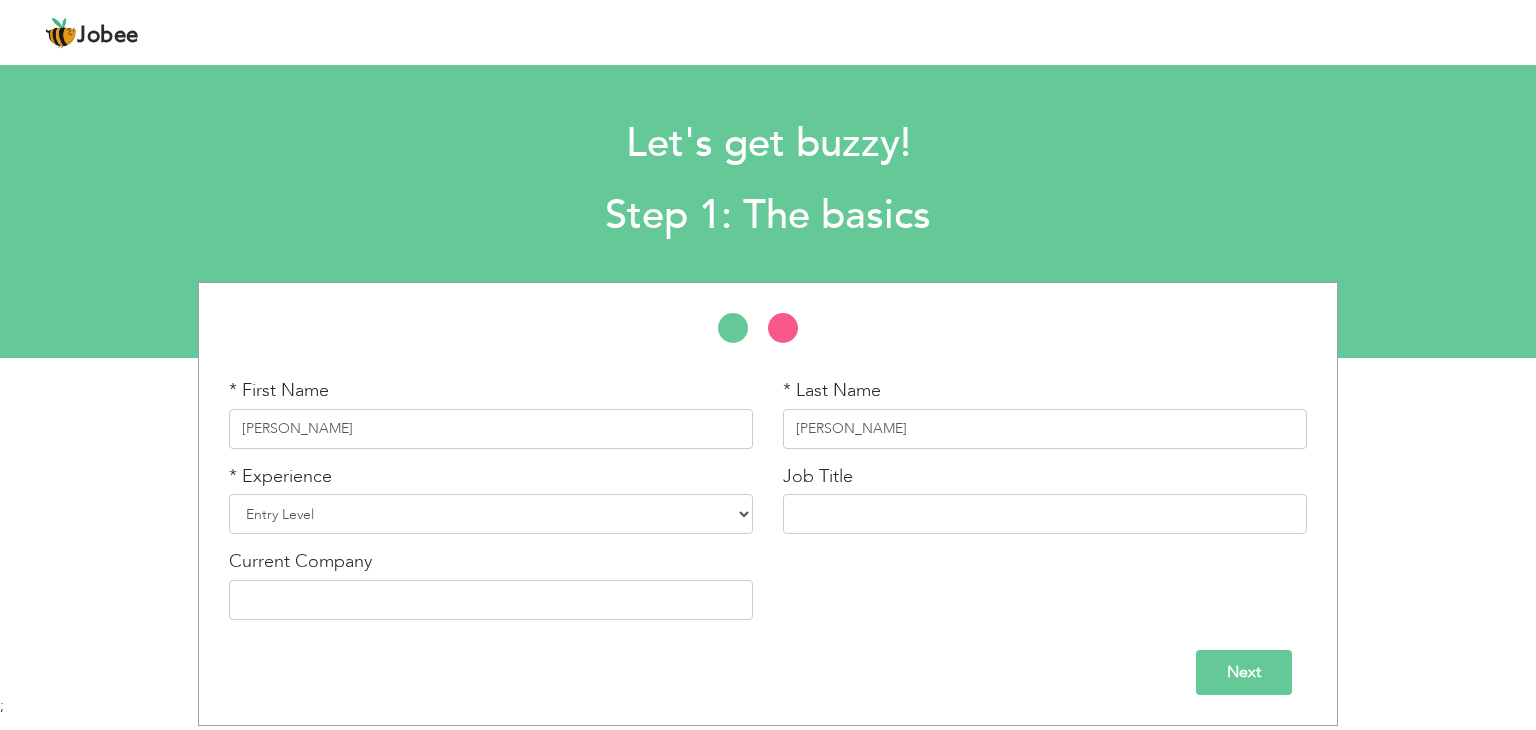 click on "Next" at bounding box center [1244, 672] 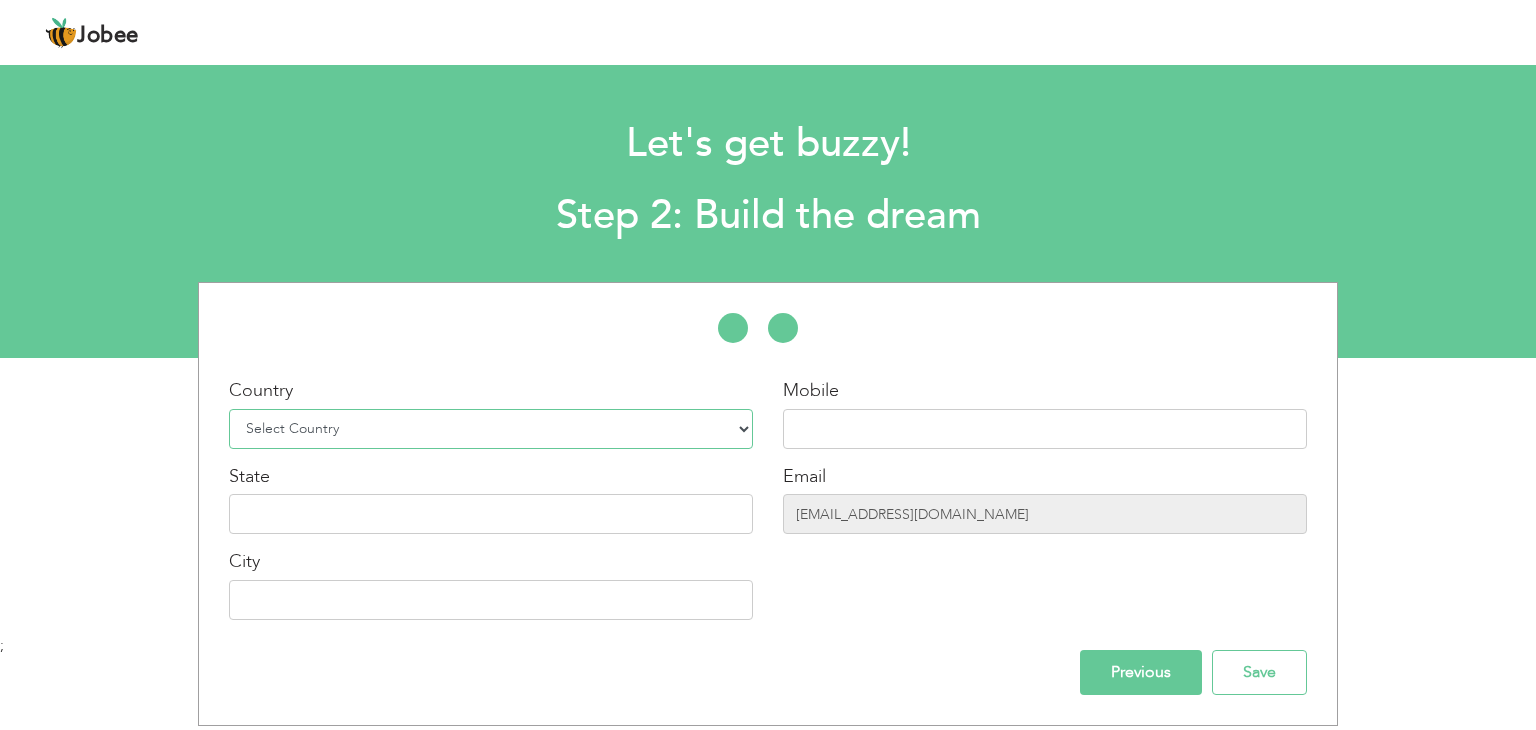 click on "Select Country
[GEOGRAPHIC_DATA]
[GEOGRAPHIC_DATA]
[GEOGRAPHIC_DATA]
[US_STATE]
[GEOGRAPHIC_DATA]
[GEOGRAPHIC_DATA]
[GEOGRAPHIC_DATA]
[GEOGRAPHIC_DATA]
[GEOGRAPHIC_DATA]
[GEOGRAPHIC_DATA]
[GEOGRAPHIC_DATA]
[GEOGRAPHIC_DATA]
[GEOGRAPHIC_DATA]
[GEOGRAPHIC_DATA]
[GEOGRAPHIC_DATA]
[GEOGRAPHIC_DATA]
[GEOGRAPHIC_DATA]
[GEOGRAPHIC_DATA]
[GEOGRAPHIC_DATA]
[GEOGRAPHIC_DATA]
[GEOGRAPHIC_DATA]
[GEOGRAPHIC_DATA]
[GEOGRAPHIC_DATA]
[GEOGRAPHIC_DATA]
[GEOGRAPHIC_DATA]
[GEOGRAPHIC_DATA]
[GEOGRAPHIC_DATA]
[GEOGRAPHIC_DATA]
[GEOGRAPHIC_DATA]
[GEOGRAPHIC_DATA]
[GEOGRAPHIC_DATA]
[GEOGRAPHIC_DATA] [GEOGRAPHIC_DATA]
[GEOGRAPHIC_DATA]
[GEOGRAPHIC_DATA]
[GEOGRAPHIC_DATA]
[GEOGRAPHIC_DATA]
[GEOGRAPHIC_DATA]
[GEOGRAPHIC_DATA]
[GEOGRAPHIC_DATA]
[GEOGRAPHIC_DATA]
[GEOGRAPHIC_DATA]
[GEOGRAPHIC_DATA]
[GEOGRAPHIC_DATA]
[GEOGRAPHIC_DATA]
[GEOGRAPHIC_DATA]
[GEOGRAPHIC_DATA]
[GEOGRAPHIC_DATA]
[GEOGRAPHIC_DATA]
[GEOGRAPHIC_DATA]
[GEOGRAPHIC_DATA], Dem. [GEOGRAPHIC_DATA]
[GEOGRAPHIC_DATA]
[GEOGRAPHIC_DATA]
[GEOGRAPHIC_DATA]
[GEOGRAPHIC_DATA]
[GEOGRAPHIC_DATA]
[GEOGRAPHIC_DATA] Rep
[GEOGRAPHIC_DATA]
[GEOGRAPHIC_DATA]
[GEOGRAPHIC_DATA]
[GEOGRAPHIC_DATA]
[GEOGRAPHIC_DATA]
[GEOGRAPHIC_DATA]
[GEOGRAPHIC_DATA]
[GEOGRAPHIC_DATA]
[GEOGRAPHIC_DATA]
[GEOGRAPHIC_DATA]
[GEOGRAPHIC_DATA]
[GEOGRAPHIC_DATA]
[GEOGRAPHIC_DATA] ([GEOGRAPHIC_DATA])
[GEOGRAPHIC_DATA]
[GEOGRAPHIC_DATA]
[GEOGRAPHIC_DATA]
[GEOGRAPHIC_DATA]
[GEOGRAPHIC_DATA]
[GEOGRAPHIC_DATA]
[GEOGRAPHIC_DATA]
[GEOGRAPHIC_DATA]
[US_STATE]" at bounding box center (491, 429) 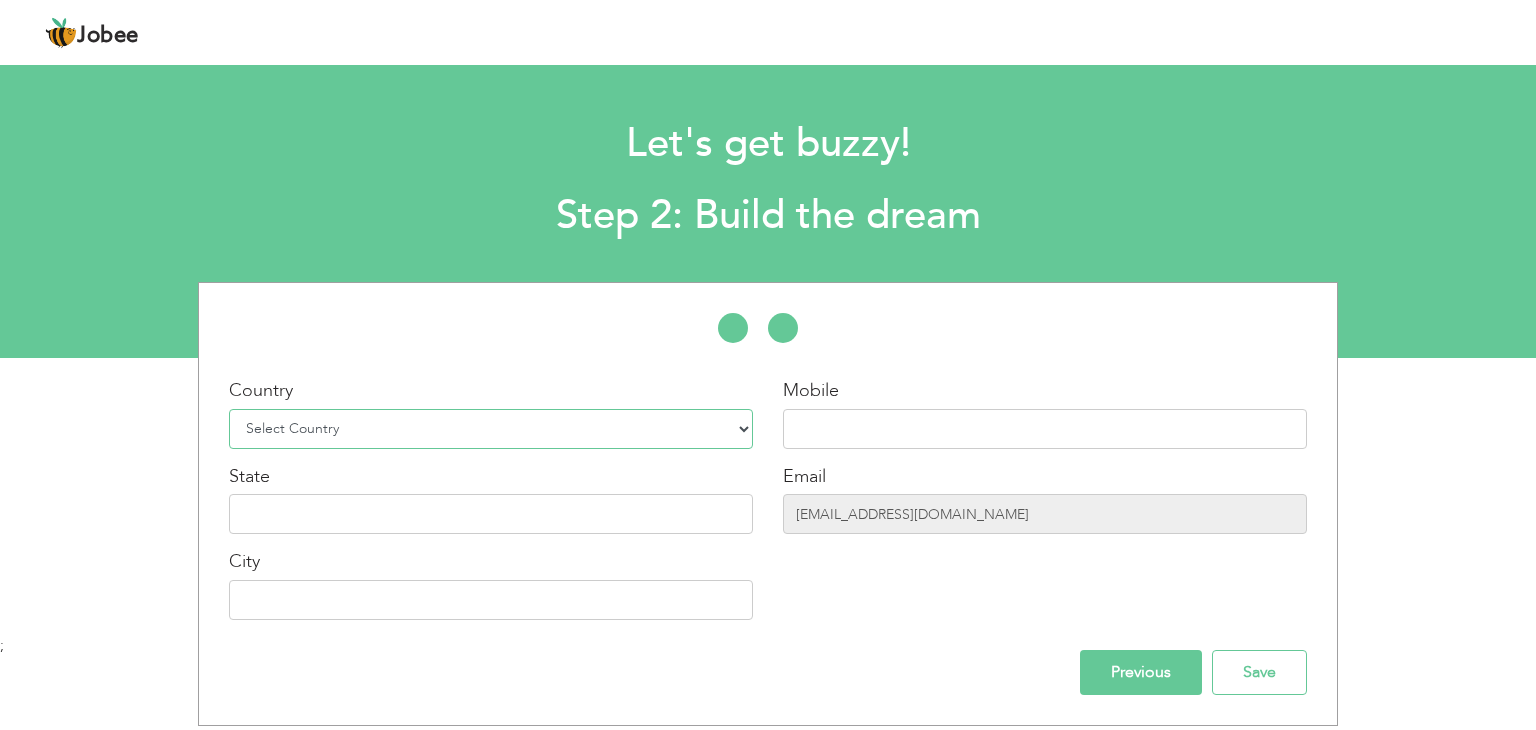 select on "166" 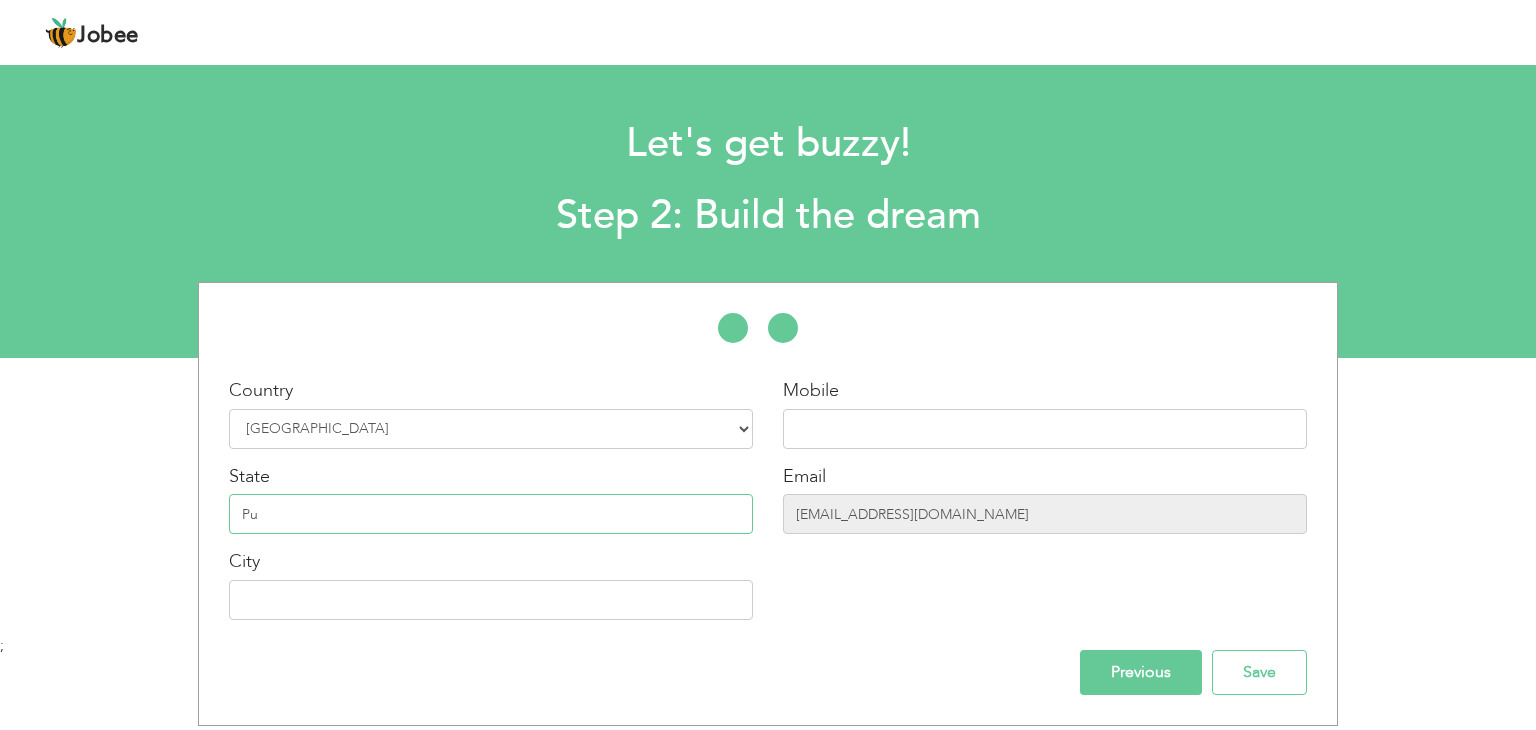 type on "[GEOGRAPHIC_DATA]" 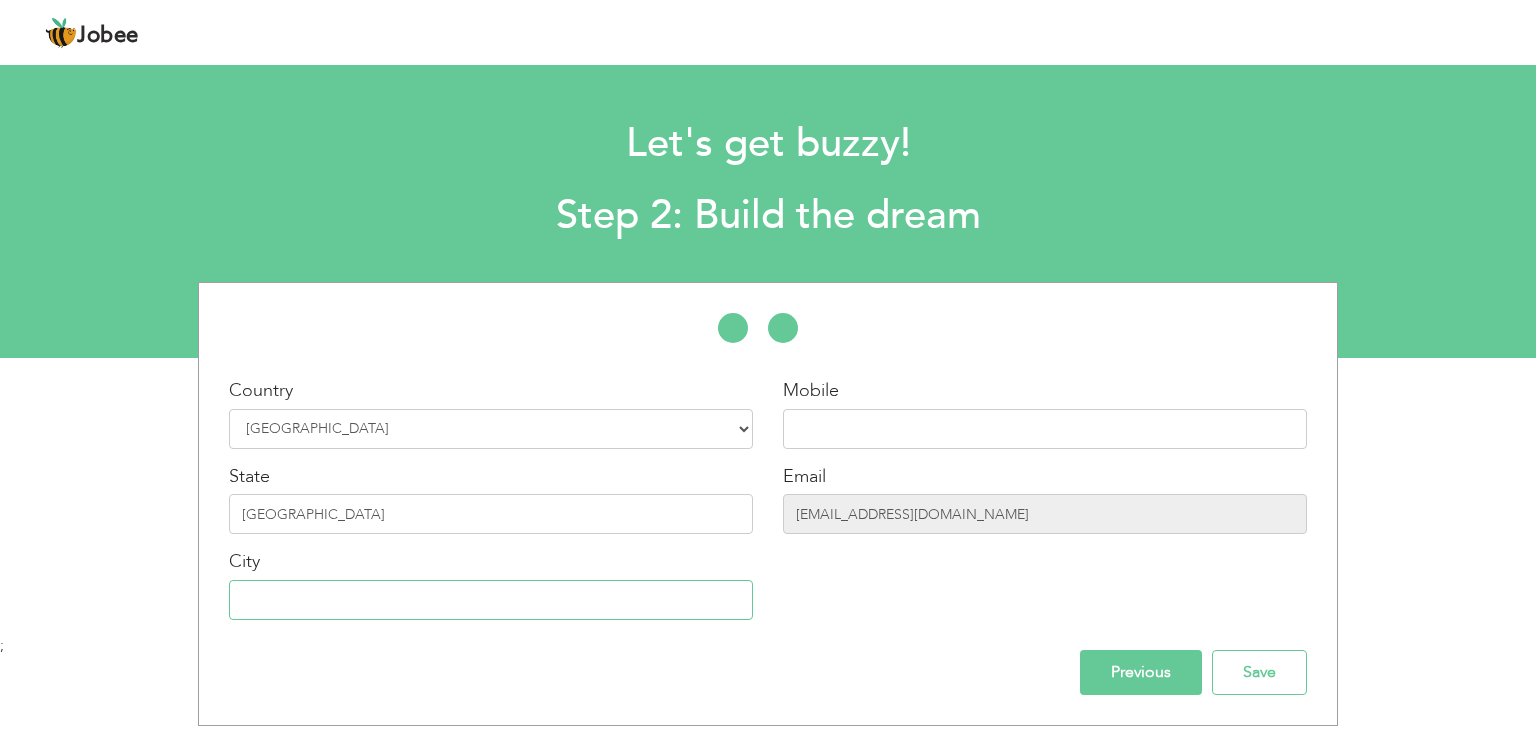 click at bounding box center [491, 600] 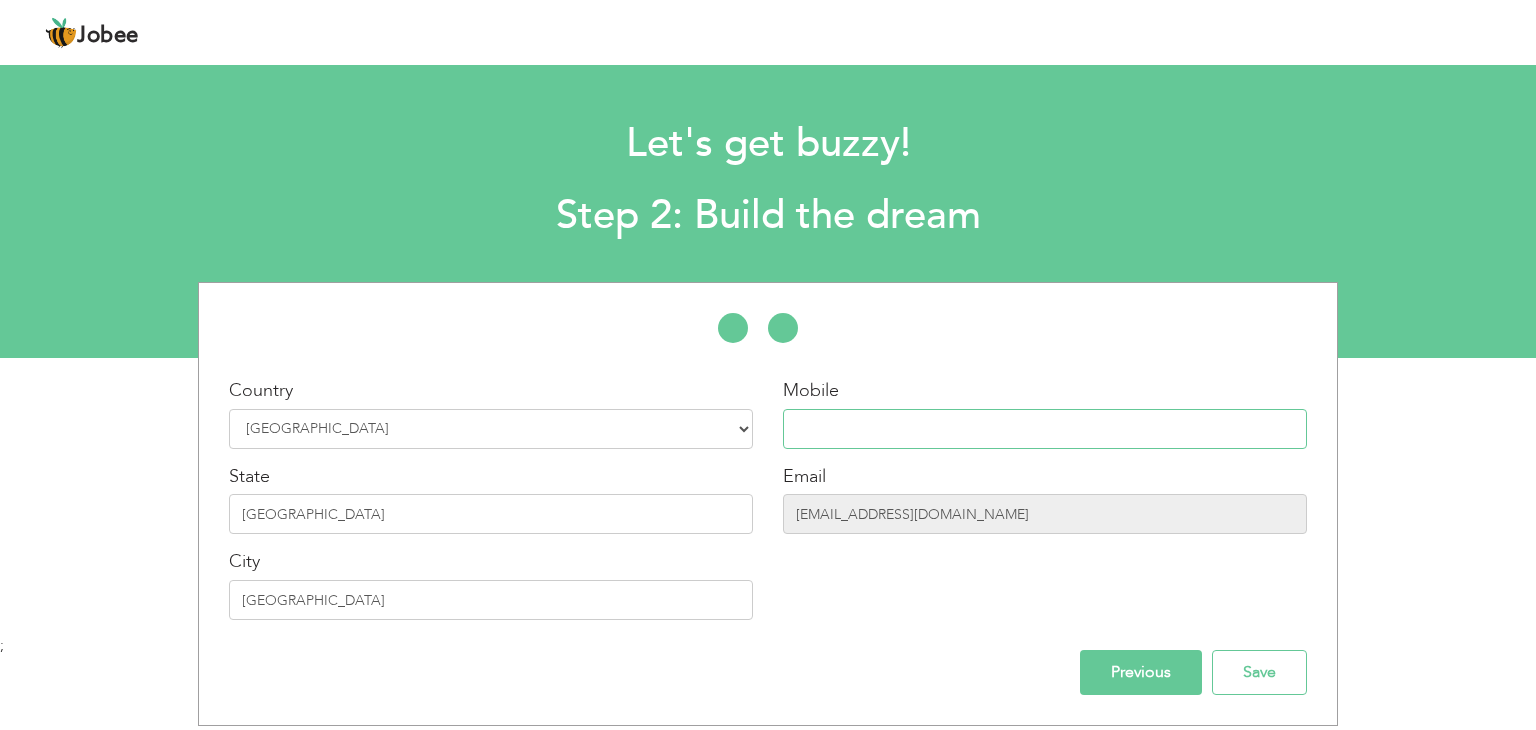 click at bounding box center [1045, 429] 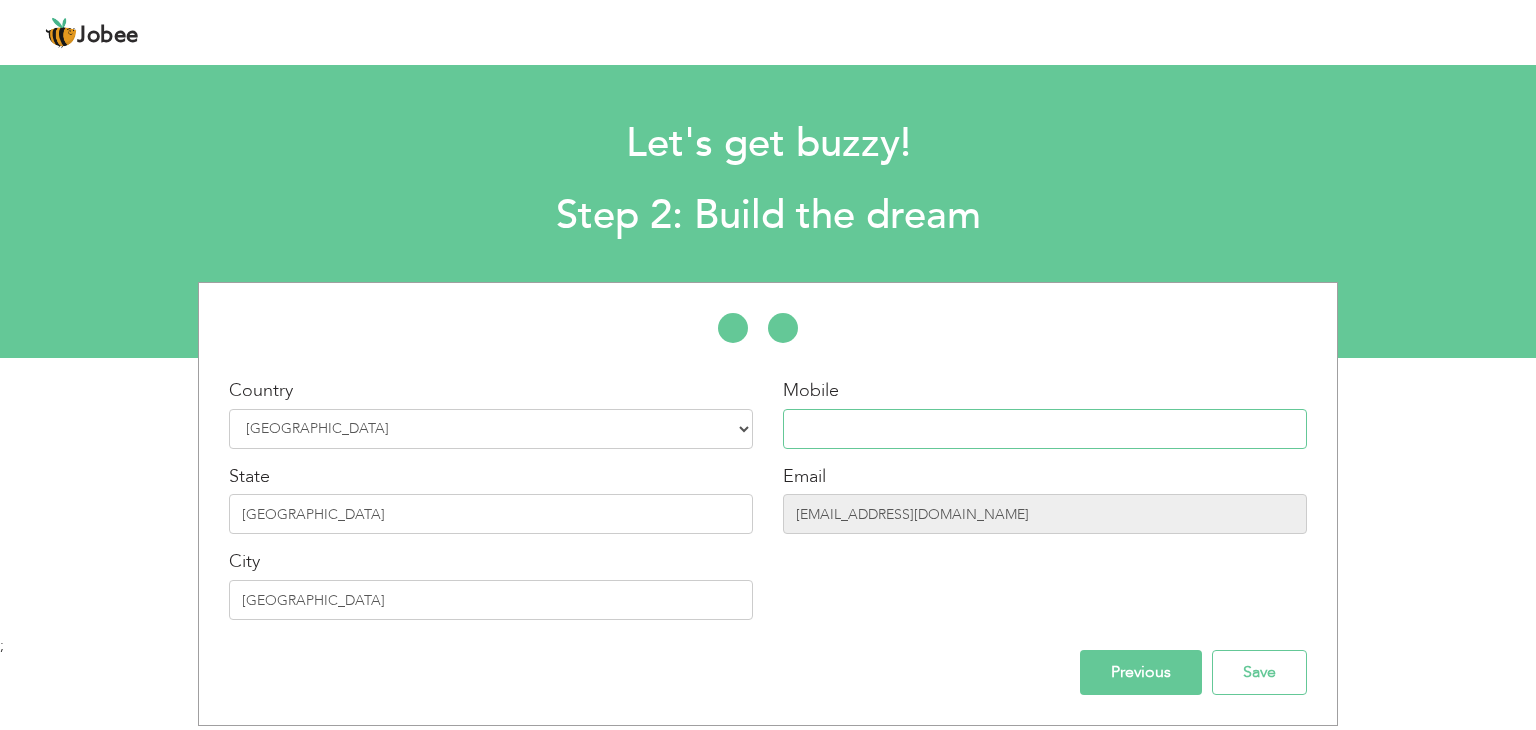 paste on "0301-9897624" 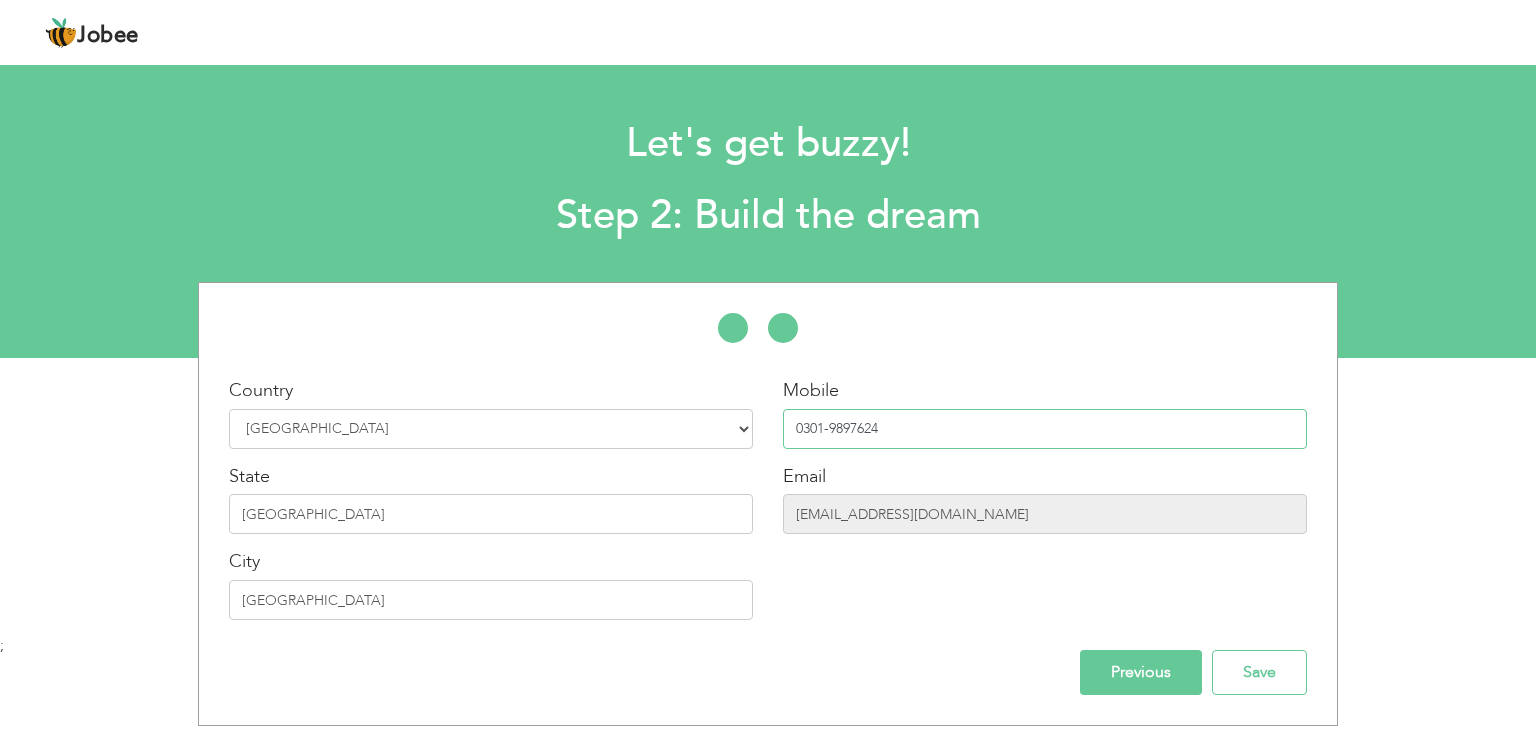 click on "0301-9897624" at bounding box center [1045, 429] 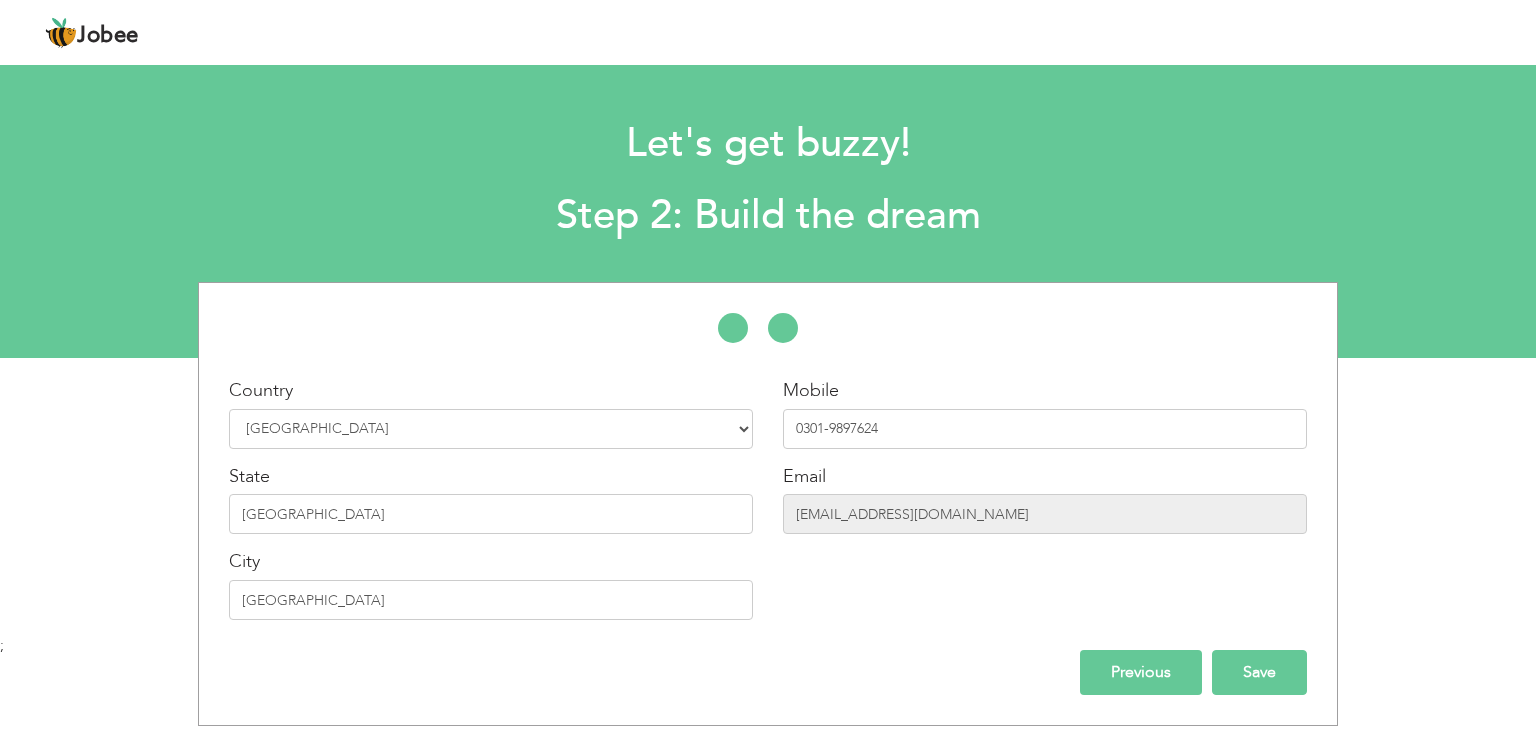 click on "Save" at bounding box center (1259, 672) 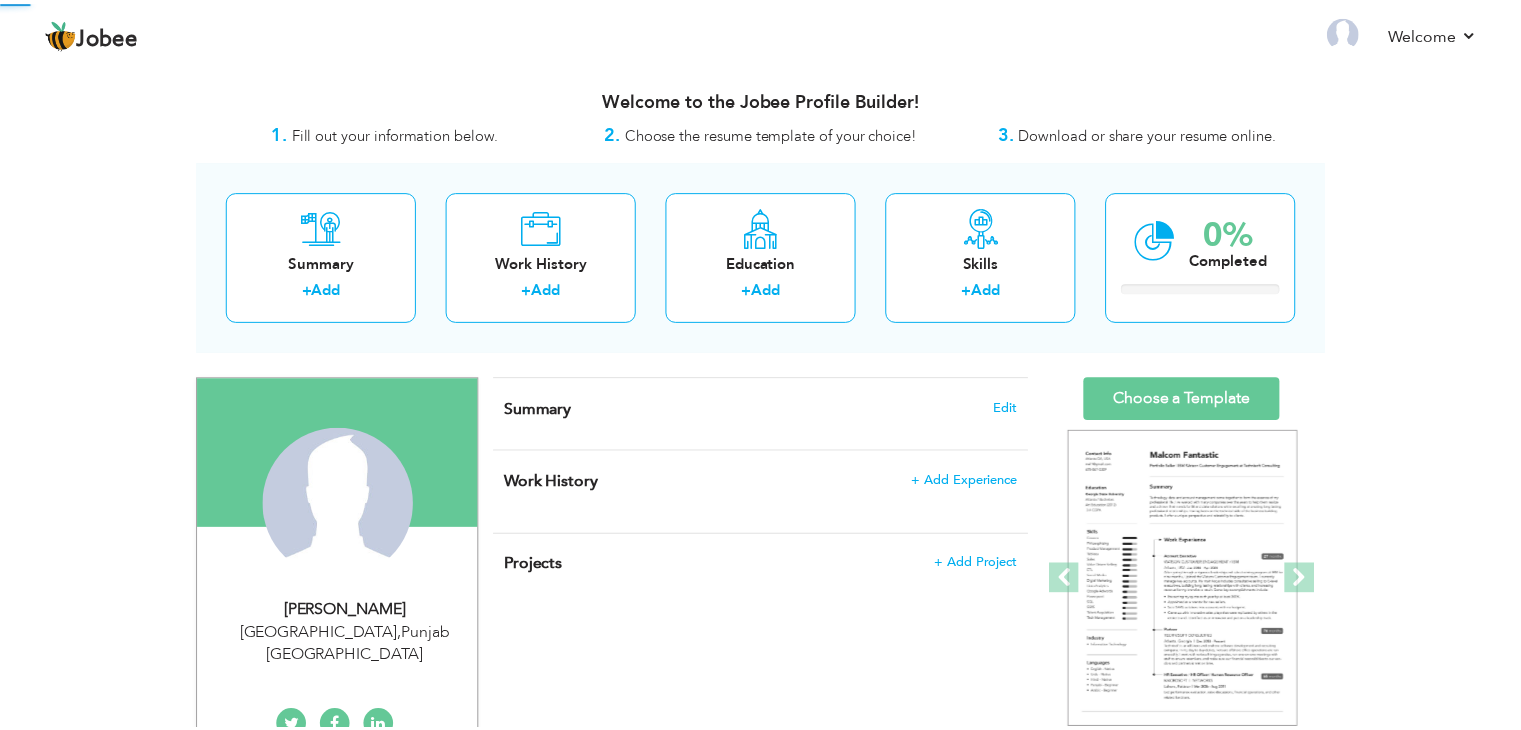 scroll, scrollTop: 0, scrollLeft: 0, axis: both 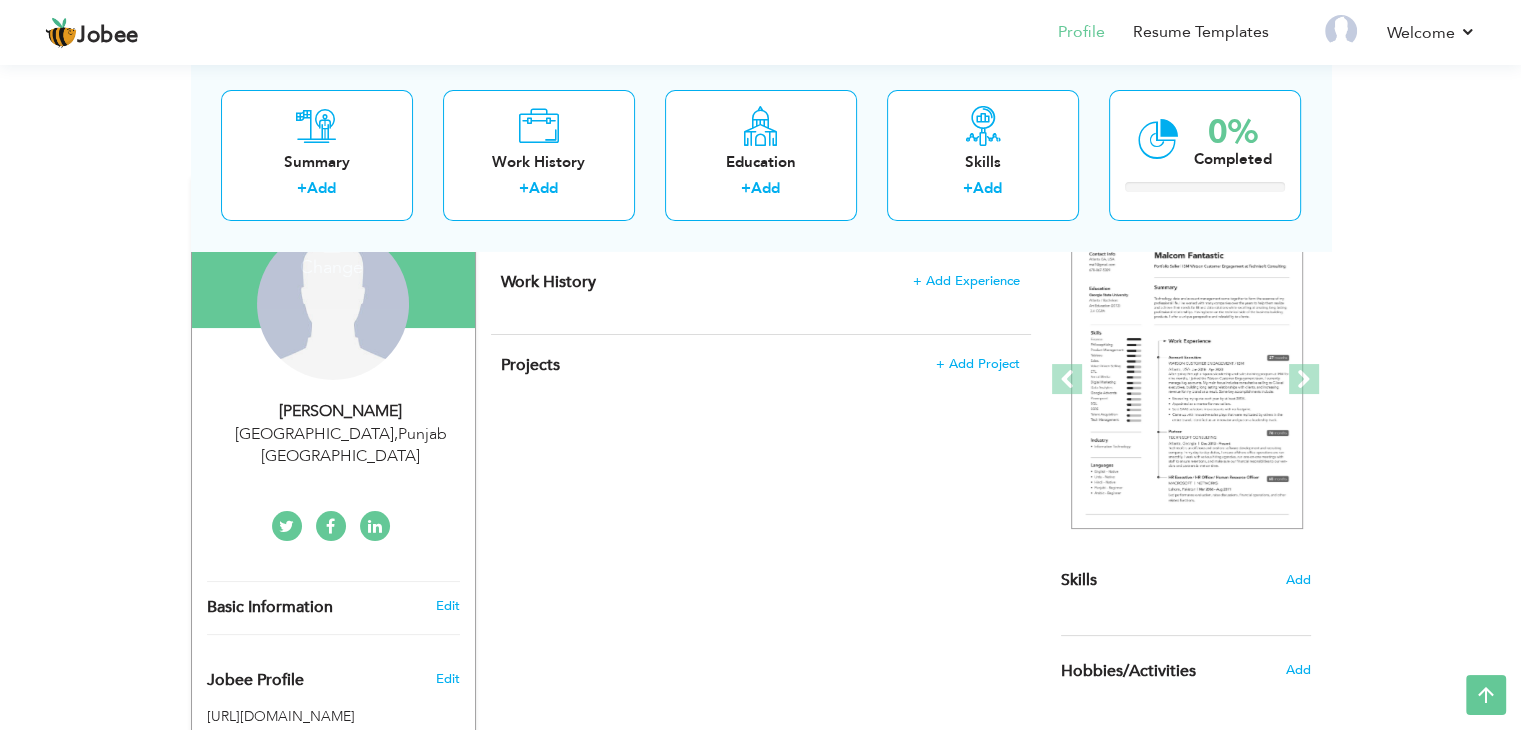 click on "Change
Remove" at bounding box center (333, 314) 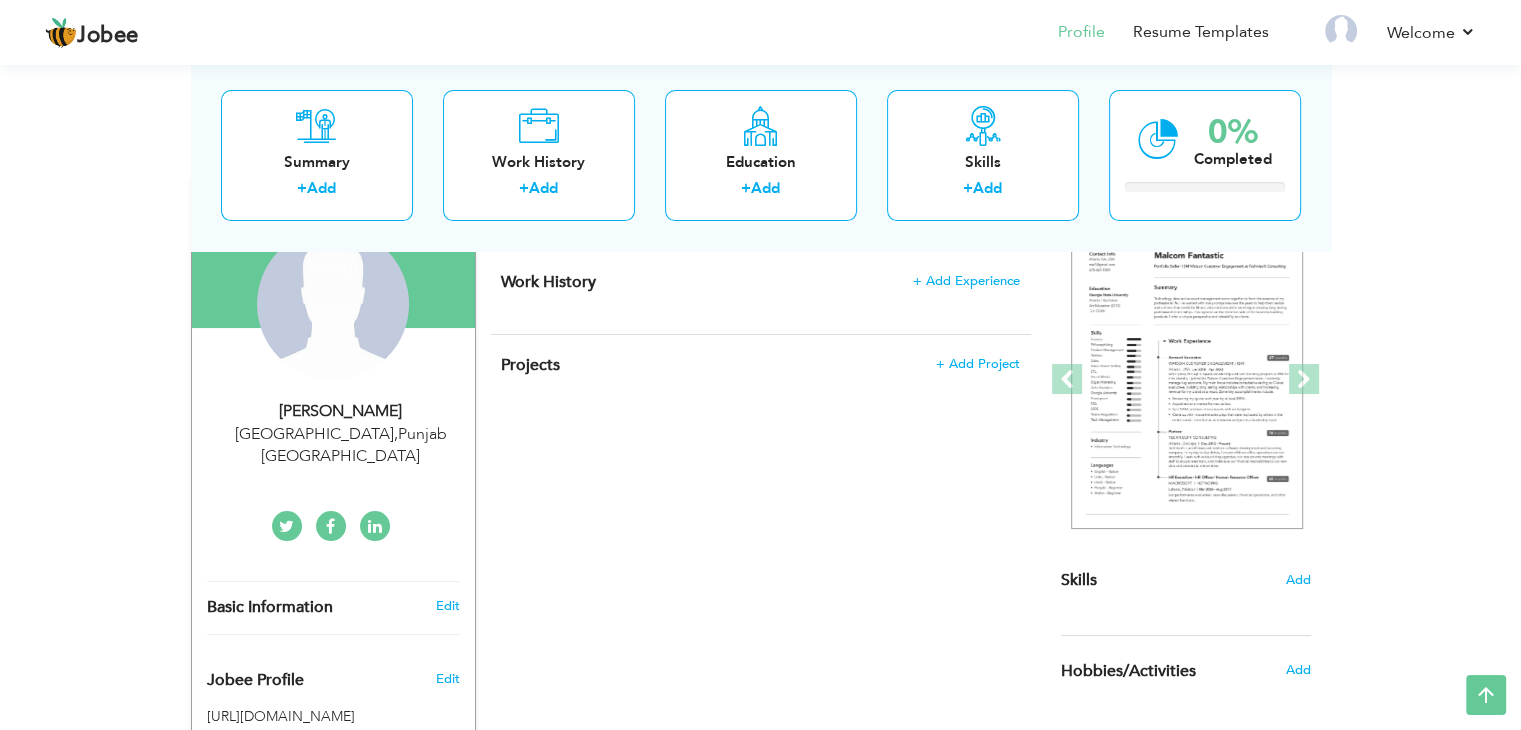 click on "Change" at bounding box center (331, 254) 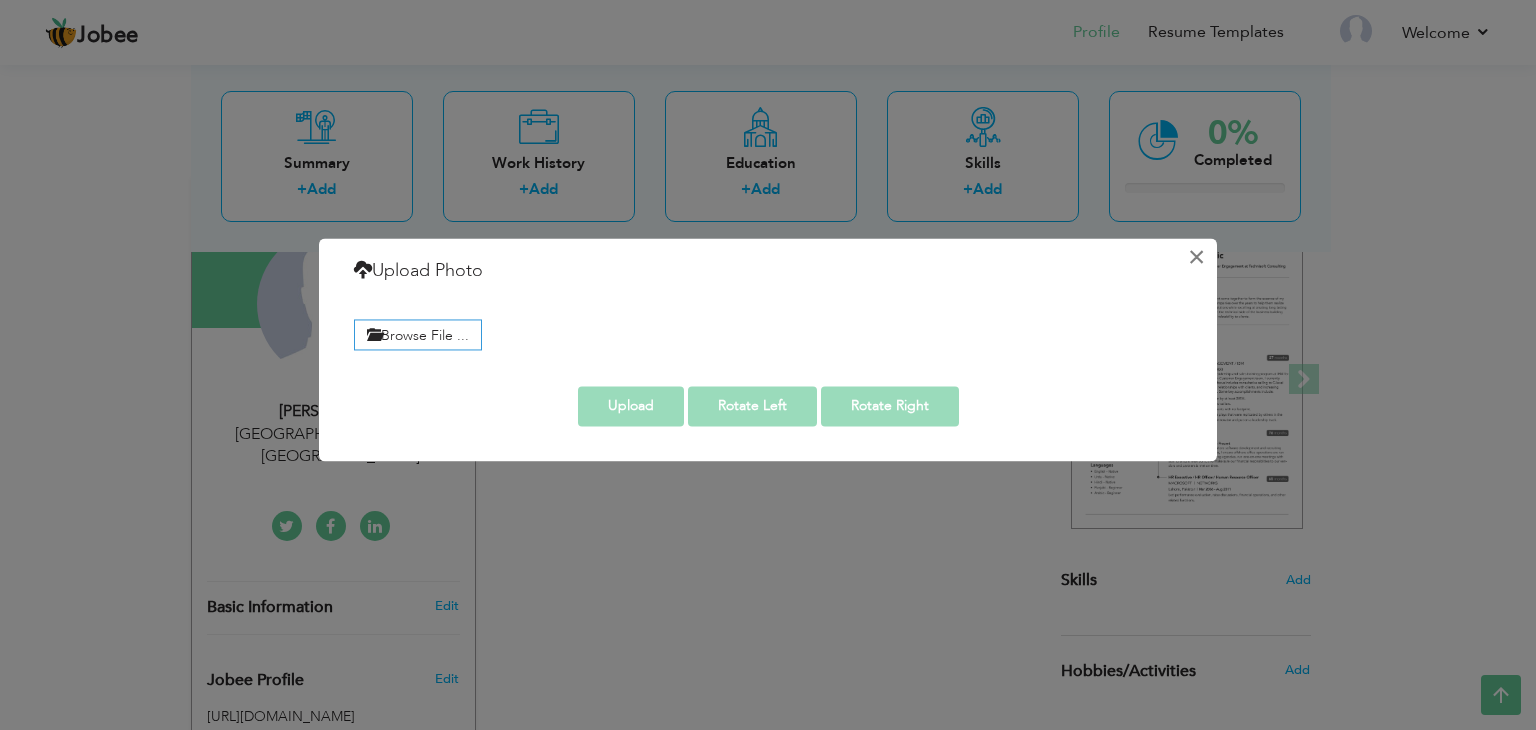 click on "×" at bounding box center [1196, 257] 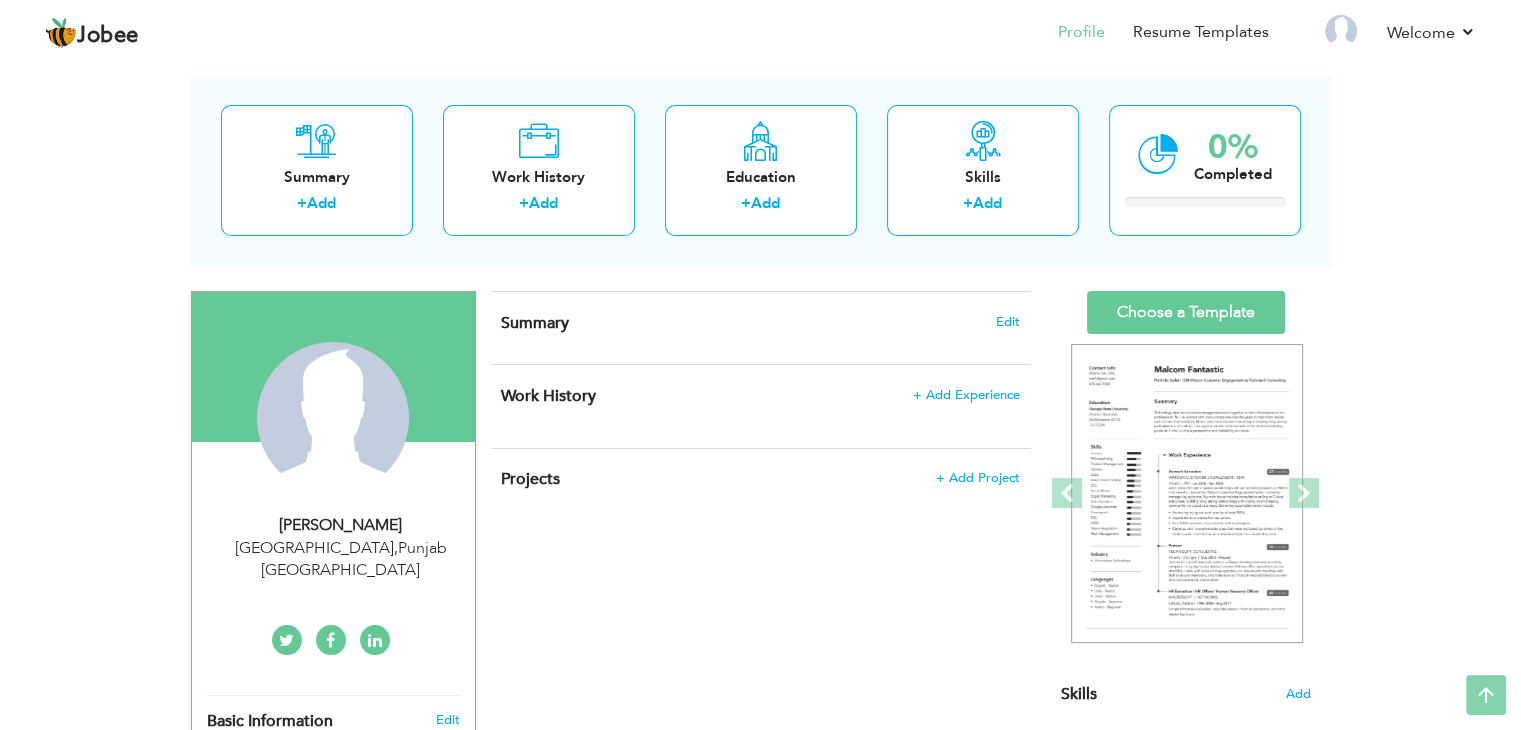 scroll, scrollTop: 0, scrollLeft: 0, axis: both 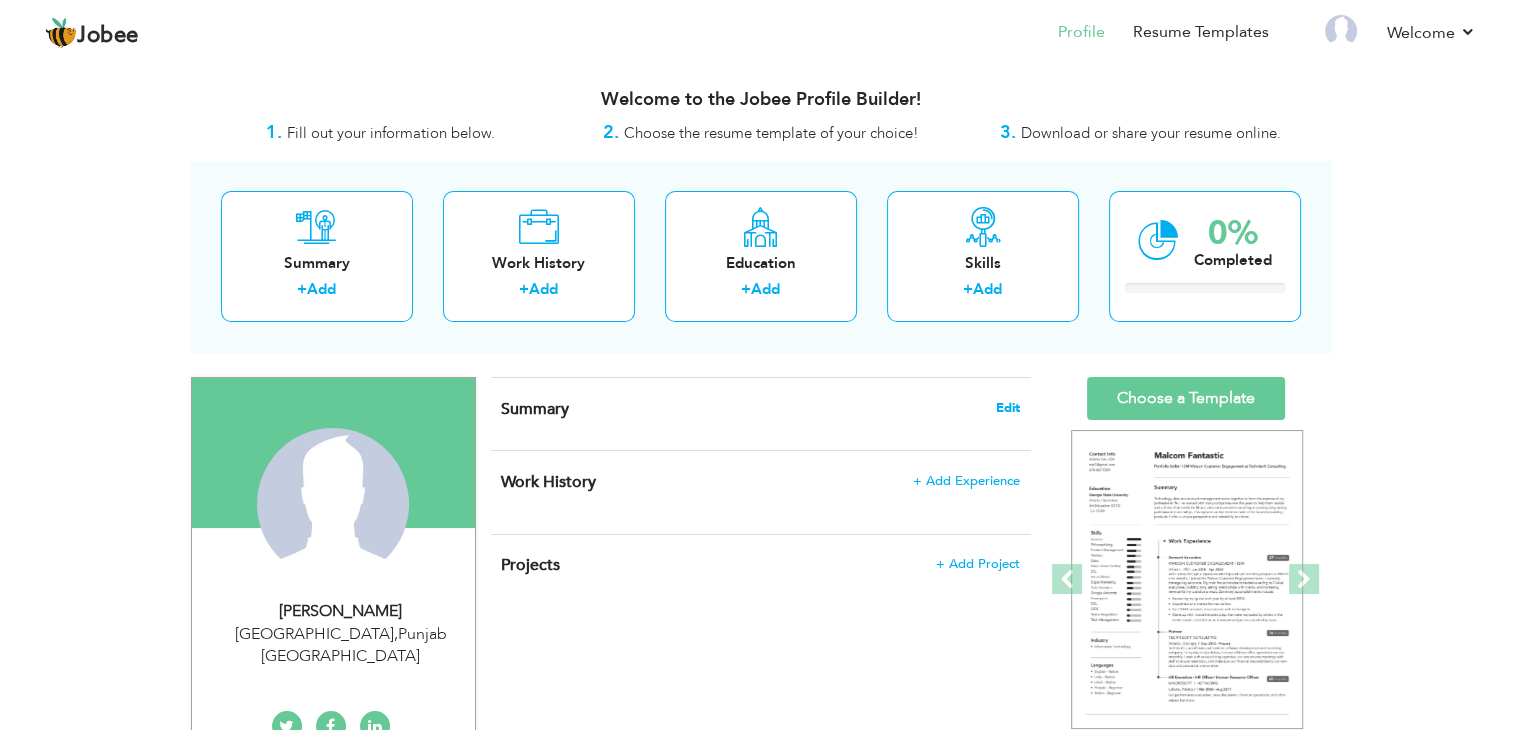 click on "Edit" at bounding box center (1008, 408) 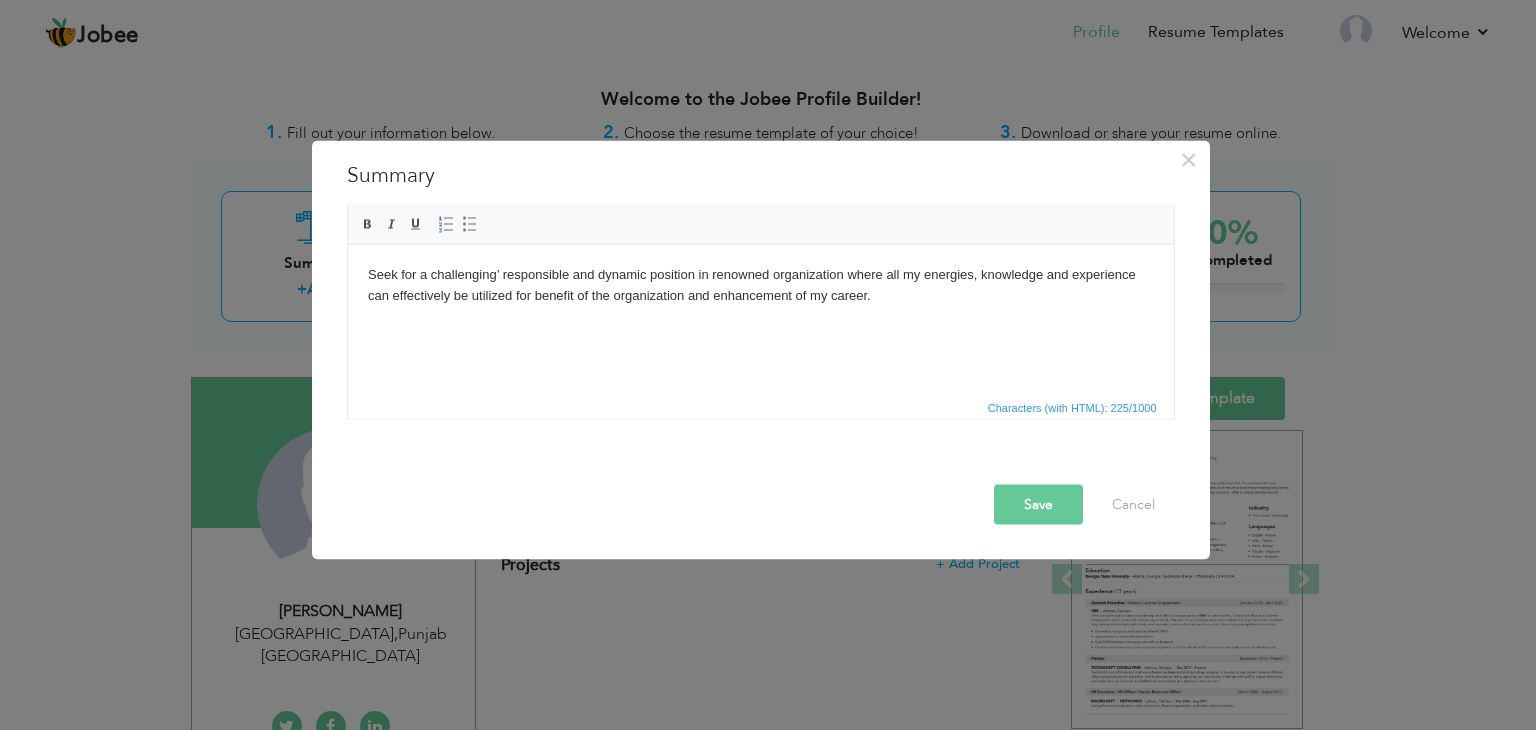 click on "Save" at bounding box center [1038, 505] 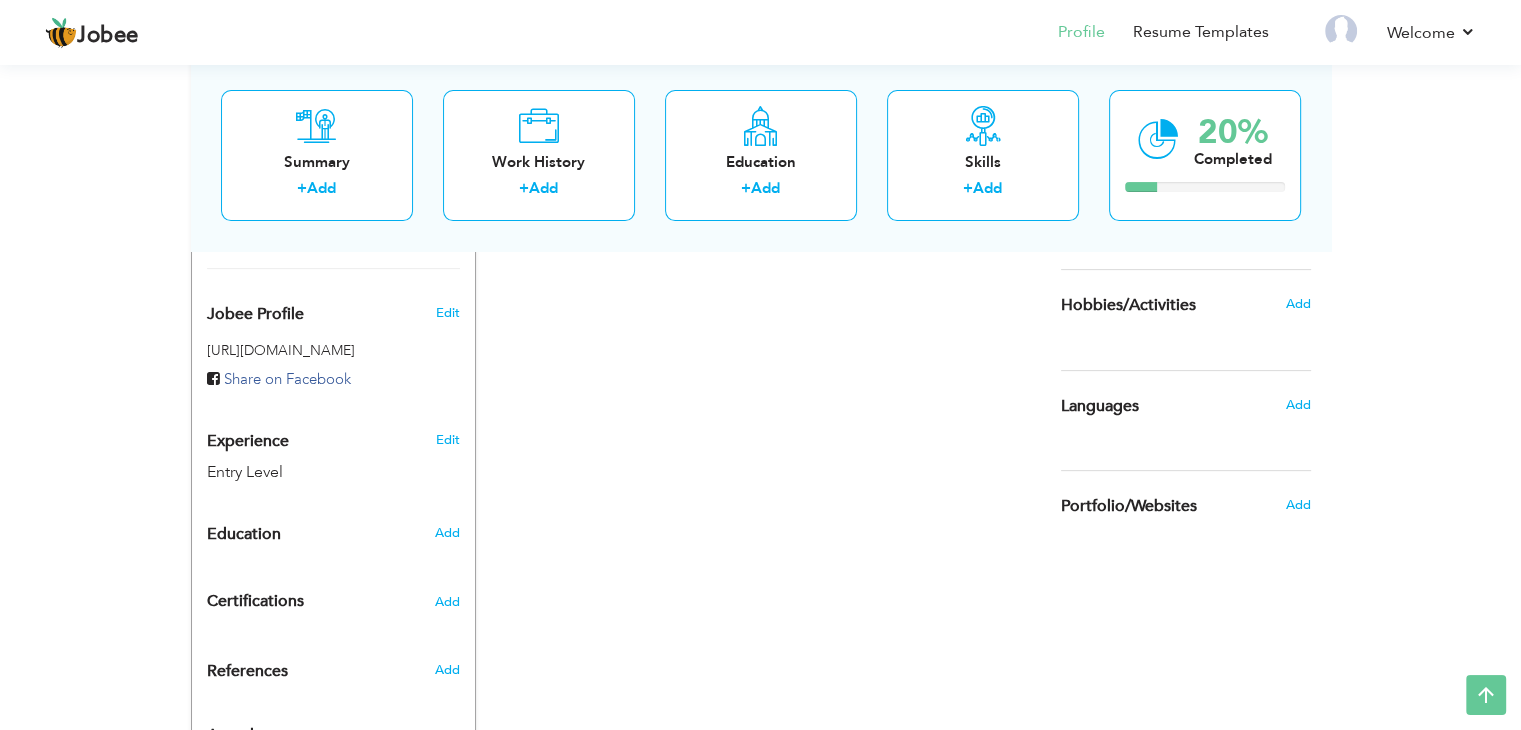scroll, scrollTop: 600, scrollLeft: 0, axis: vertical 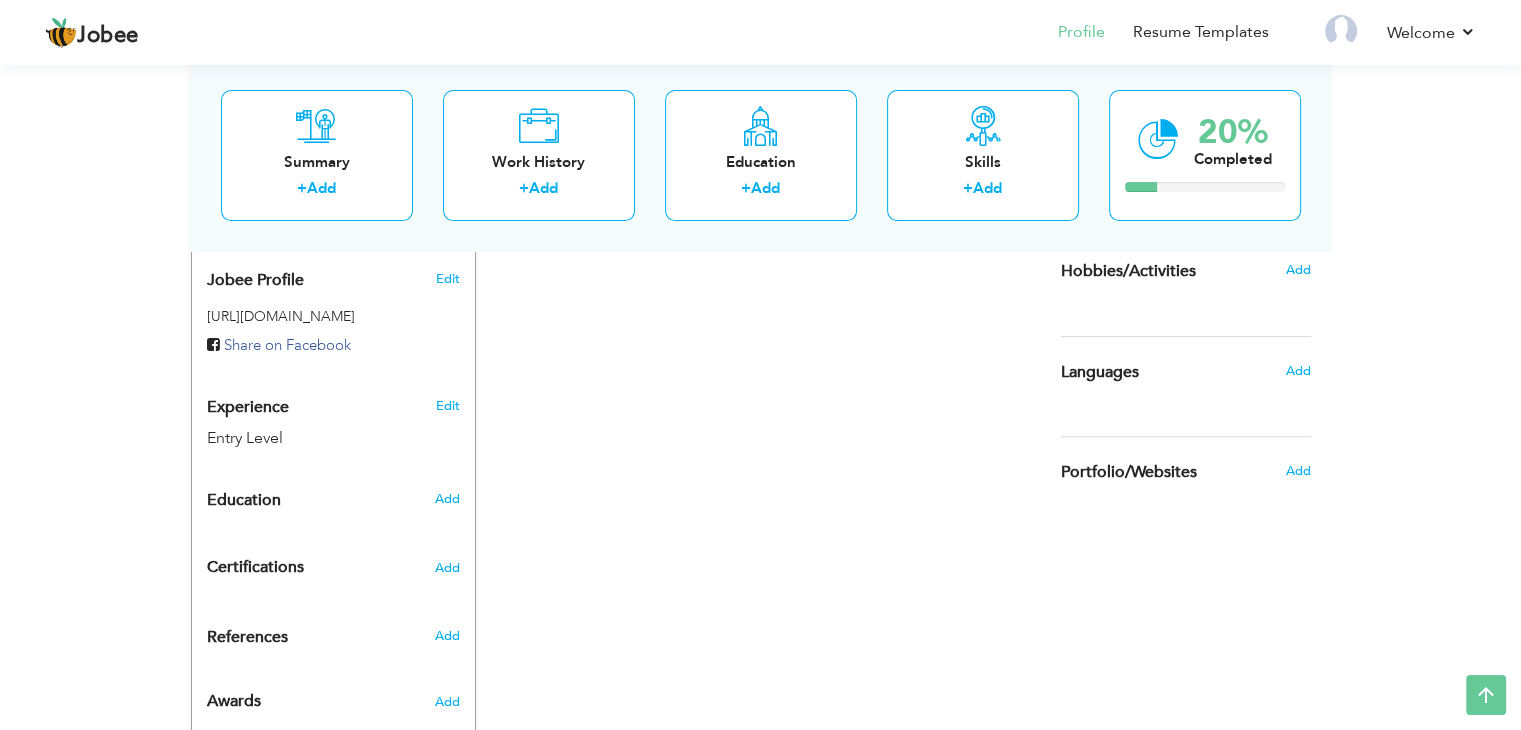 click on "Add" at bounding box center [450, 499] 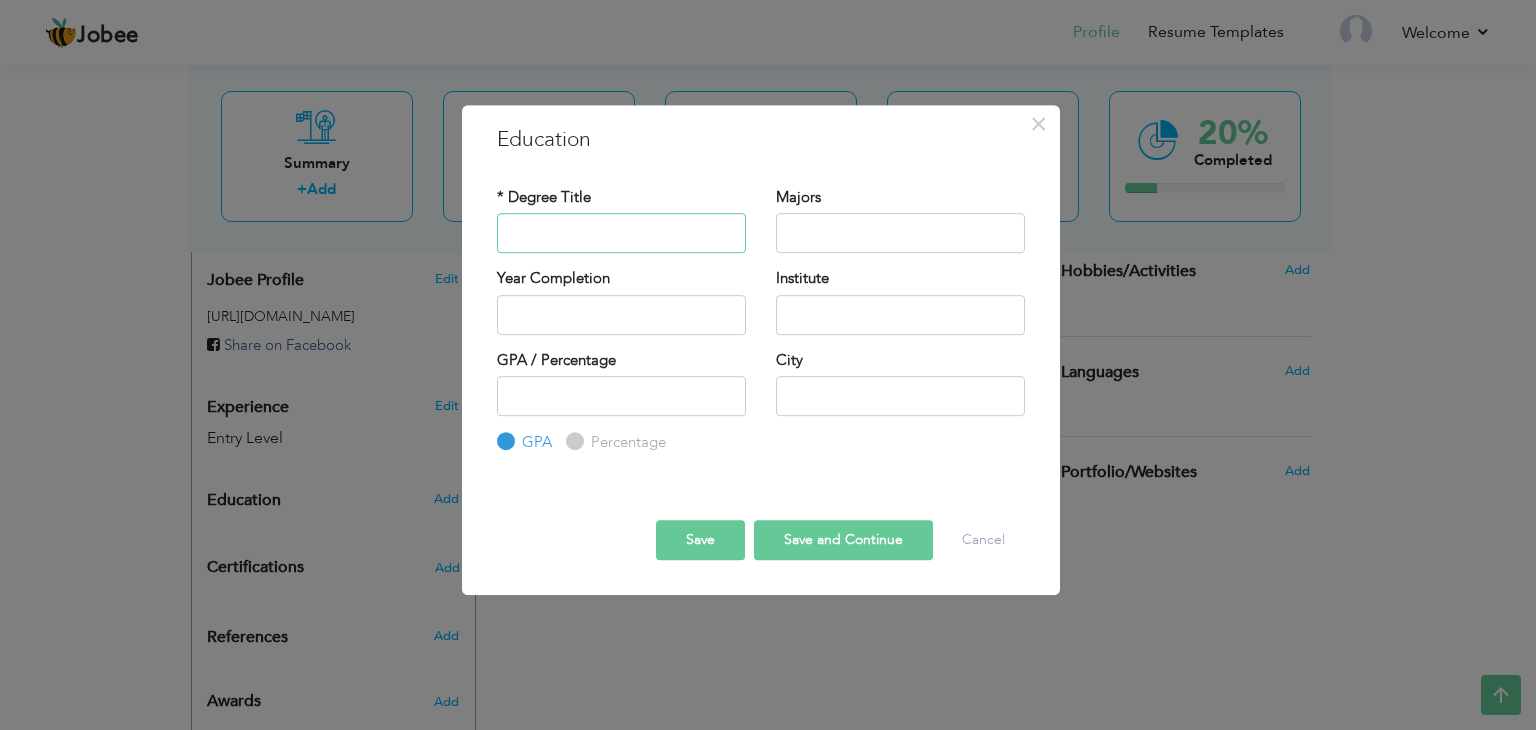 paste on "Matric" 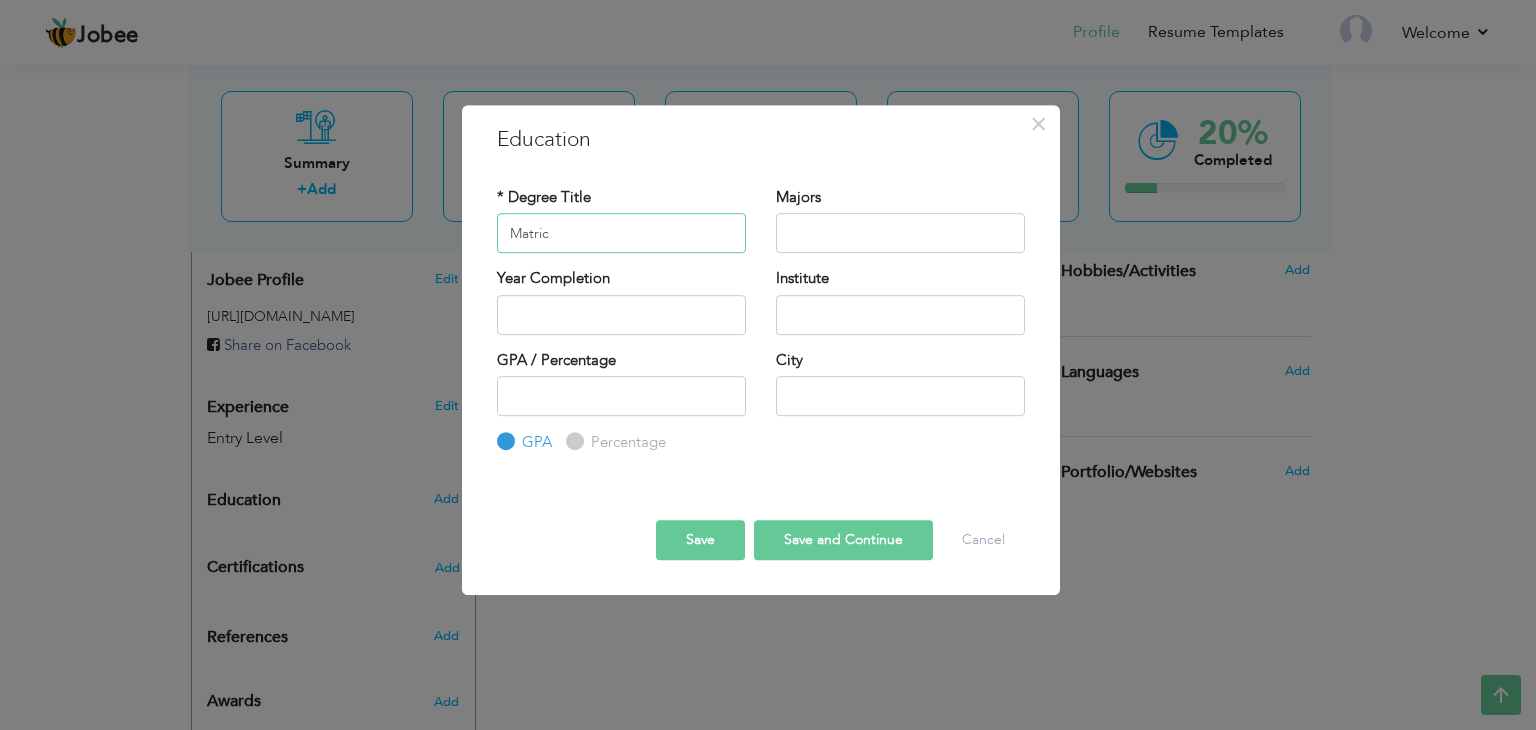 type on "Matric" 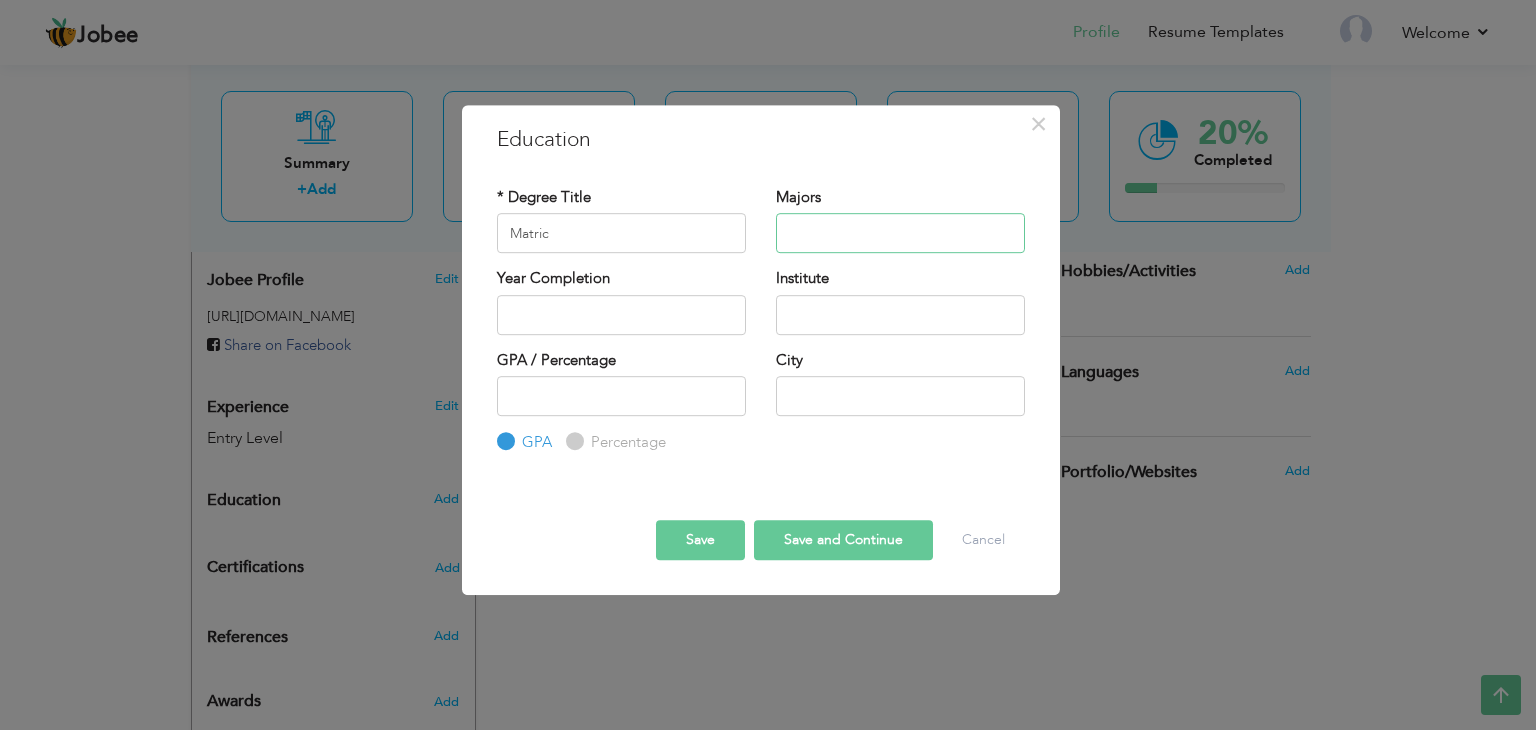 paste on "Science Group" 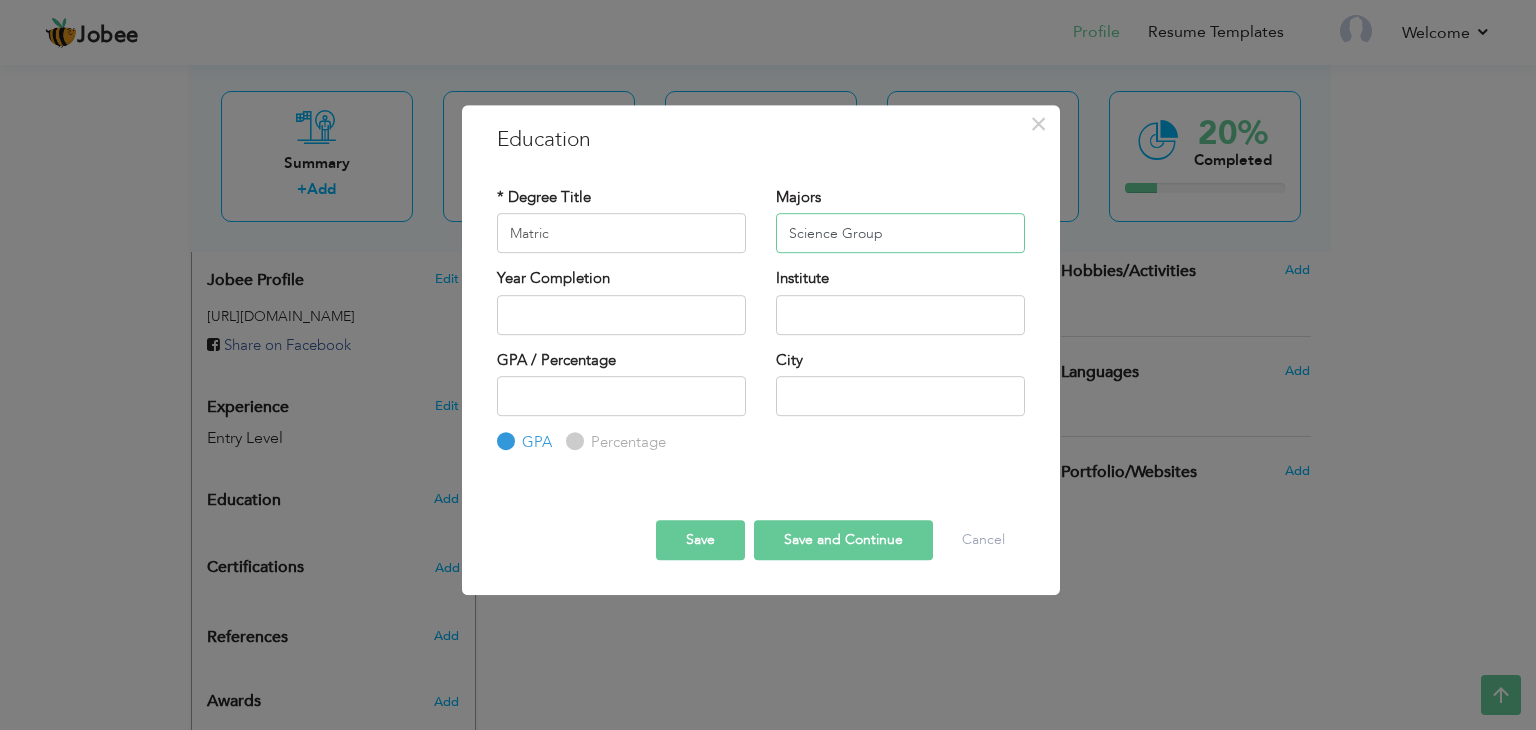 type on "Science Group" 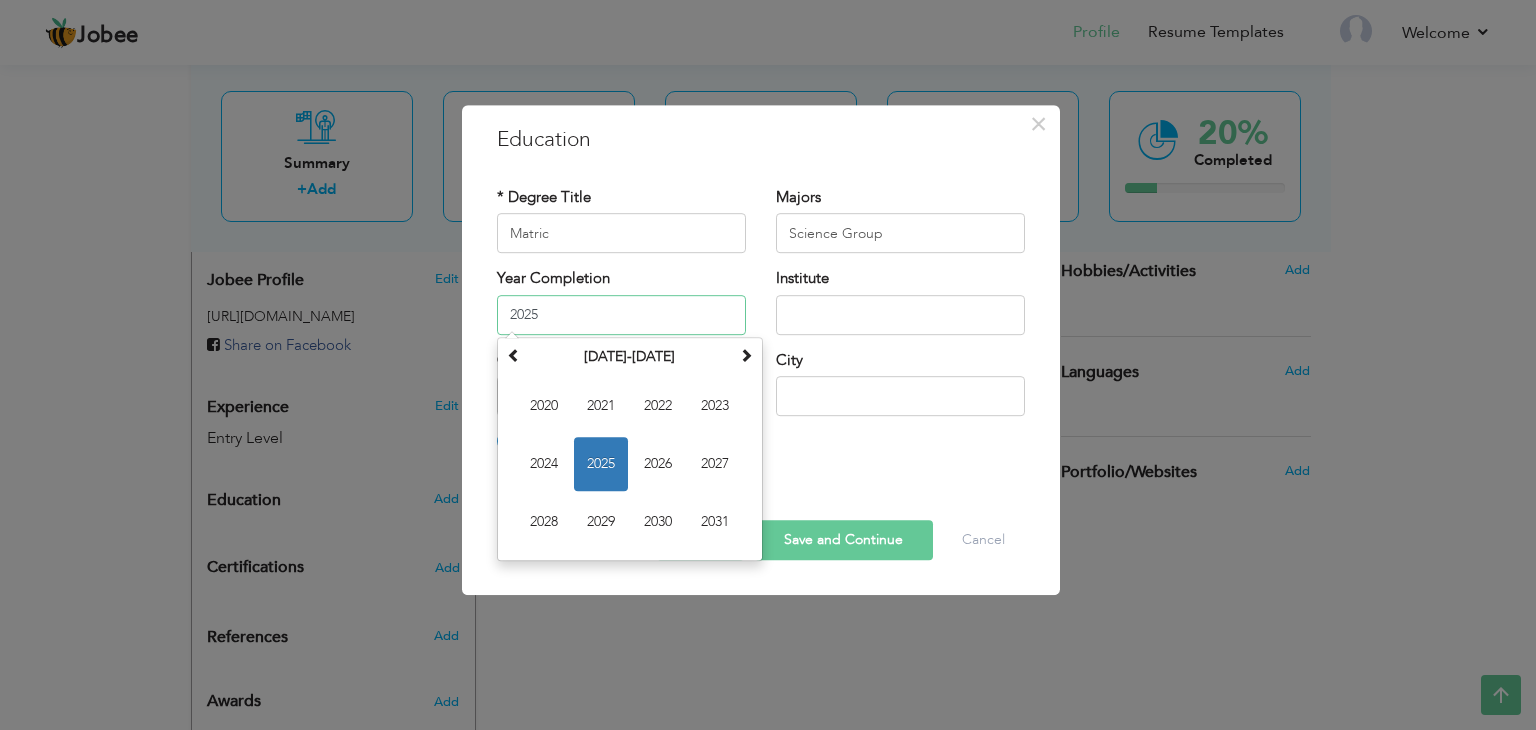 click on "2025" at bounding box center (621, 315) 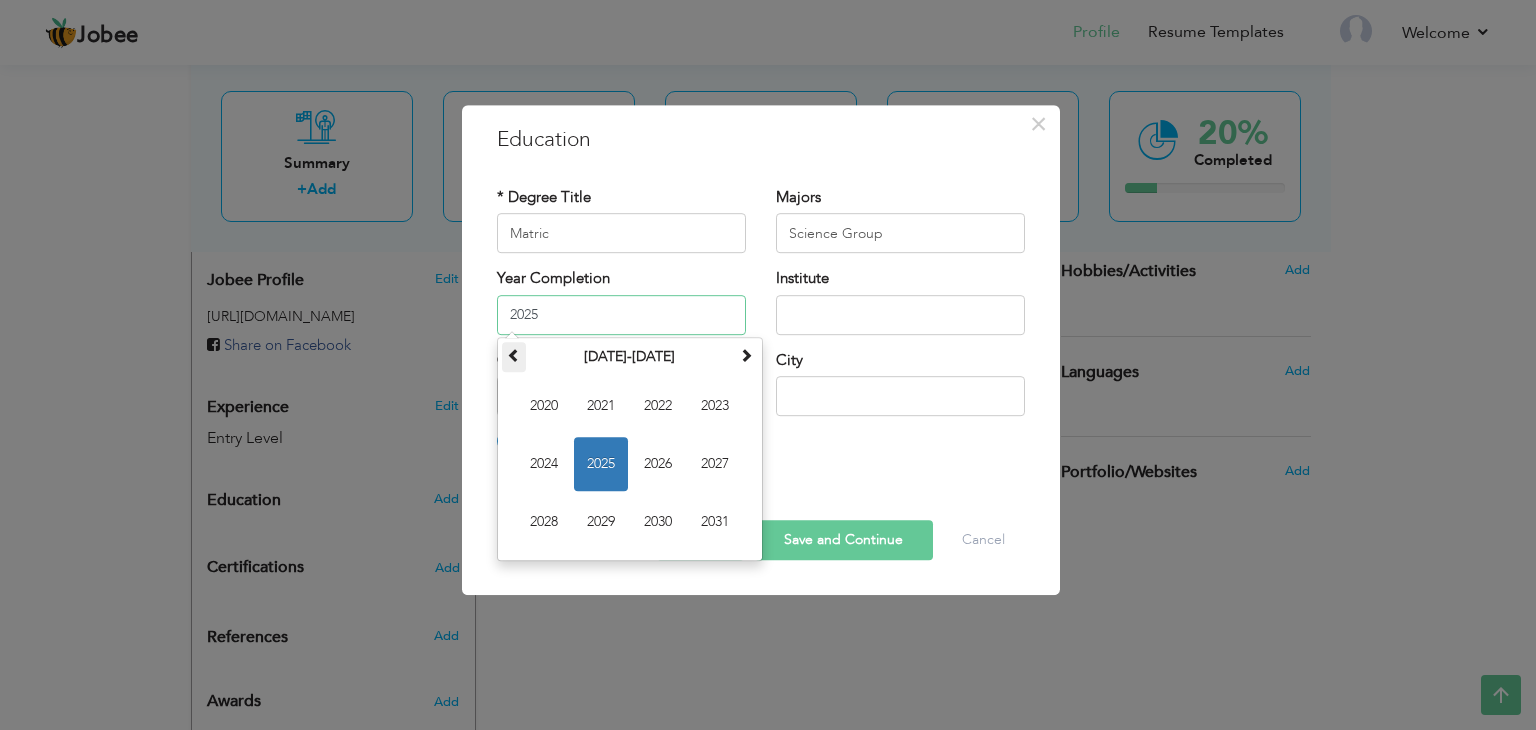 click at bounding box center (514, 357) 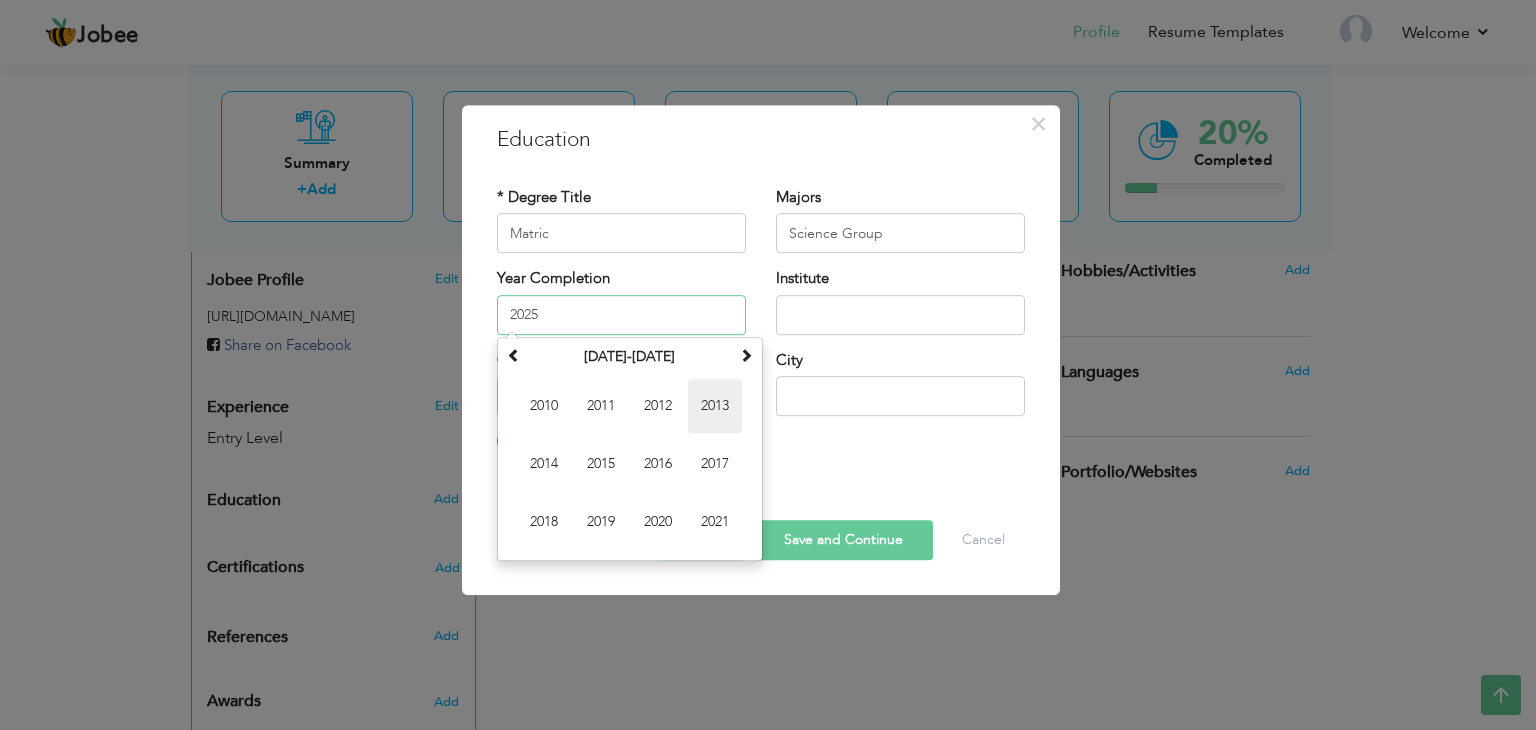 click on "2013" at bounding box center (715, 406) 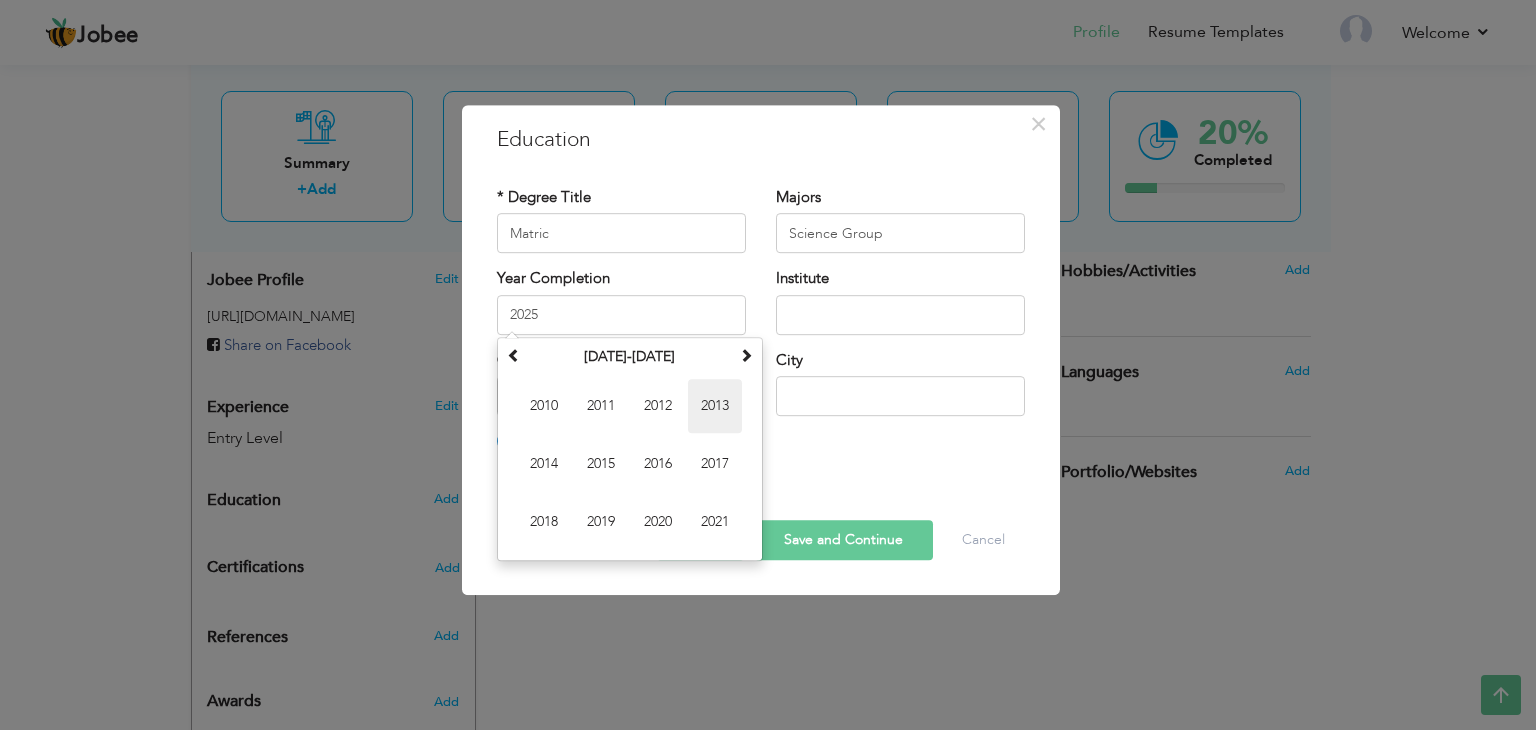 type on "2013" 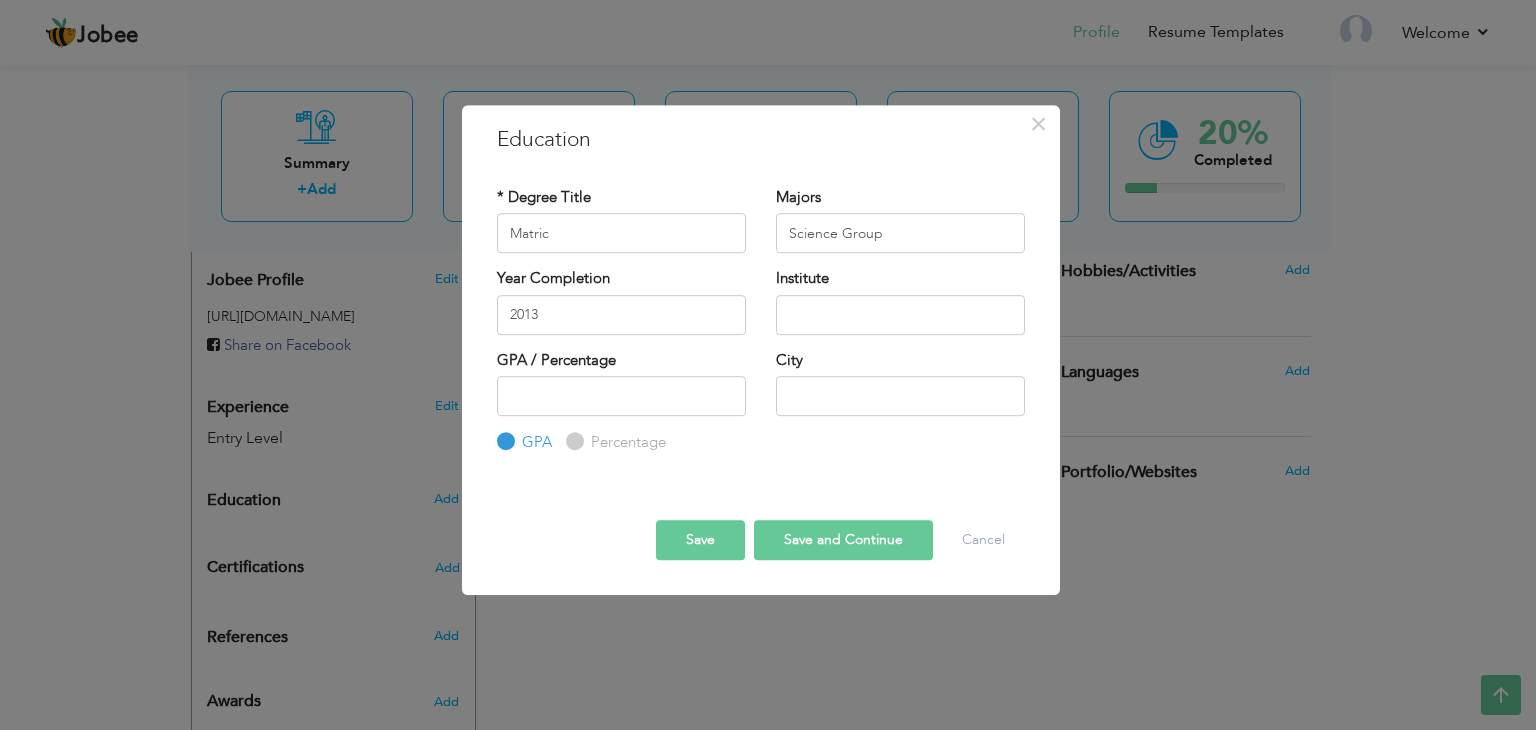 click on "Percentage" at bounding box center [626, 442] 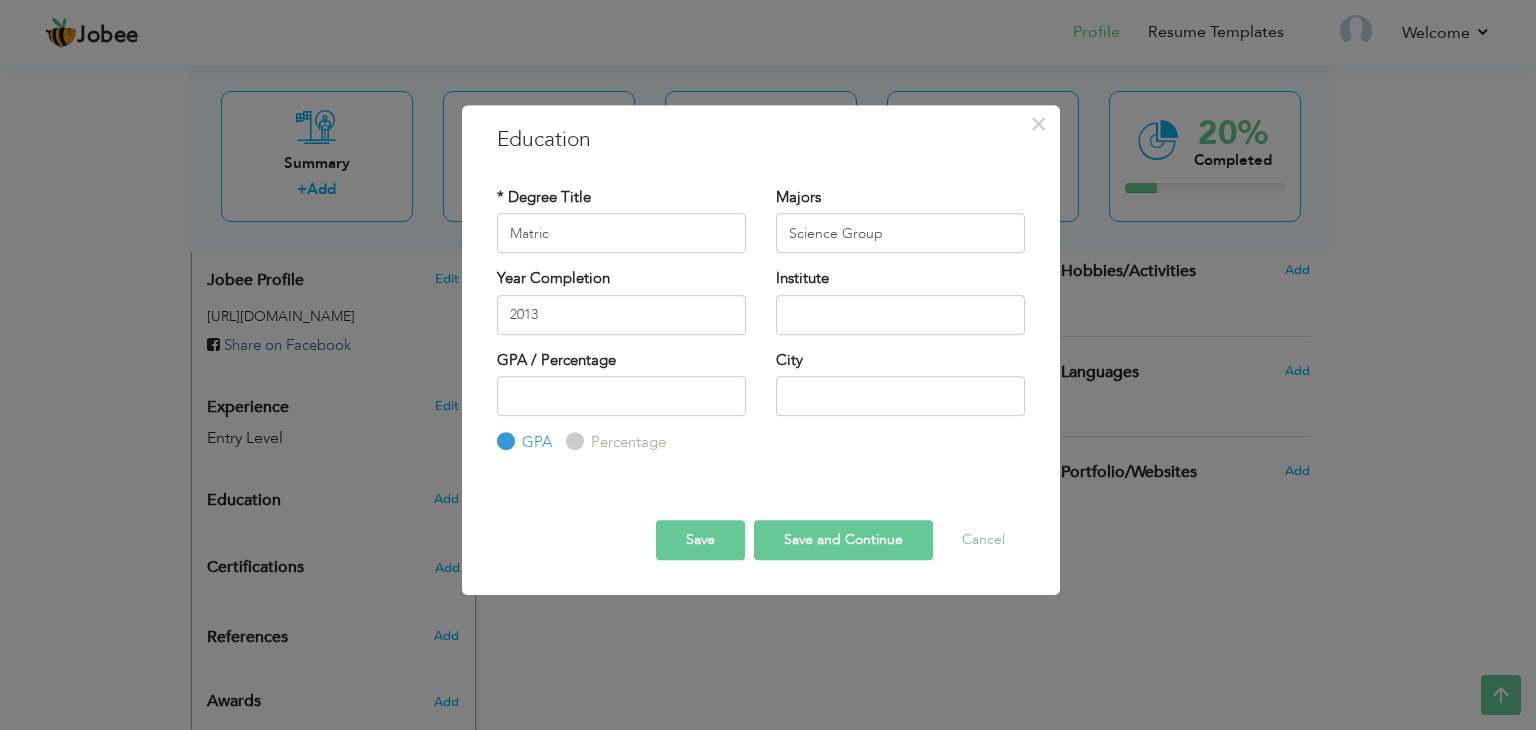 click on "Percentage" at bounding box center (572, 442) 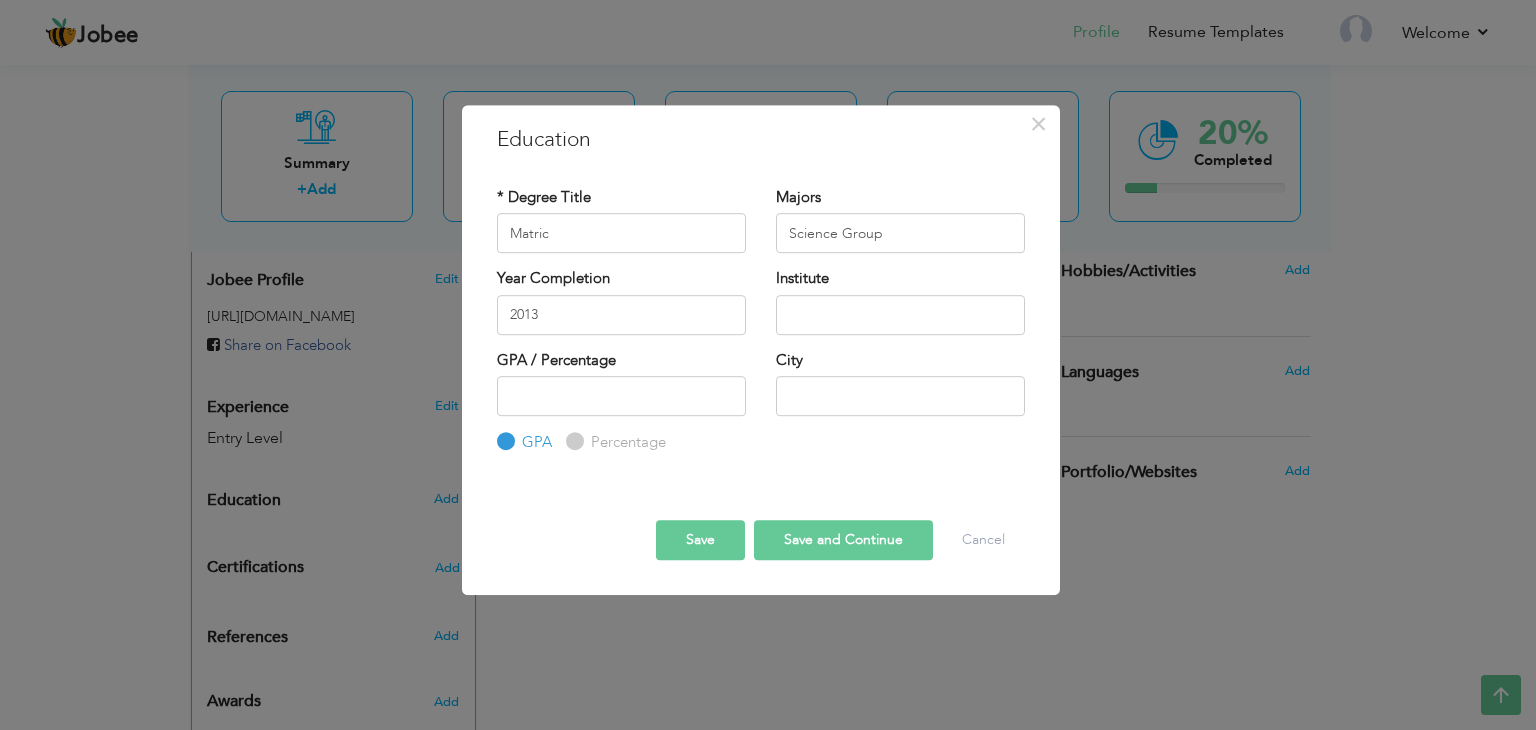 radio on "true" 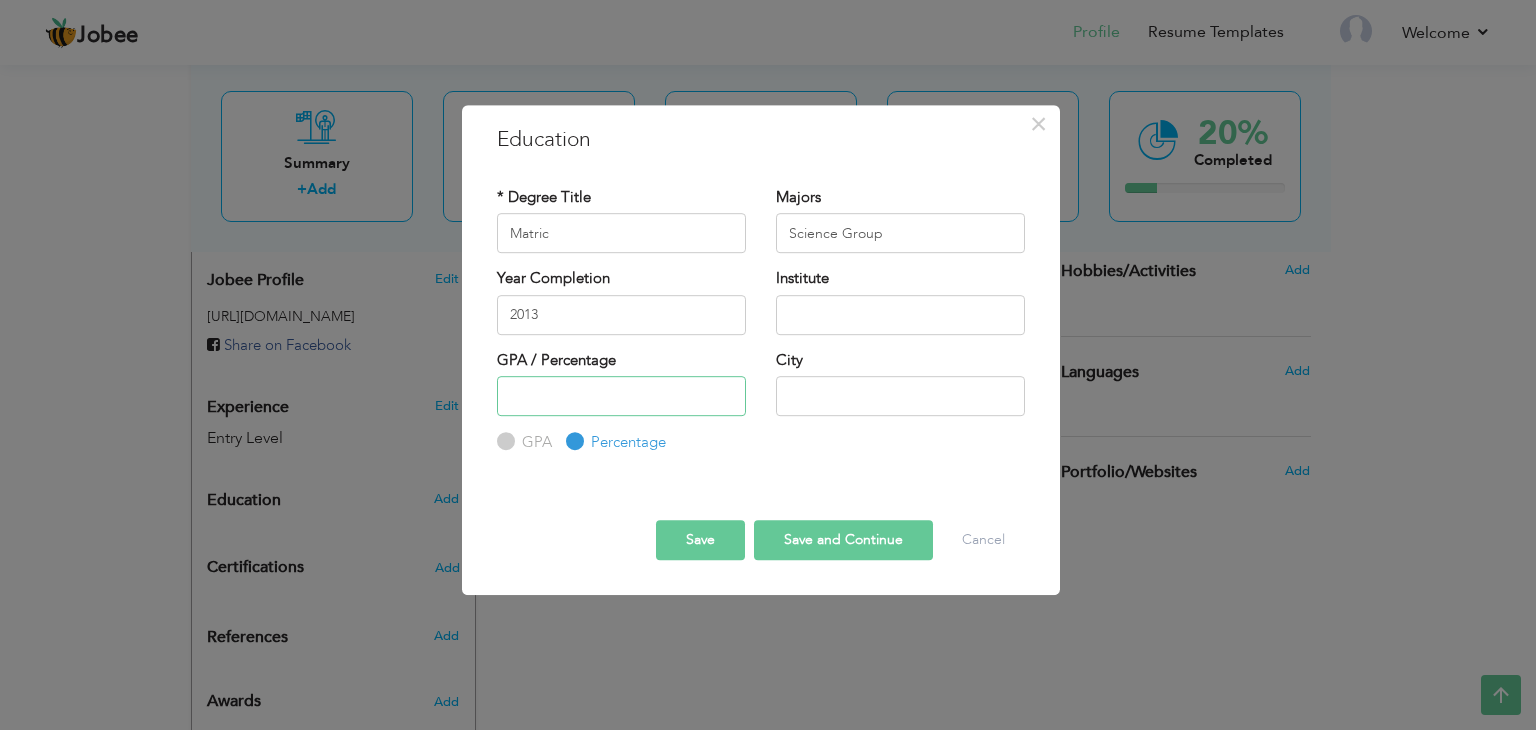 click at bounding box center [621, 396] 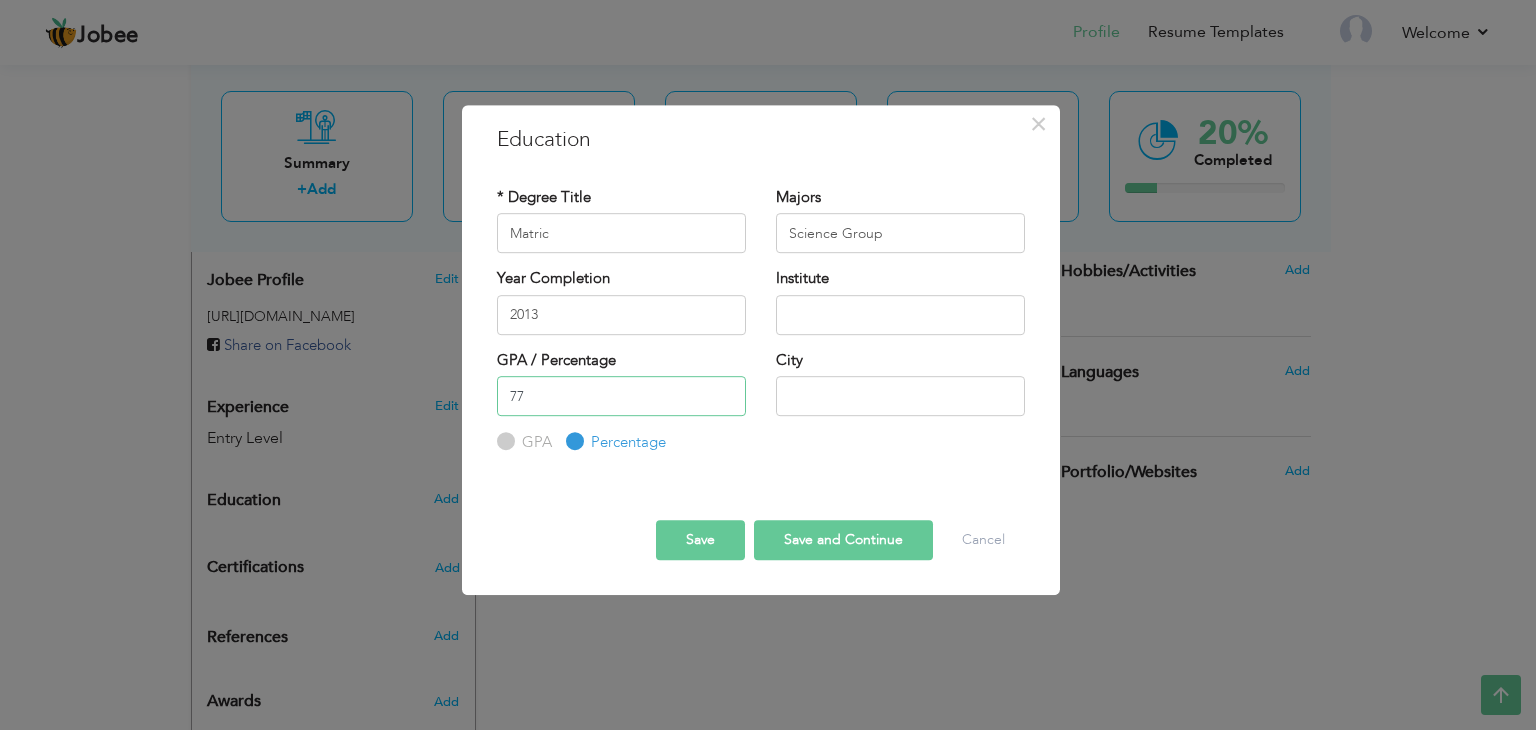 type on "77" 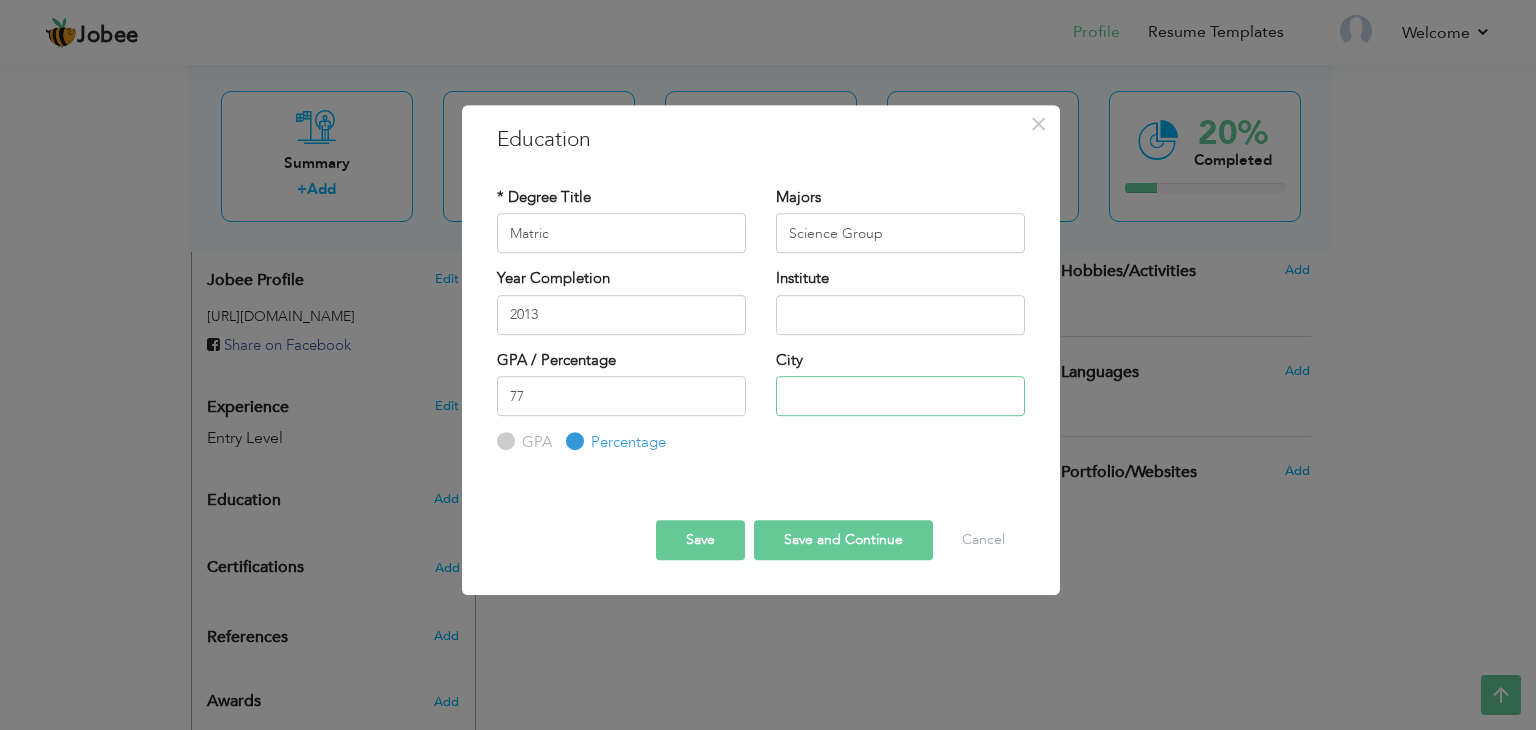 click at bounding box center [900, 396] 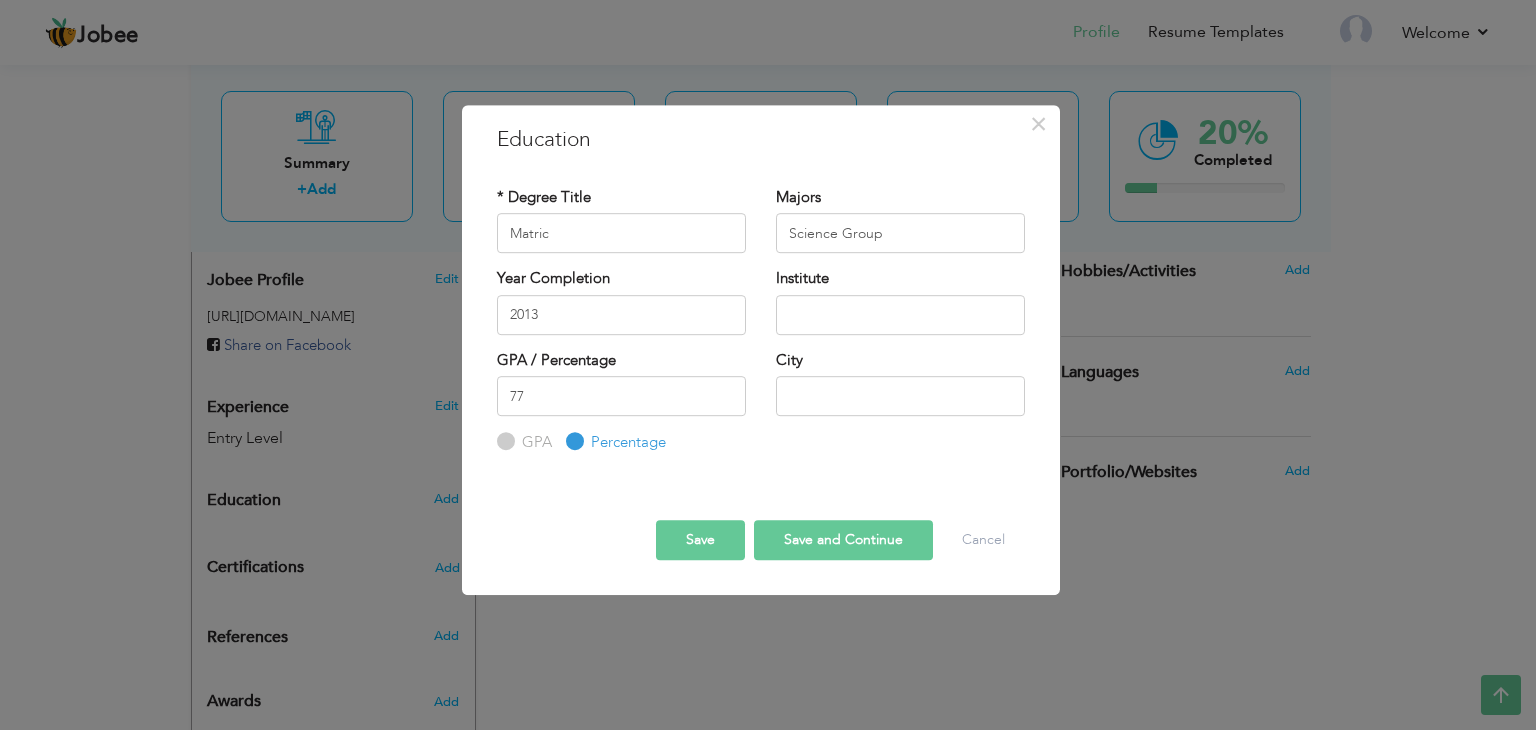 click on "77
GPA
Percentage" at bounding box center (621, 415) 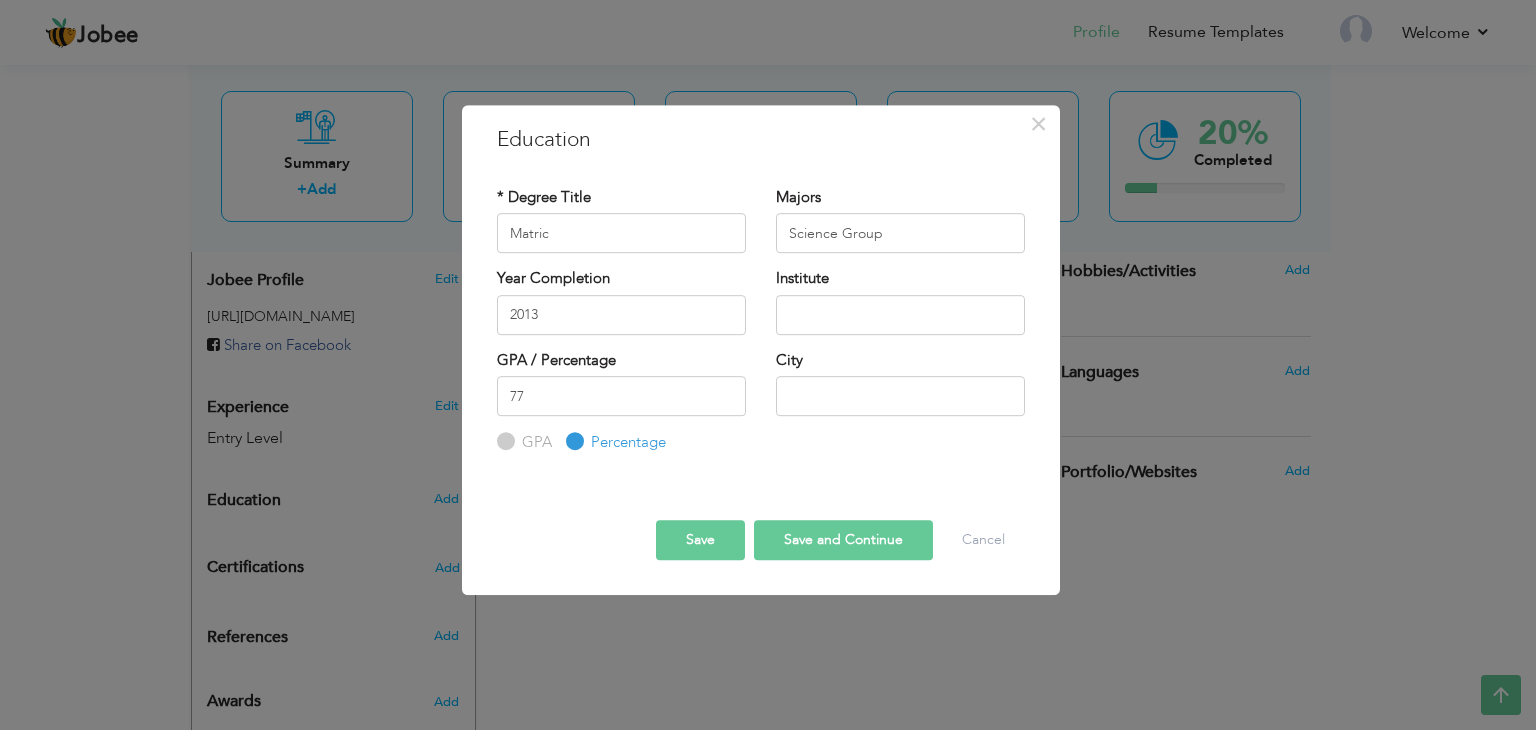 click on "Save and Continue" at bounding box center [843, 540] 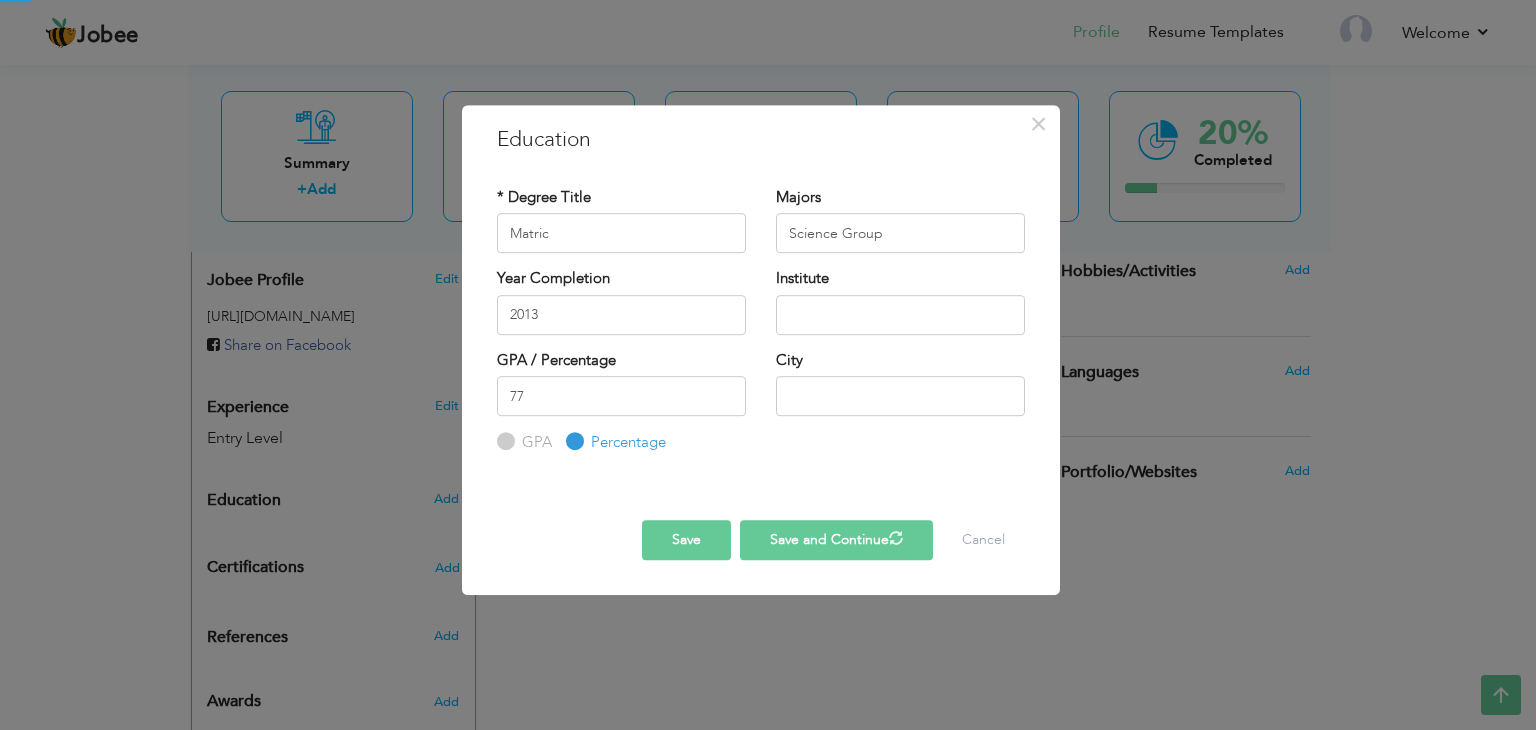 type 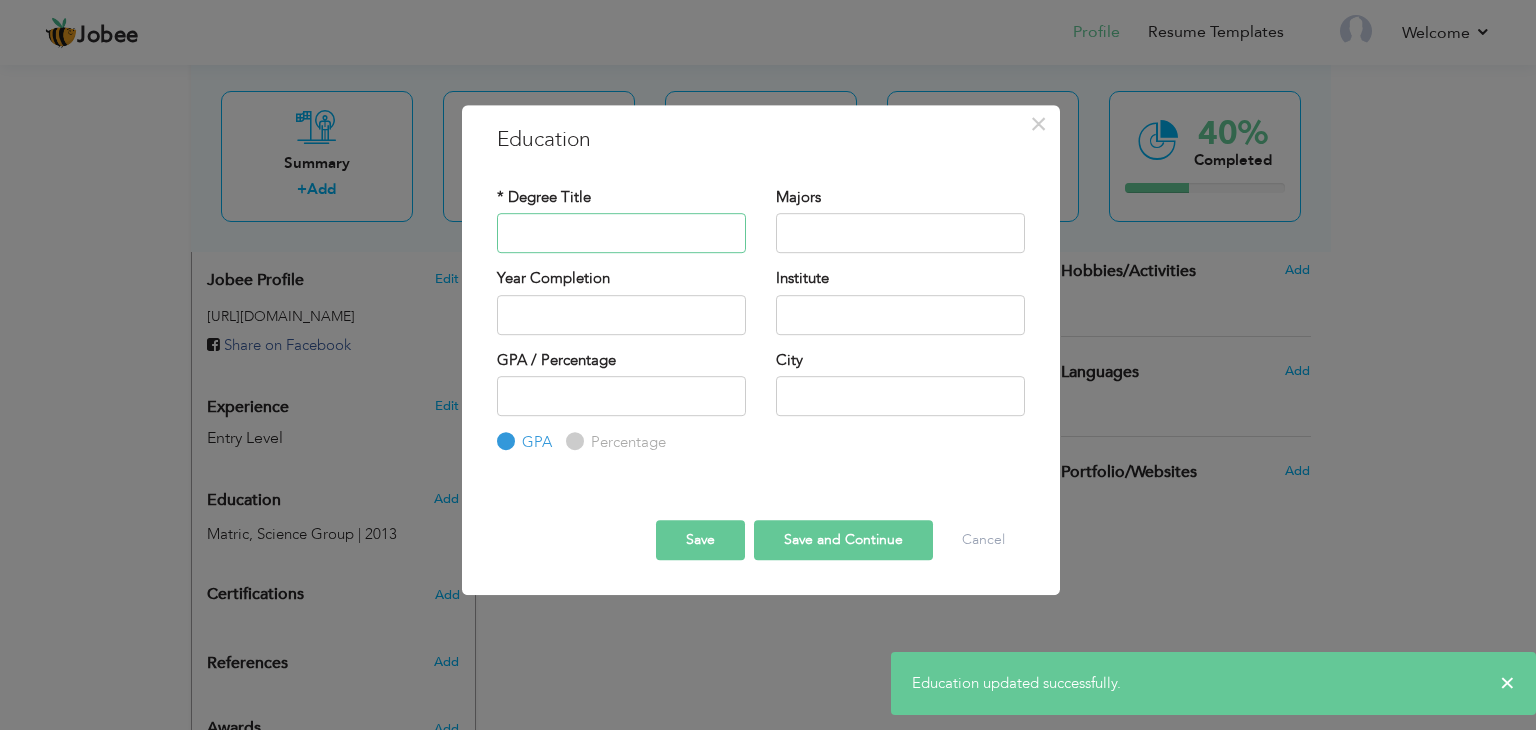 click at bounding box center (621, 233) 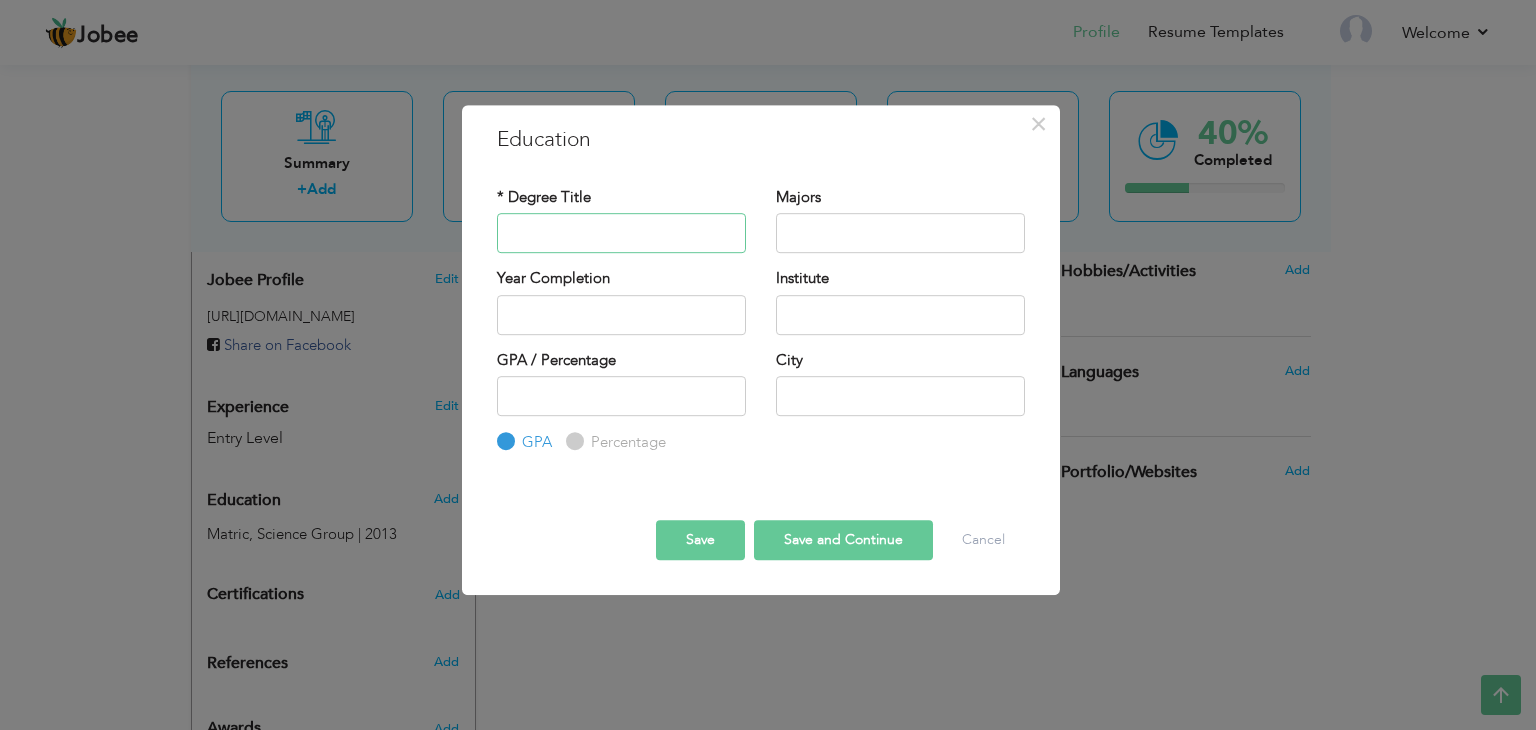 paste on "F.Sc (Pre-Eng)" 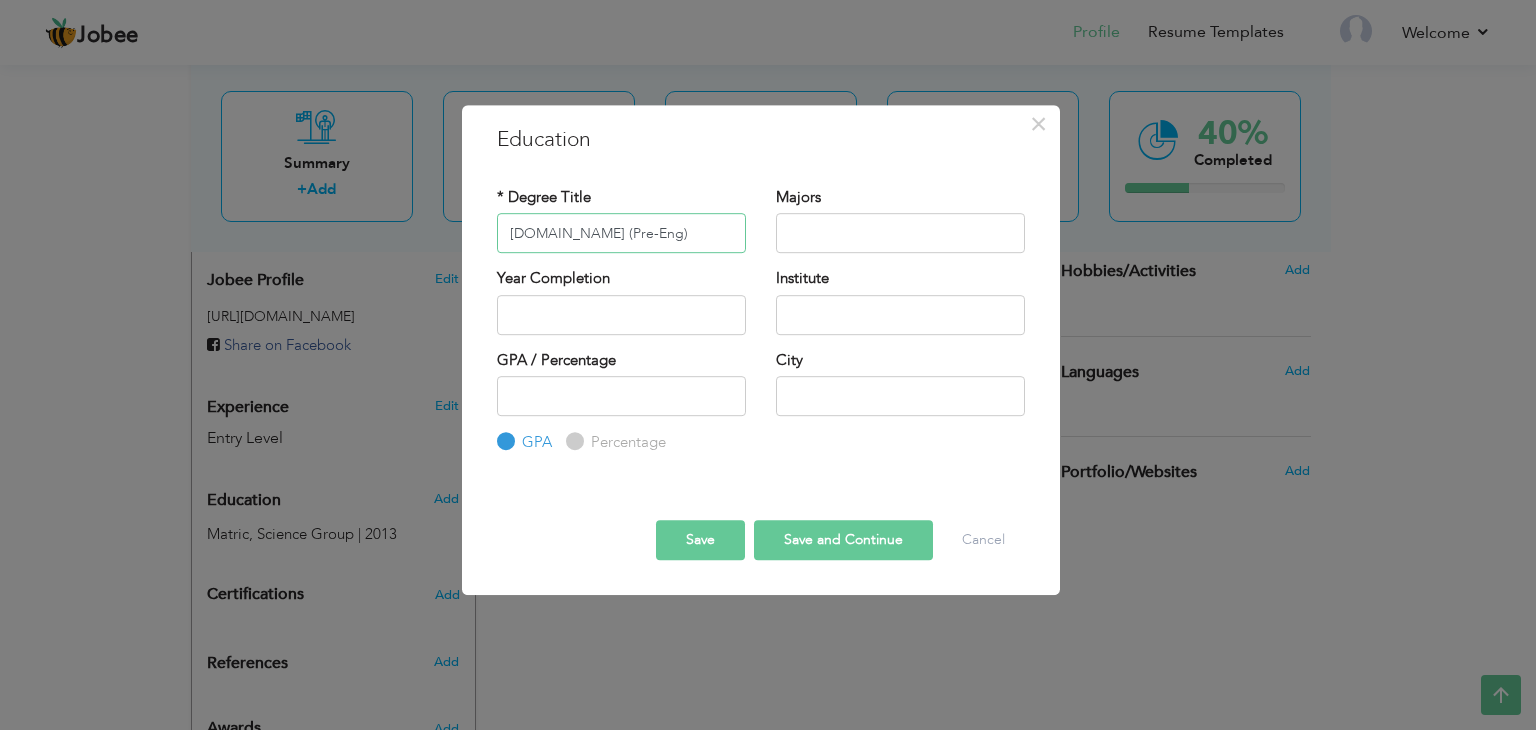 drag, startPoint x: 604, startPoint y: 222, endPoint x: 536, endPoint y: 233, distance: 68.88396 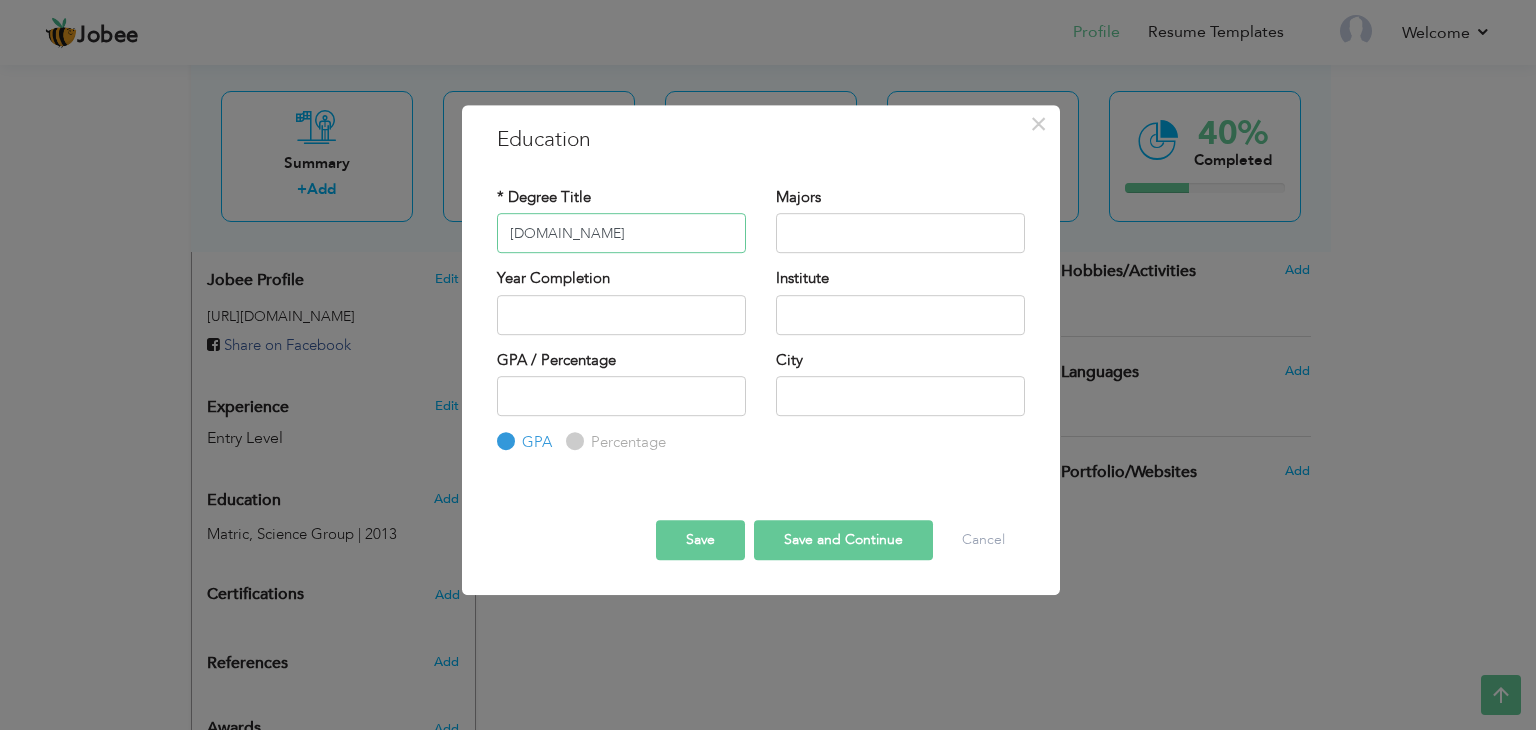 type on "F.Sc" 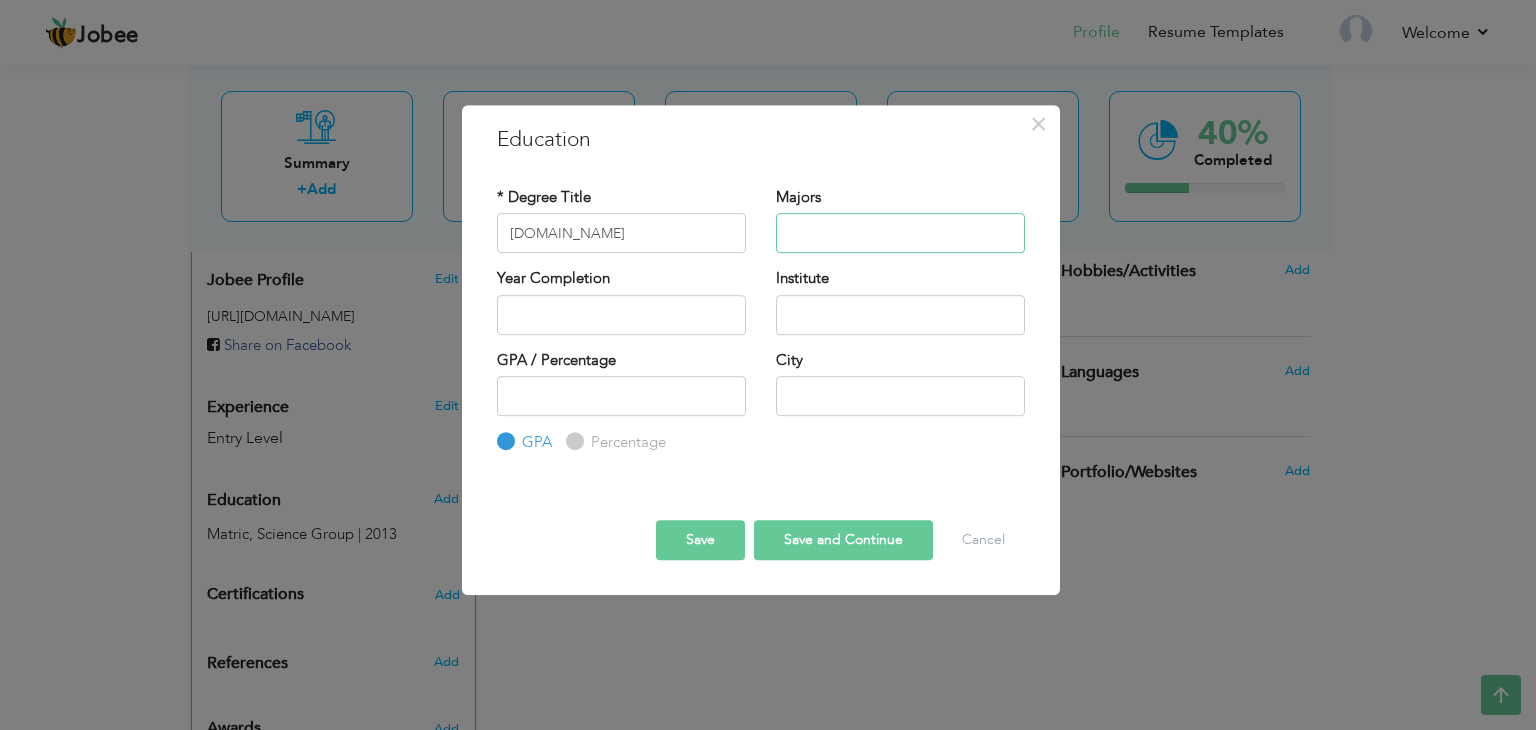 click at bounding box center (900, 233) 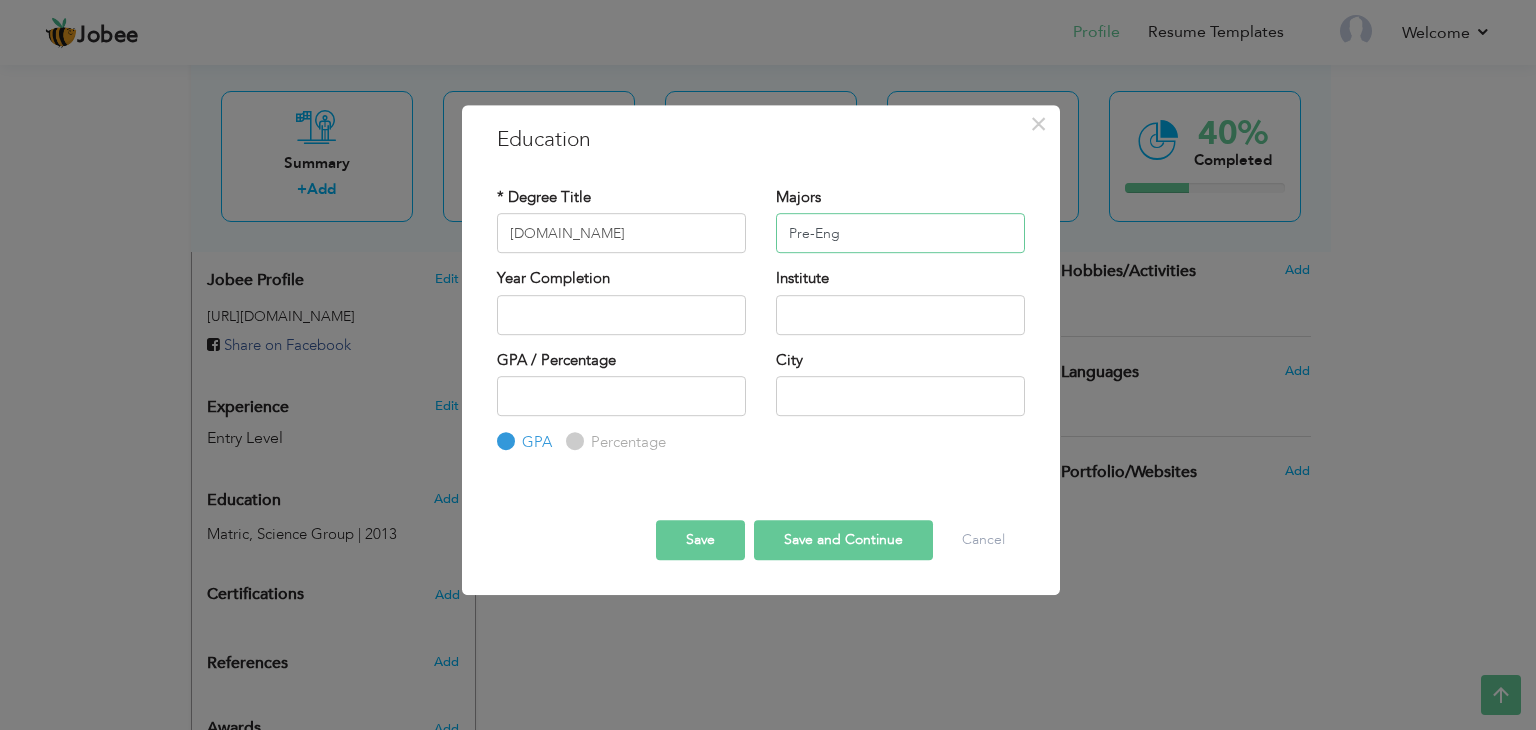 click on "Pre-Eng" at bounding box center (900, 233) 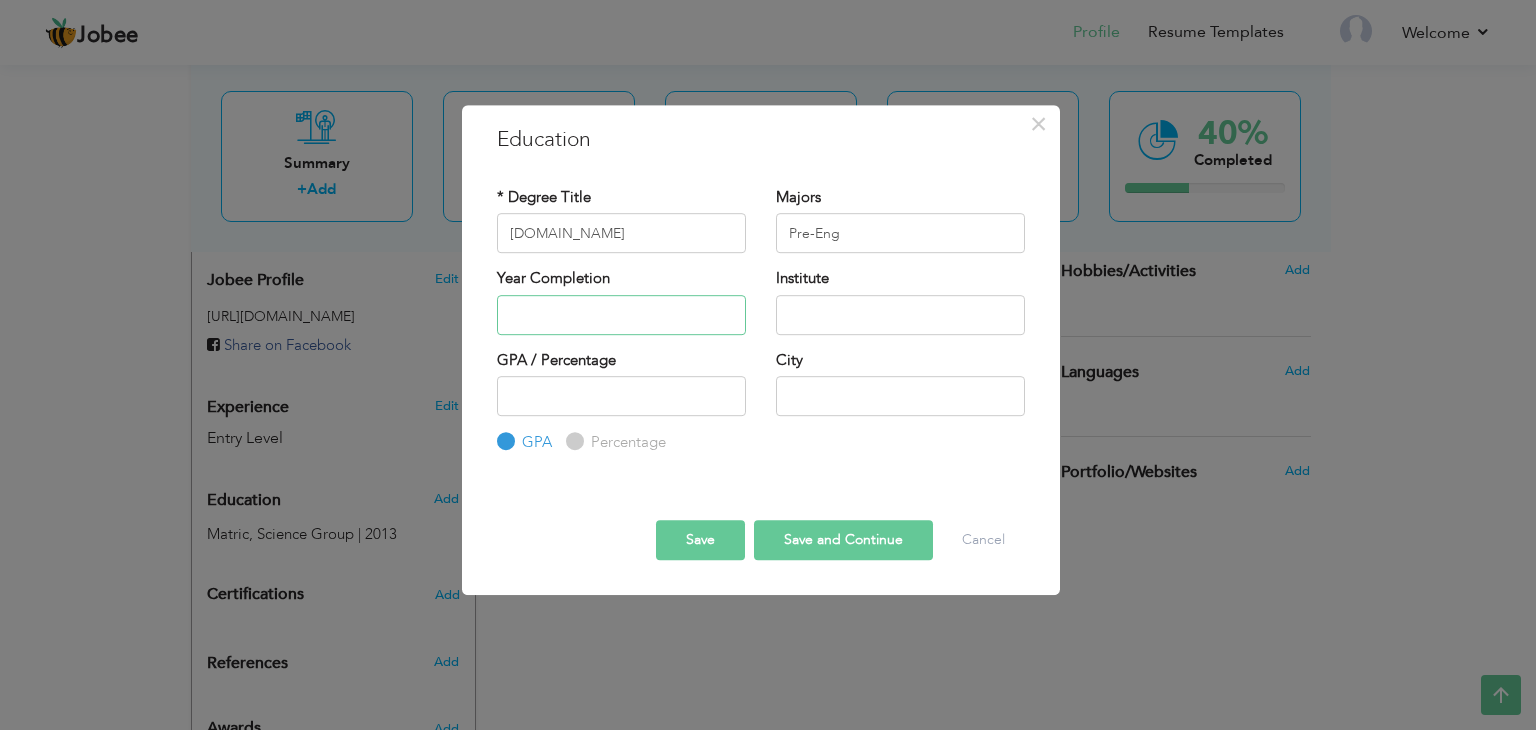 drag, startPoint x: 830, startPoint y: 234, endPoint x: 547, endPoint y: 301, distance: 290.82297 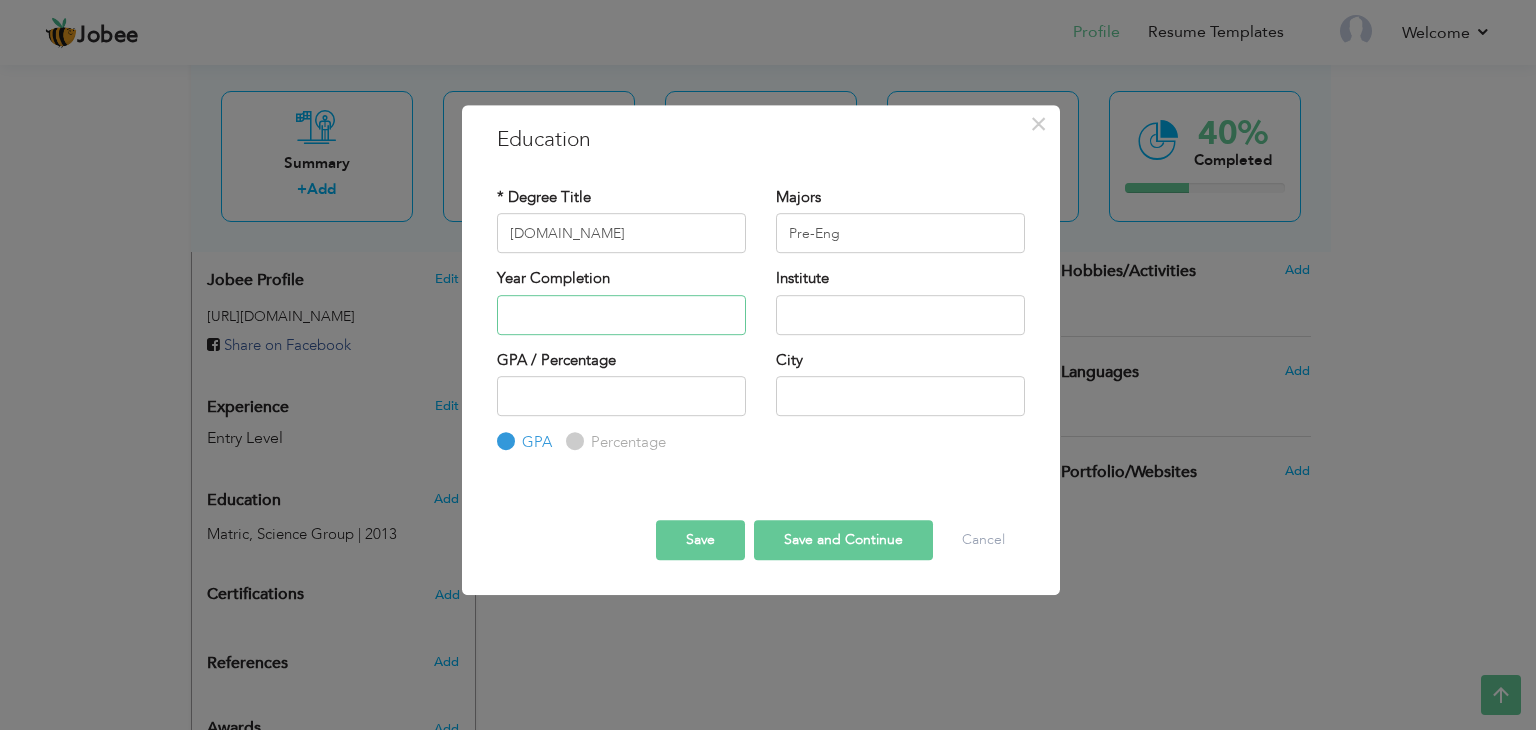 click at bounding box center [621, 315] 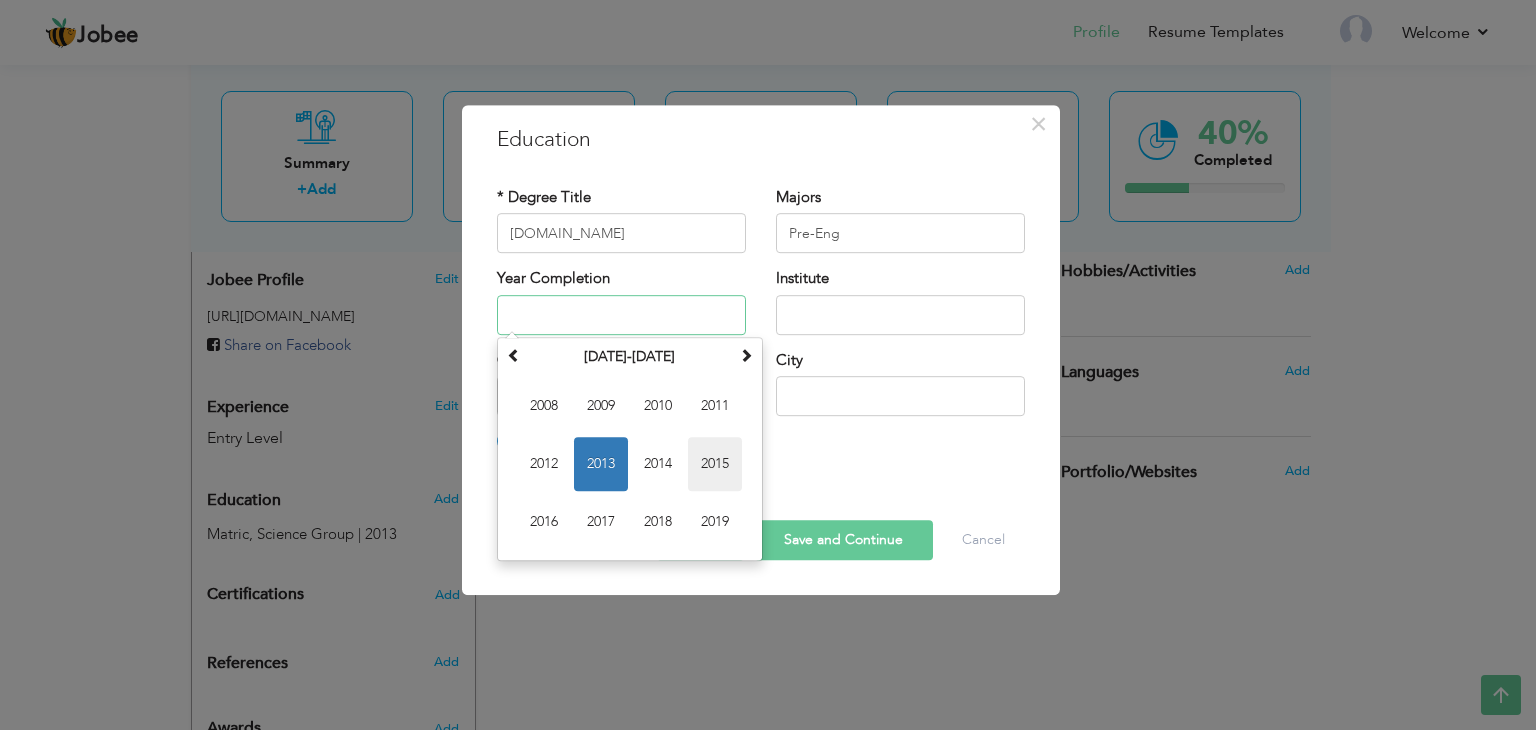 click on "2015" at bounding box center [715, 464] 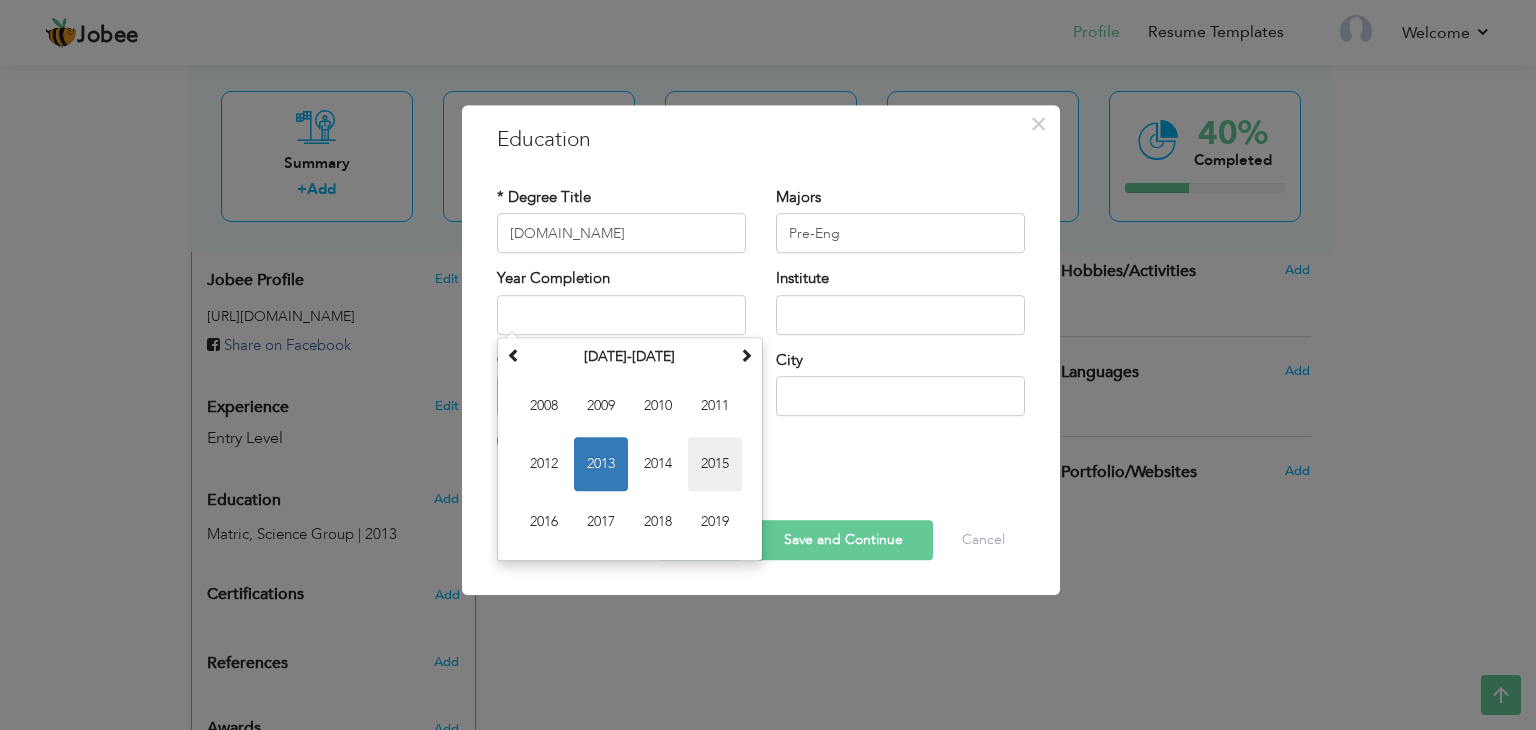 type on "2015" 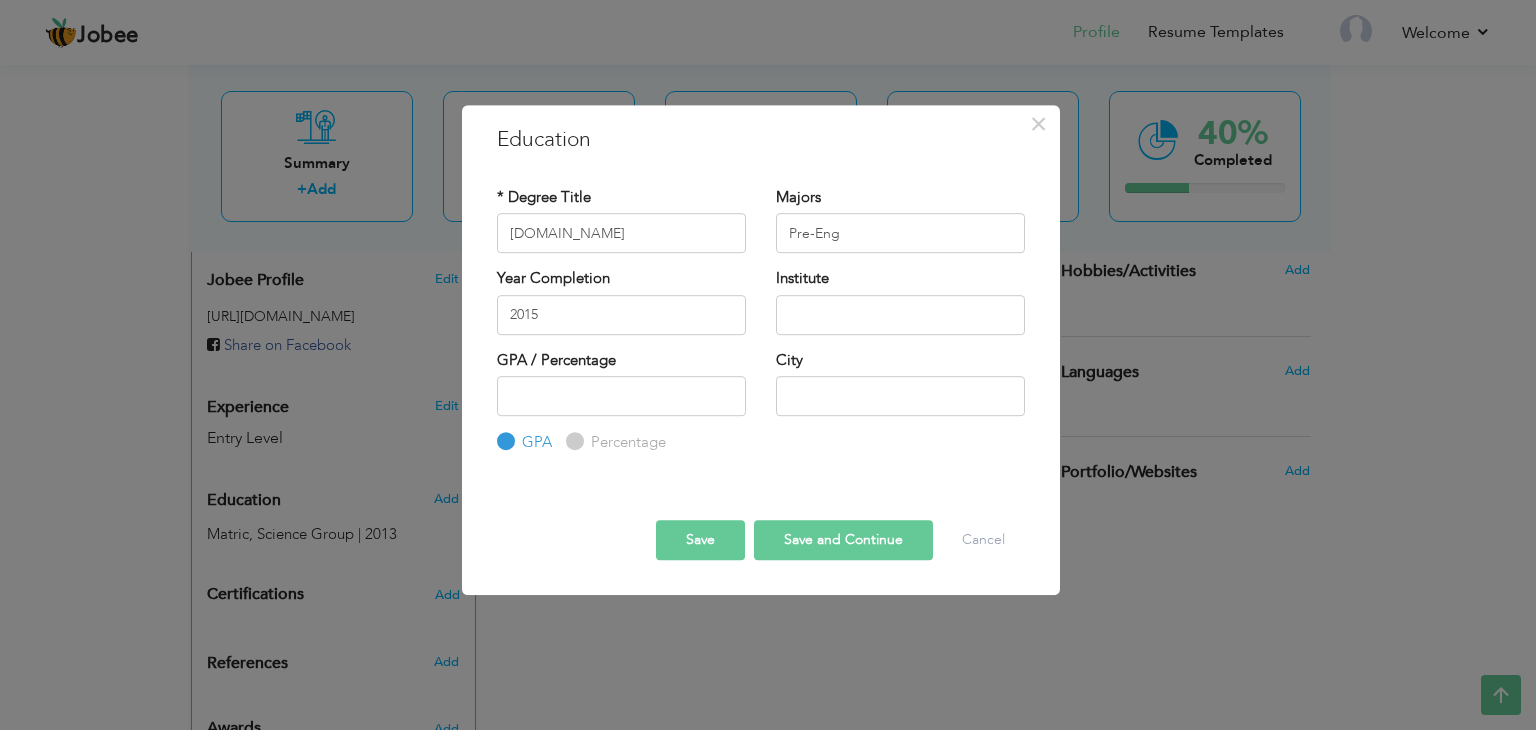 click on "Percentage" at bounding box center (626, 442) 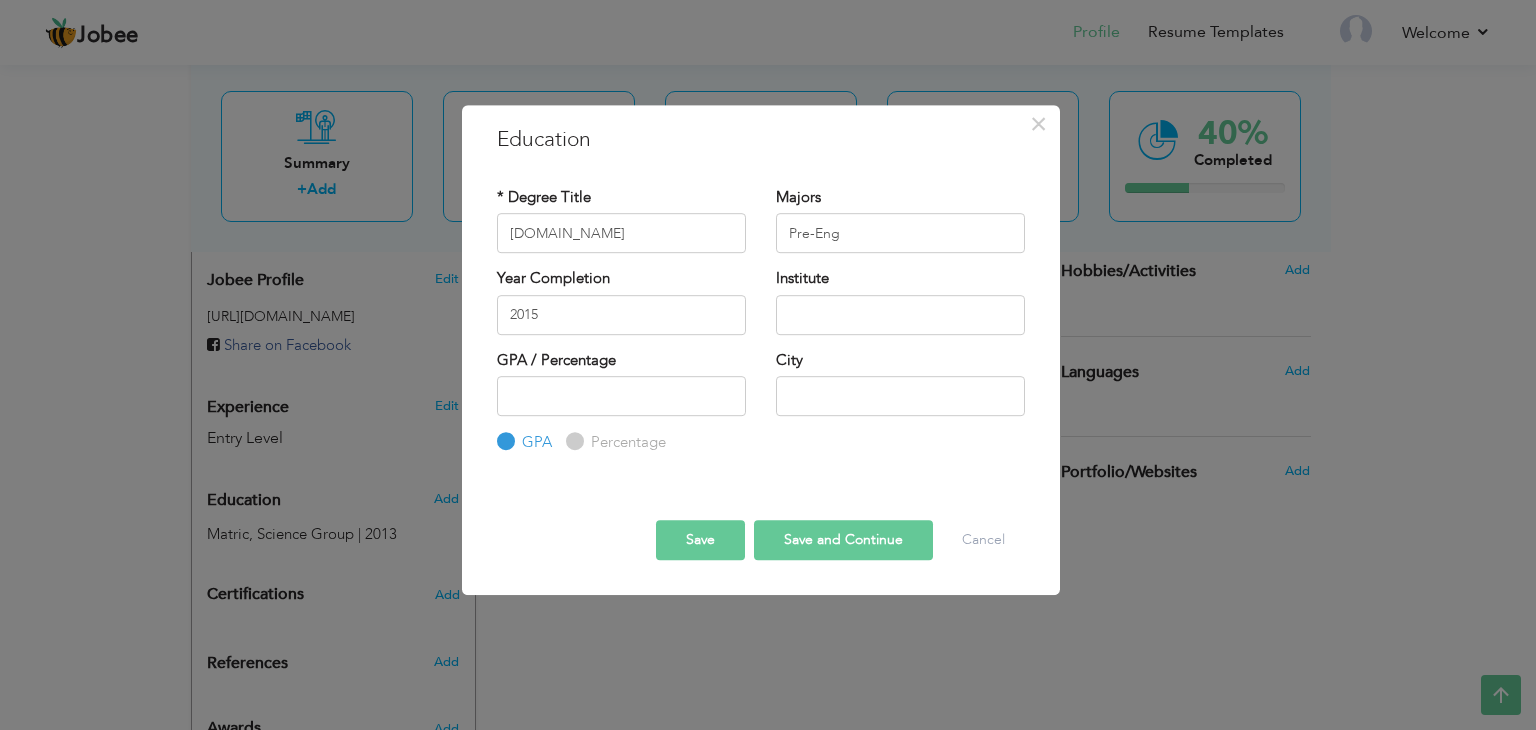 click on "Percentage" at bounding box center [572, 442] 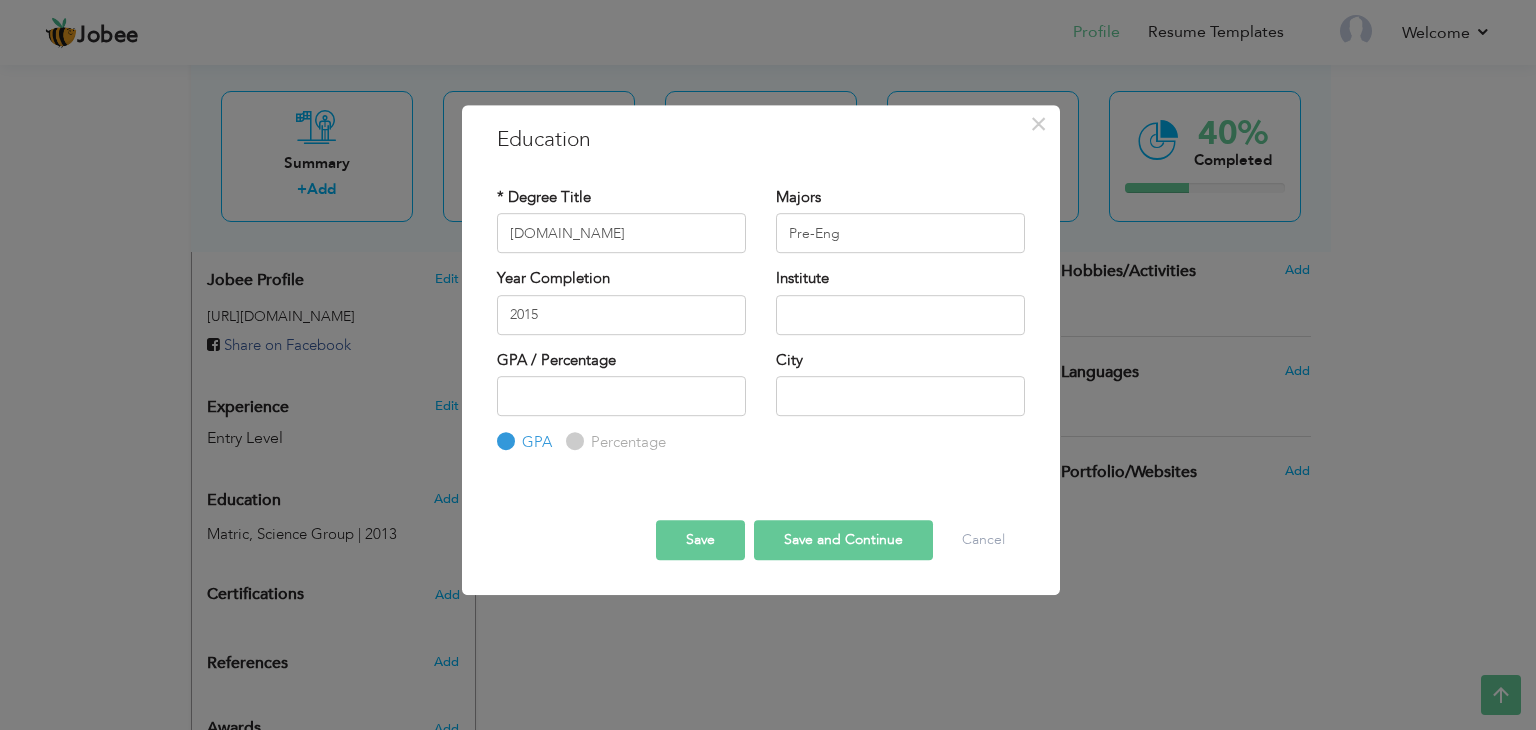radio on "true" 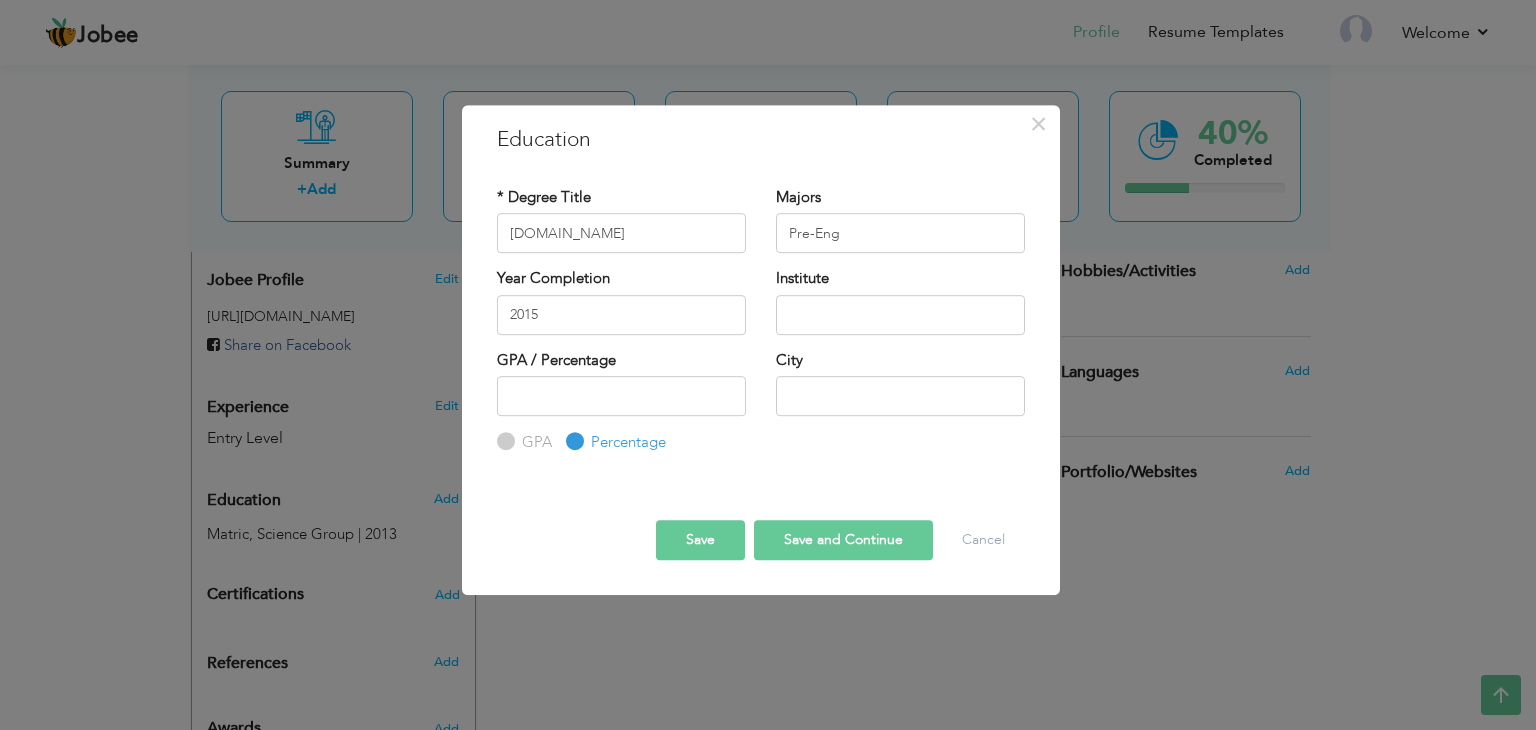 click on "GPA
Percentage" at bounding box center [621, 415] 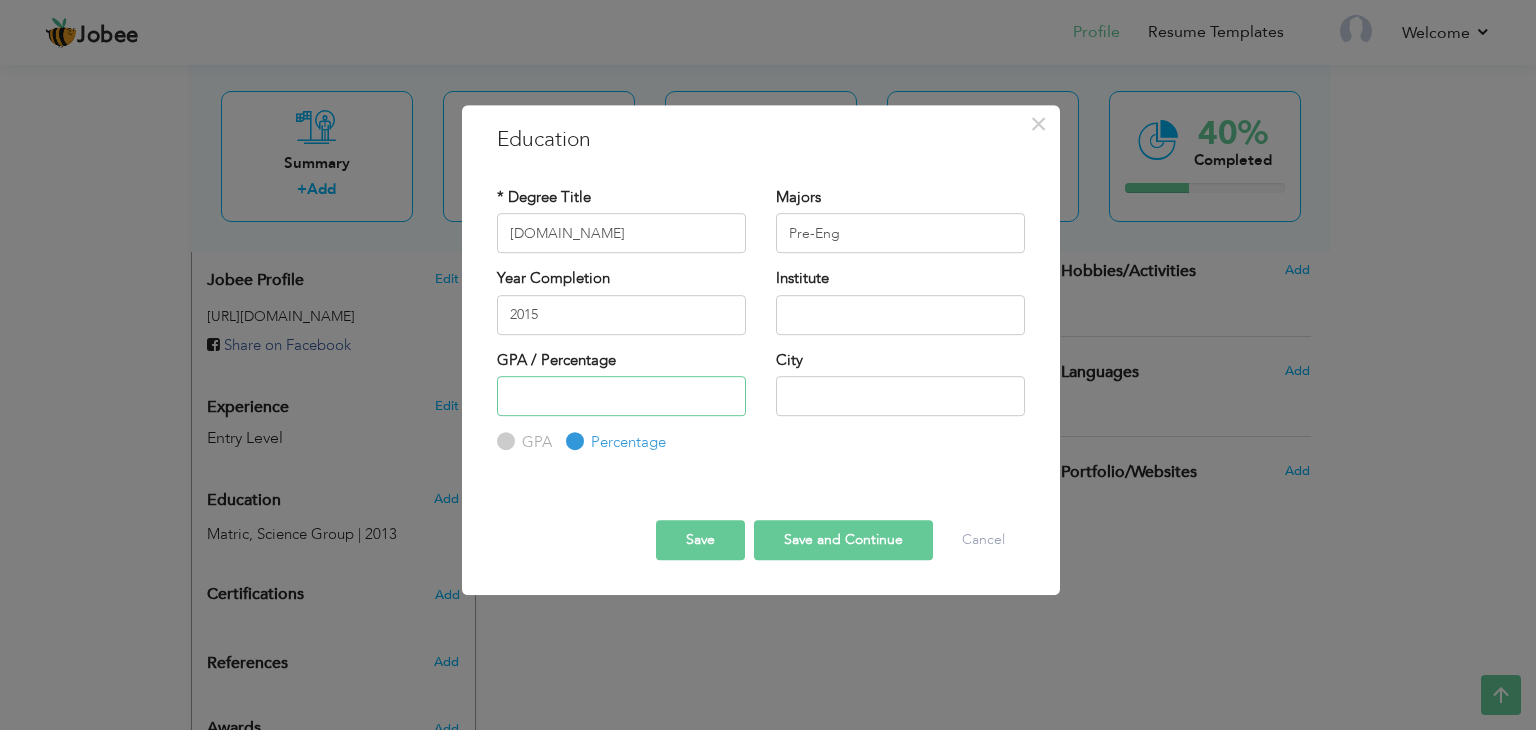 click at bounding box center (621, 396) 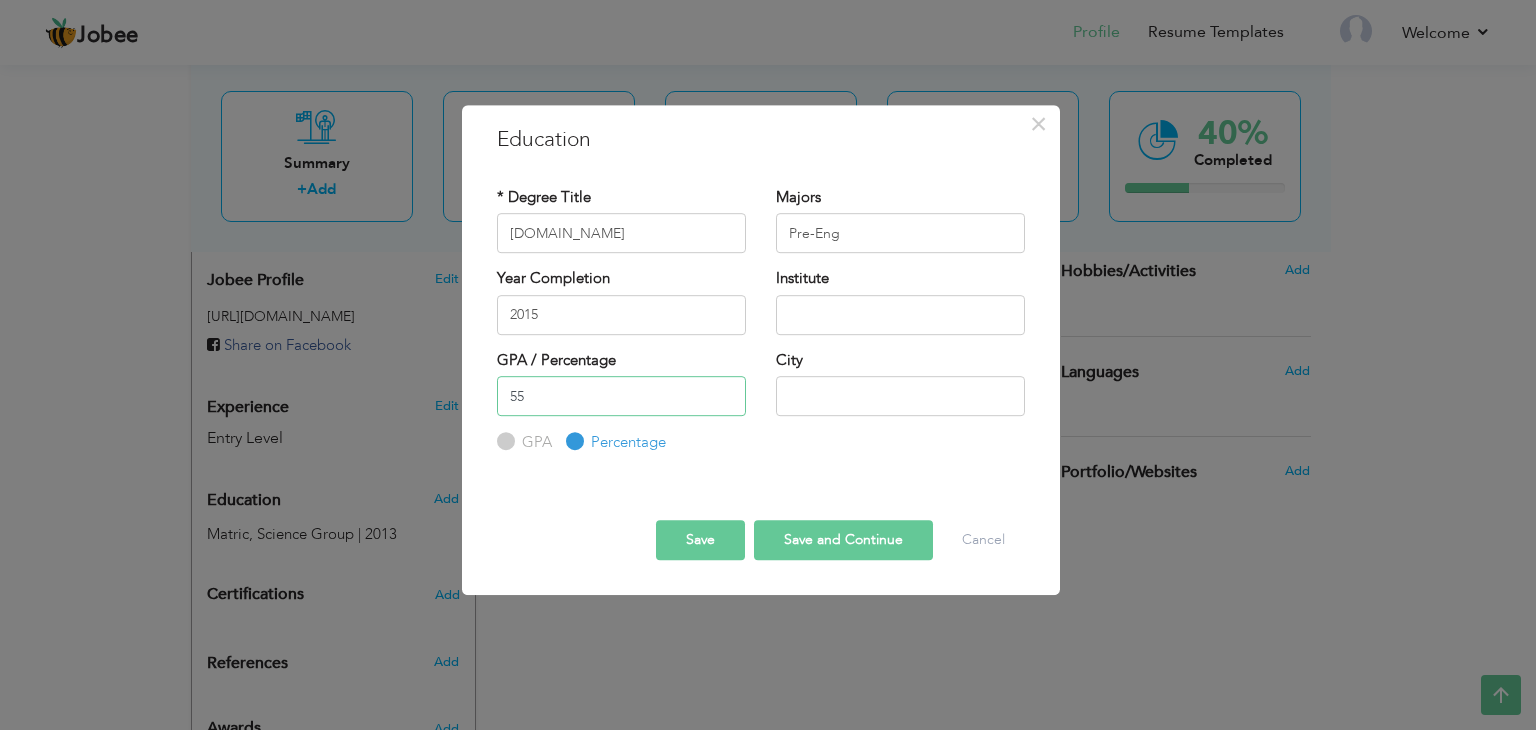 type on "55" 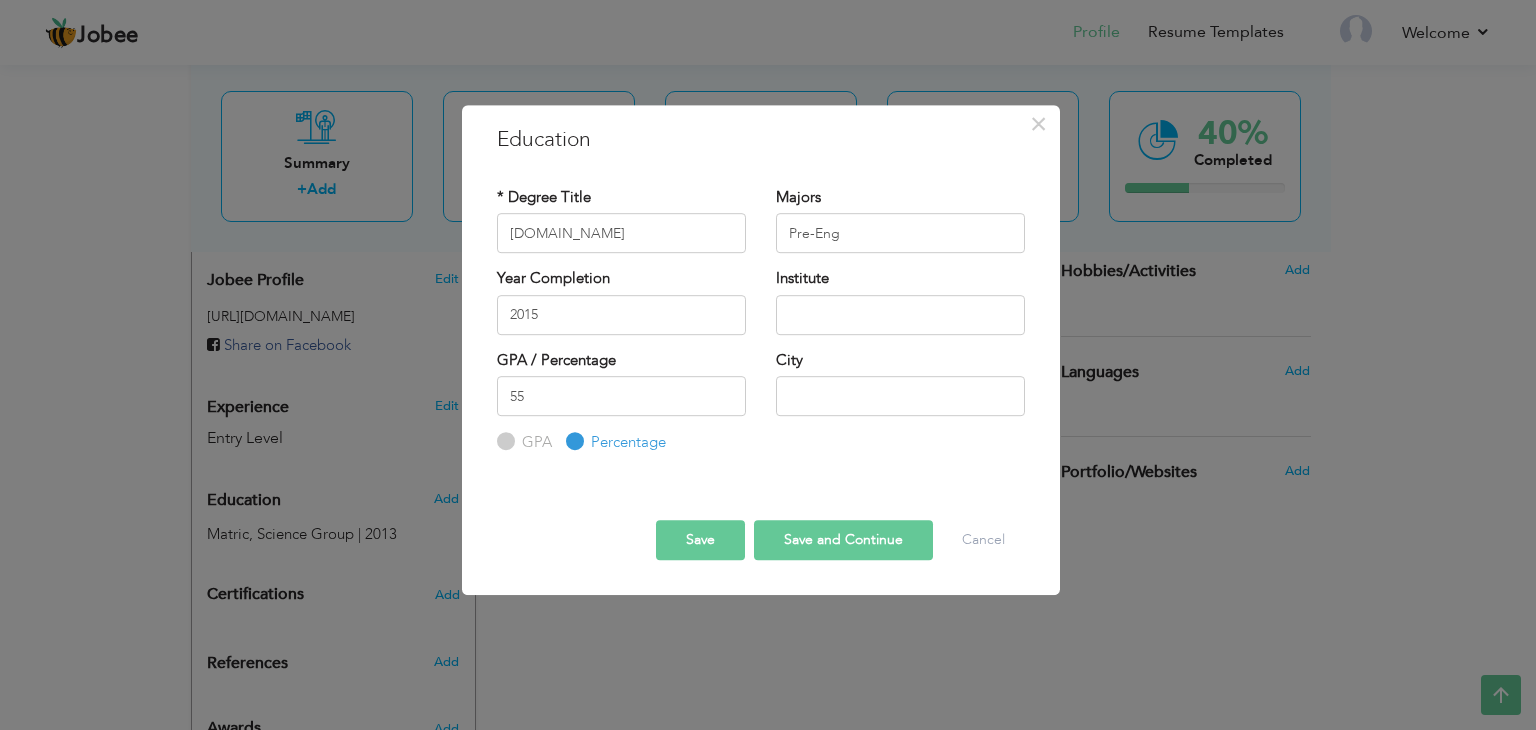 click on "Save and Continue" at bounding box center (843, 540) 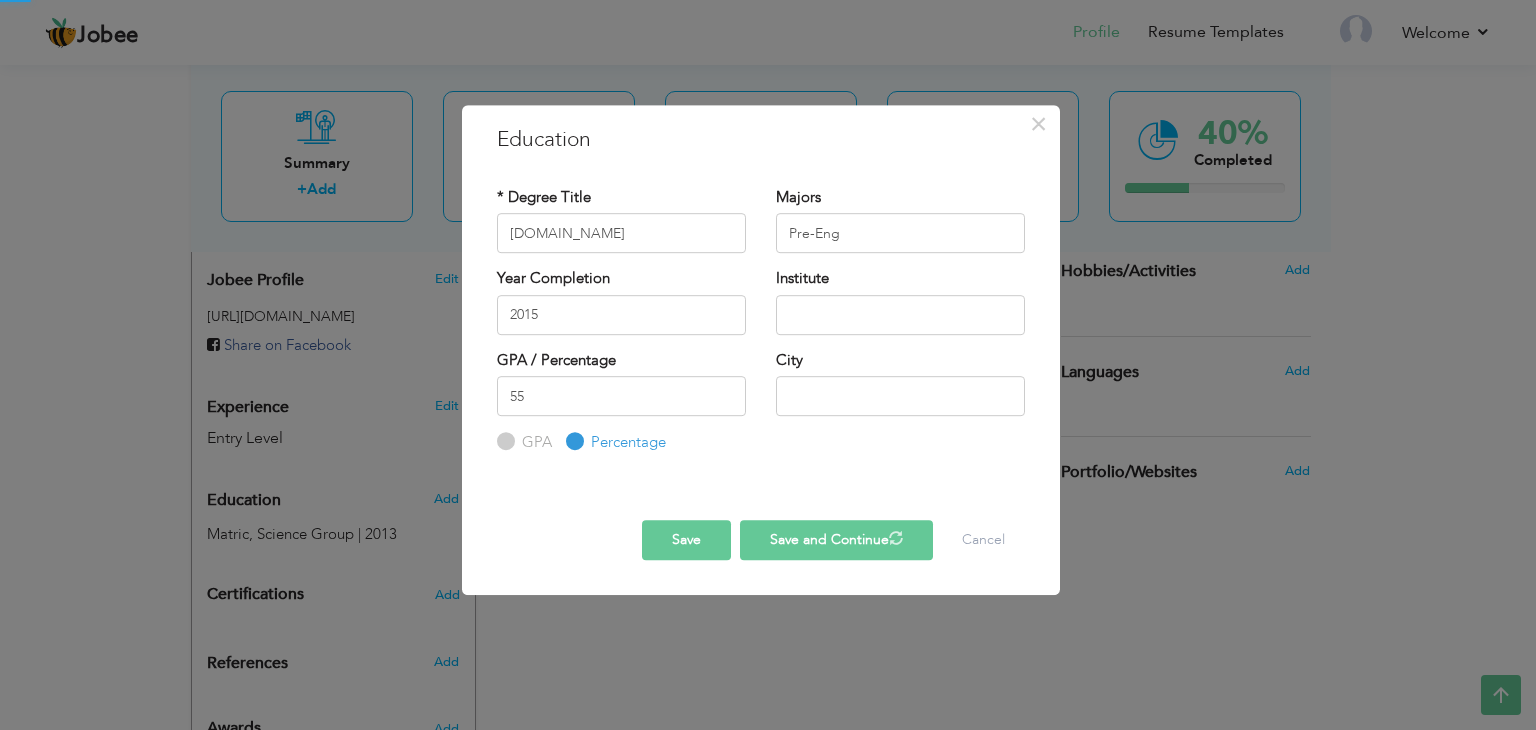 type 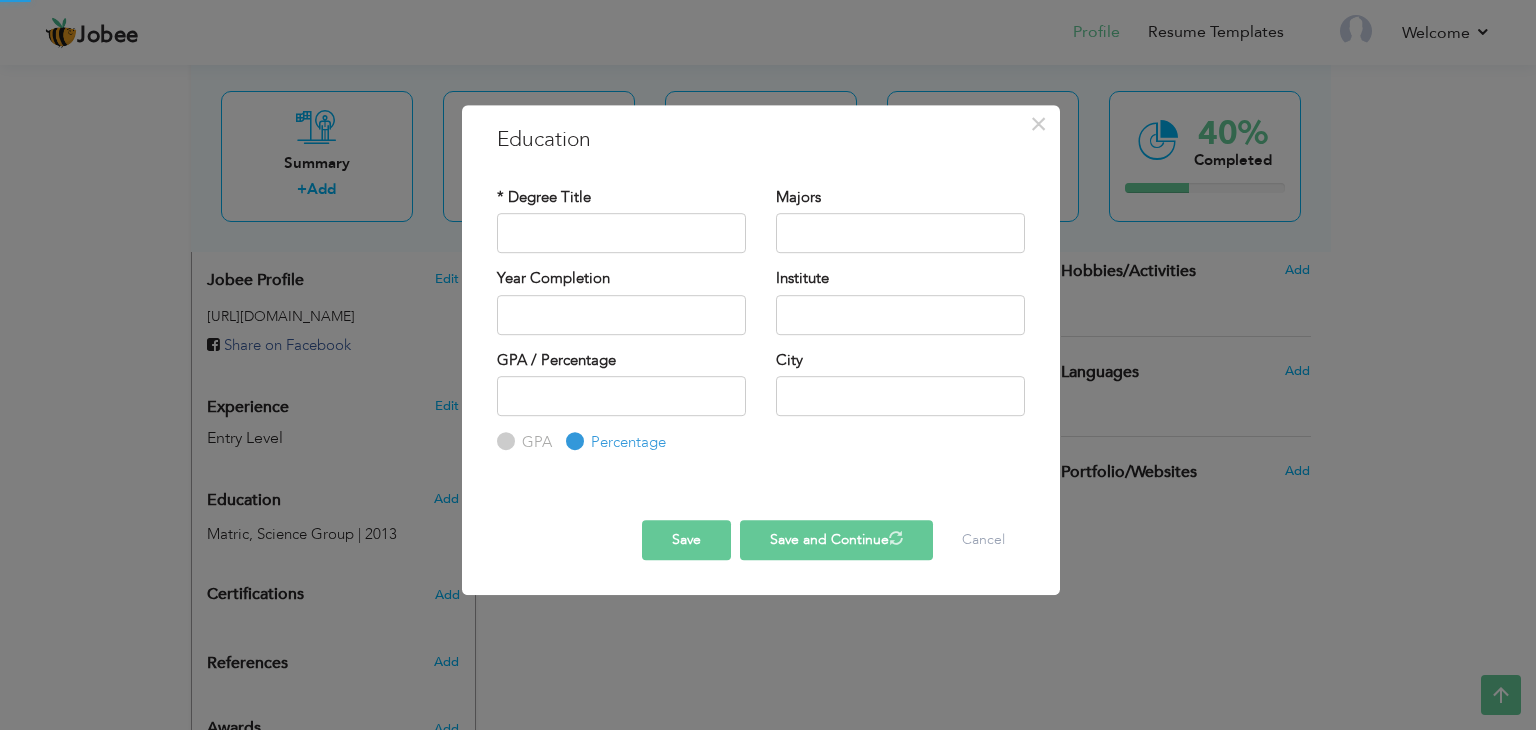radio on "true" 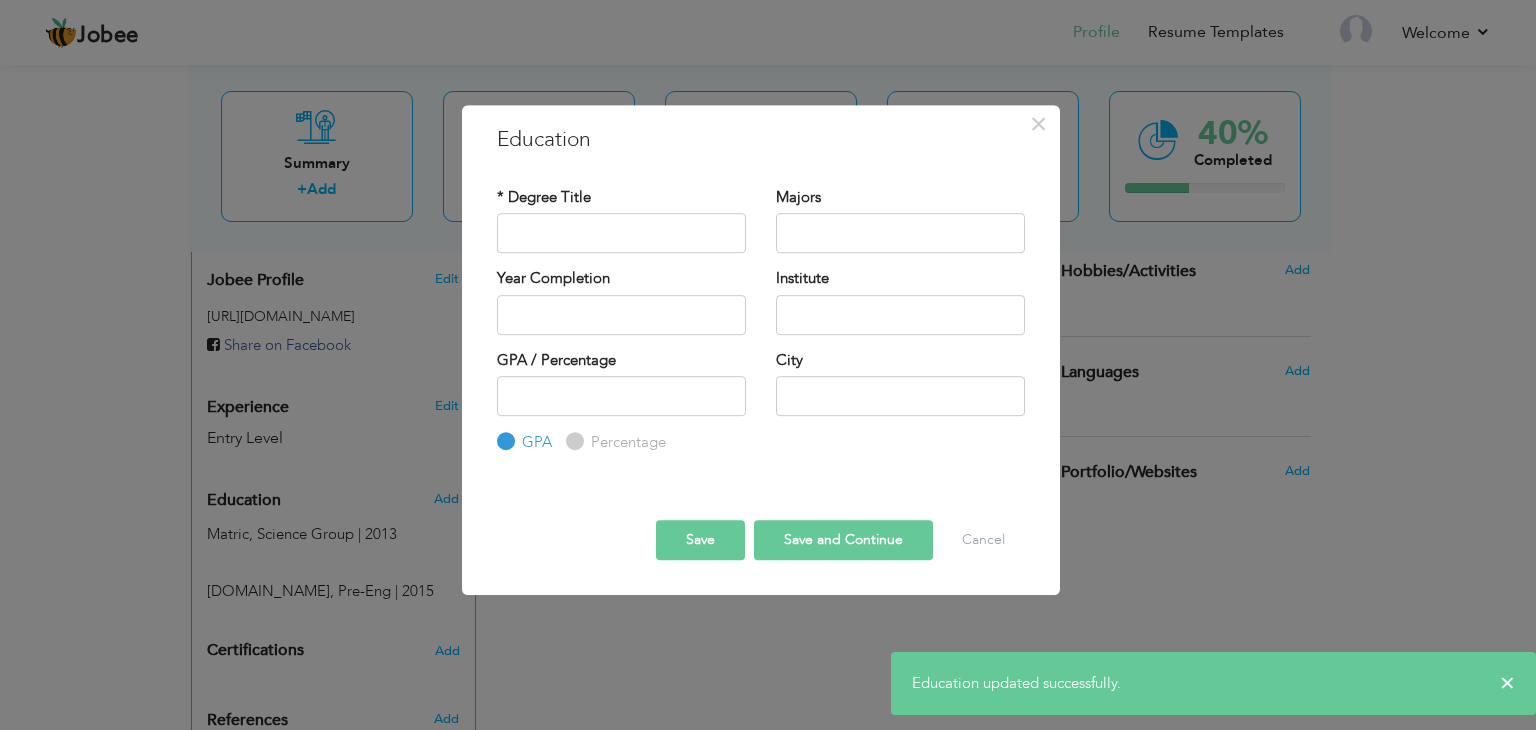click on "* Degree Title" at bounding box center (544, 197) 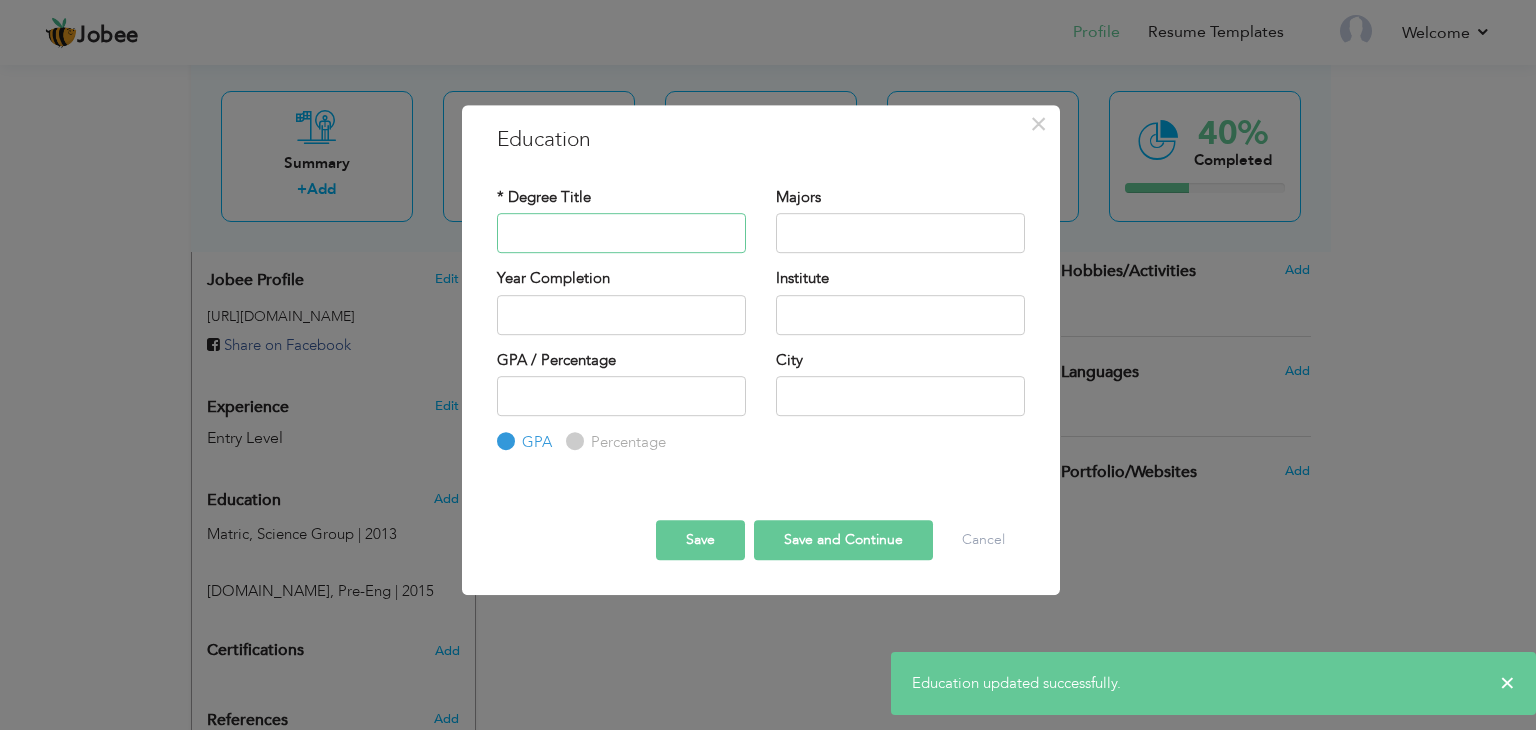 click at bounding box center [621, 233] 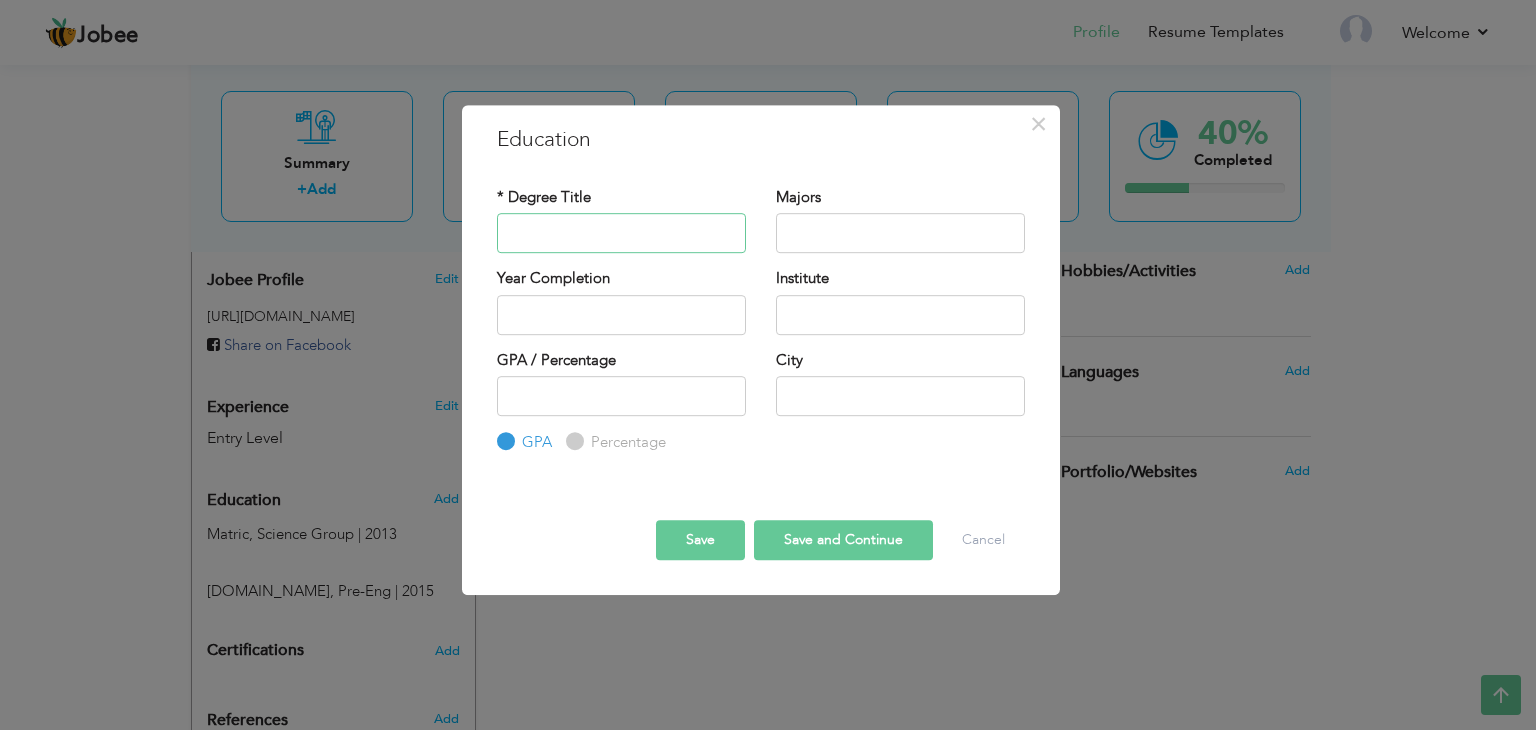 drag, startPoint x: 520, startPoint y: 225, endPoint x: 584, endPoint y: 272, distance: 79.40403 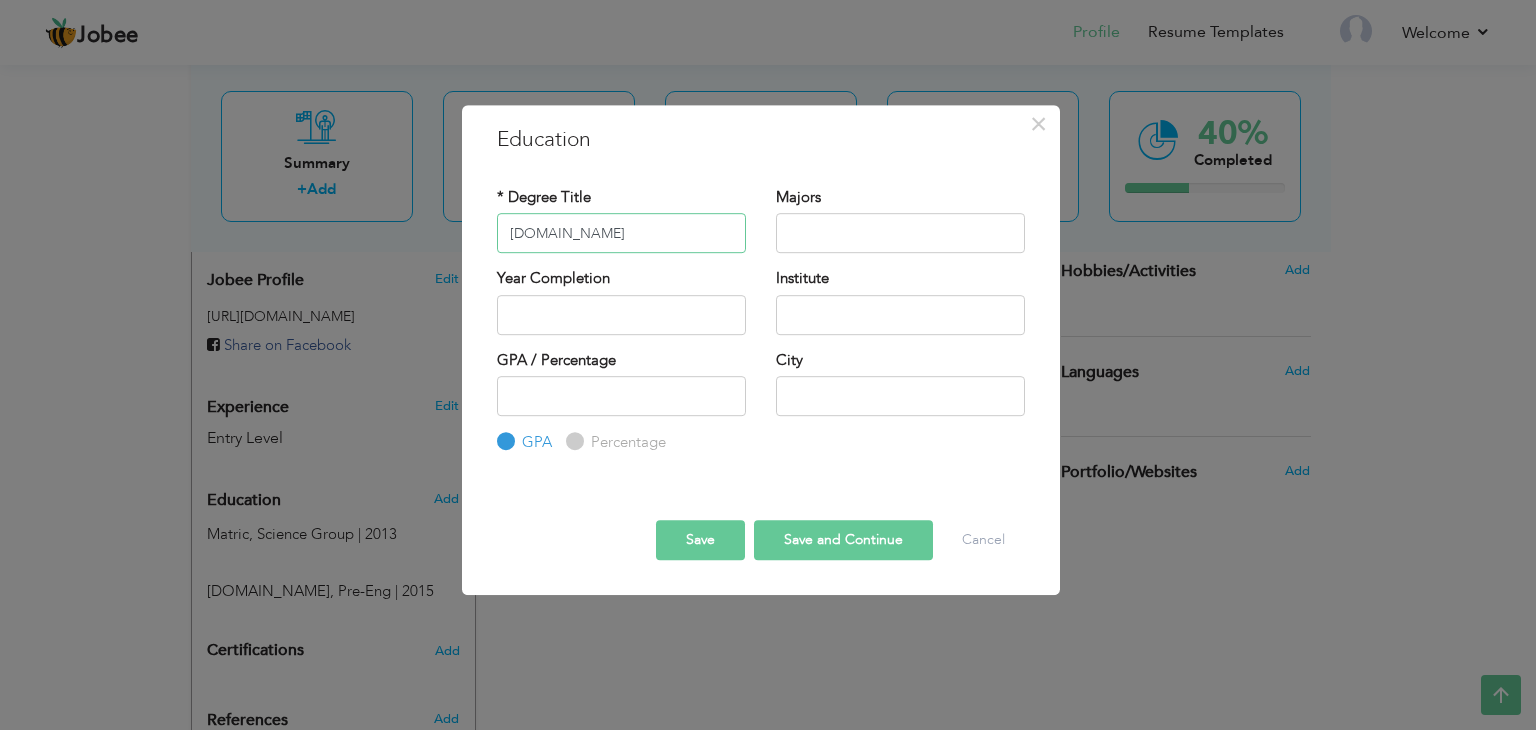 type on "B.Sc" 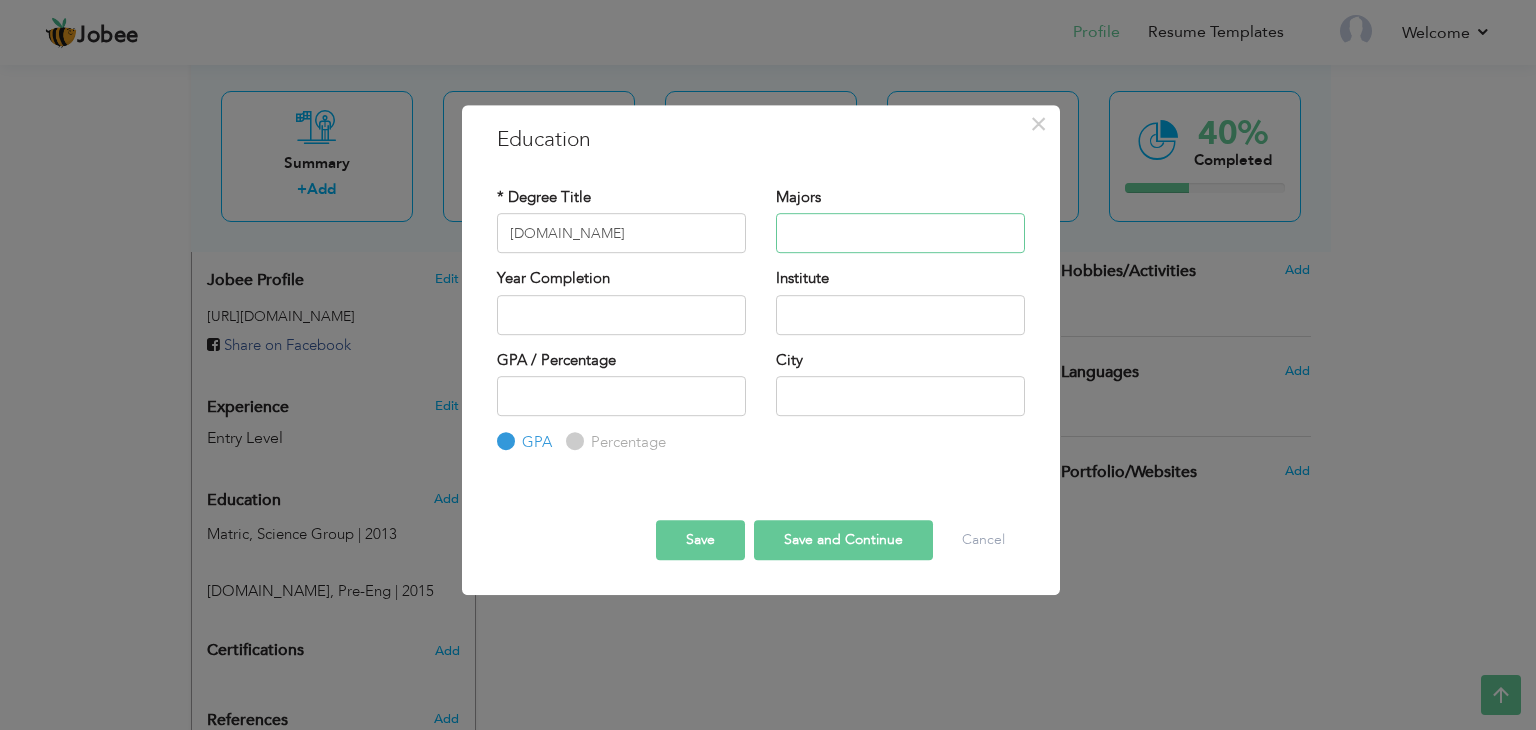 paste on "Pre-Eng" 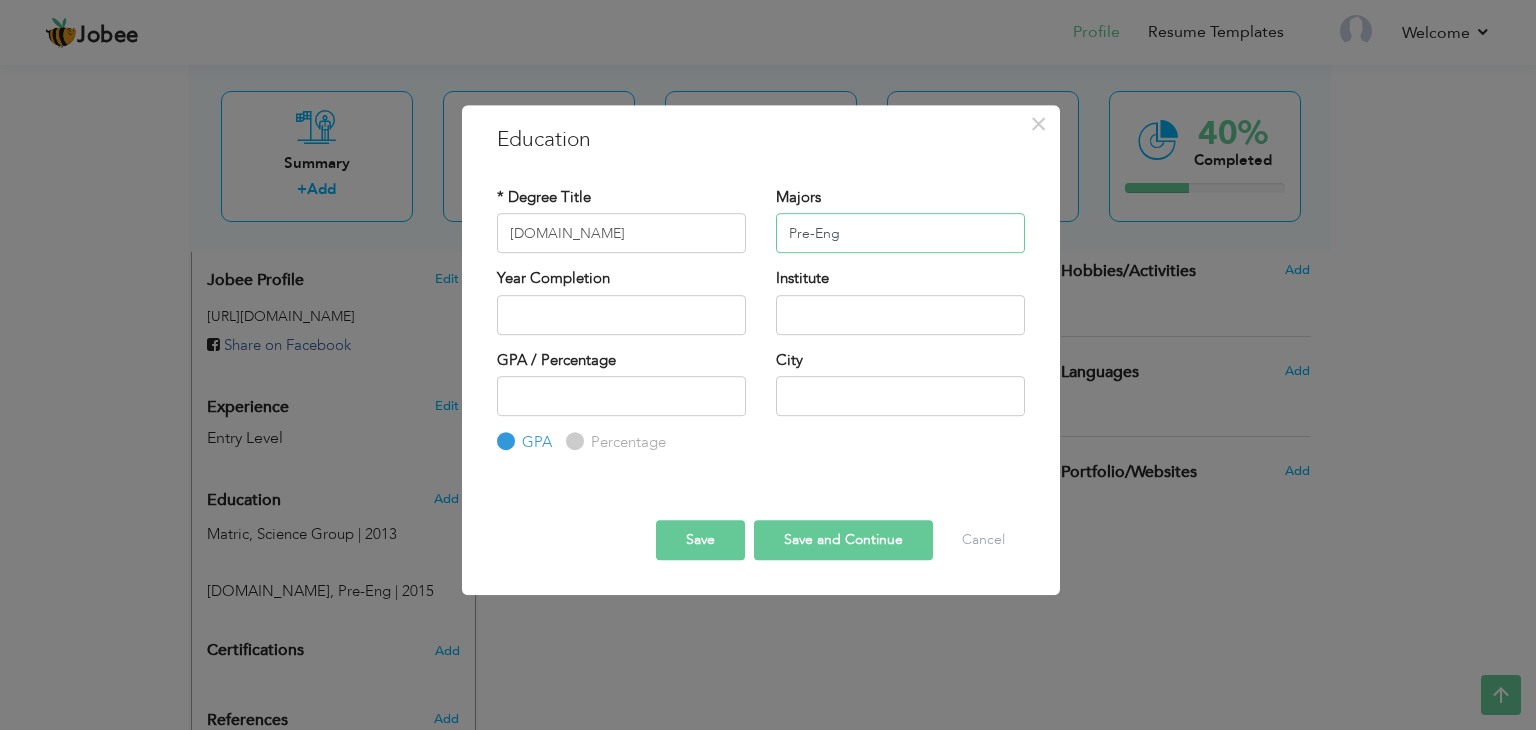 type on "Pre-Eng" 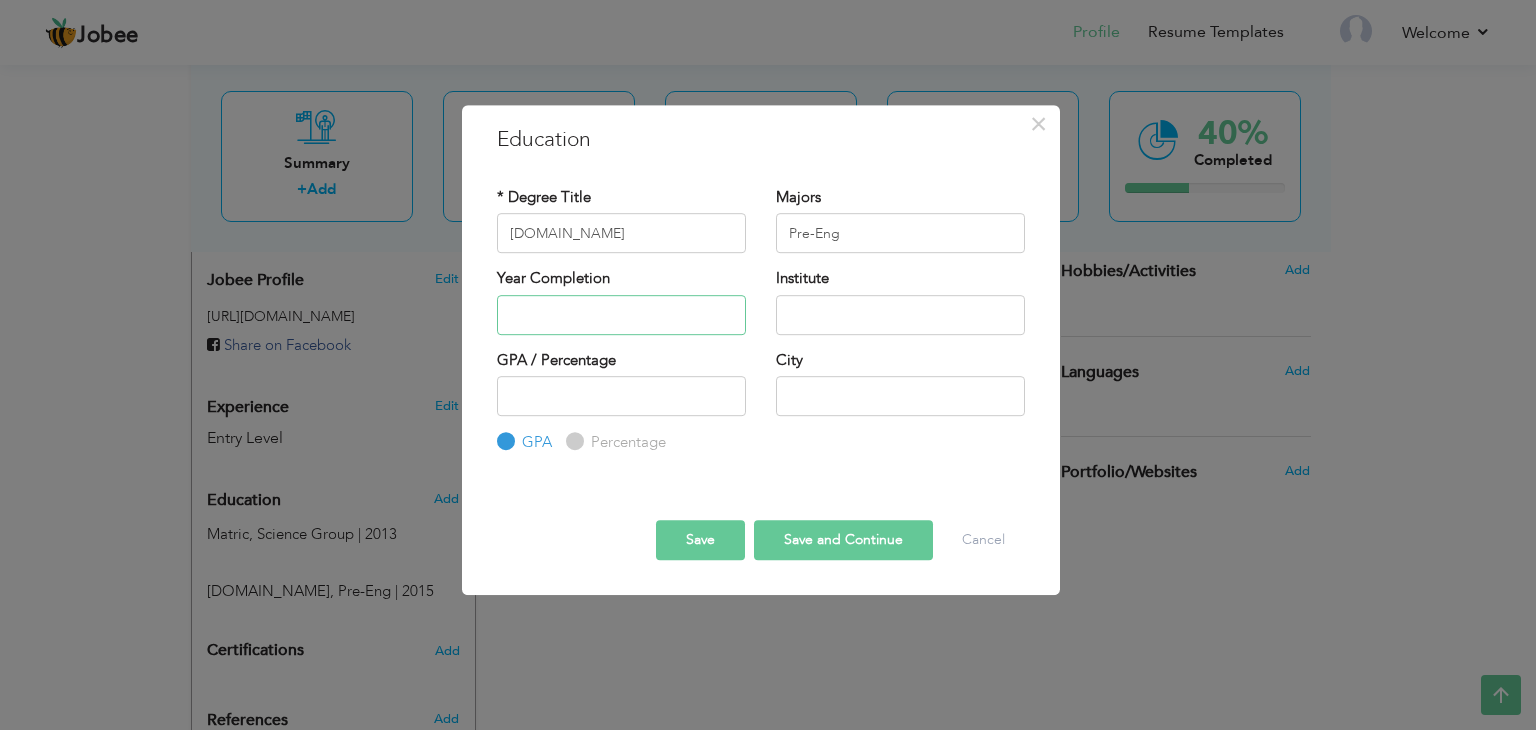 click at bounding box center (621, 315) 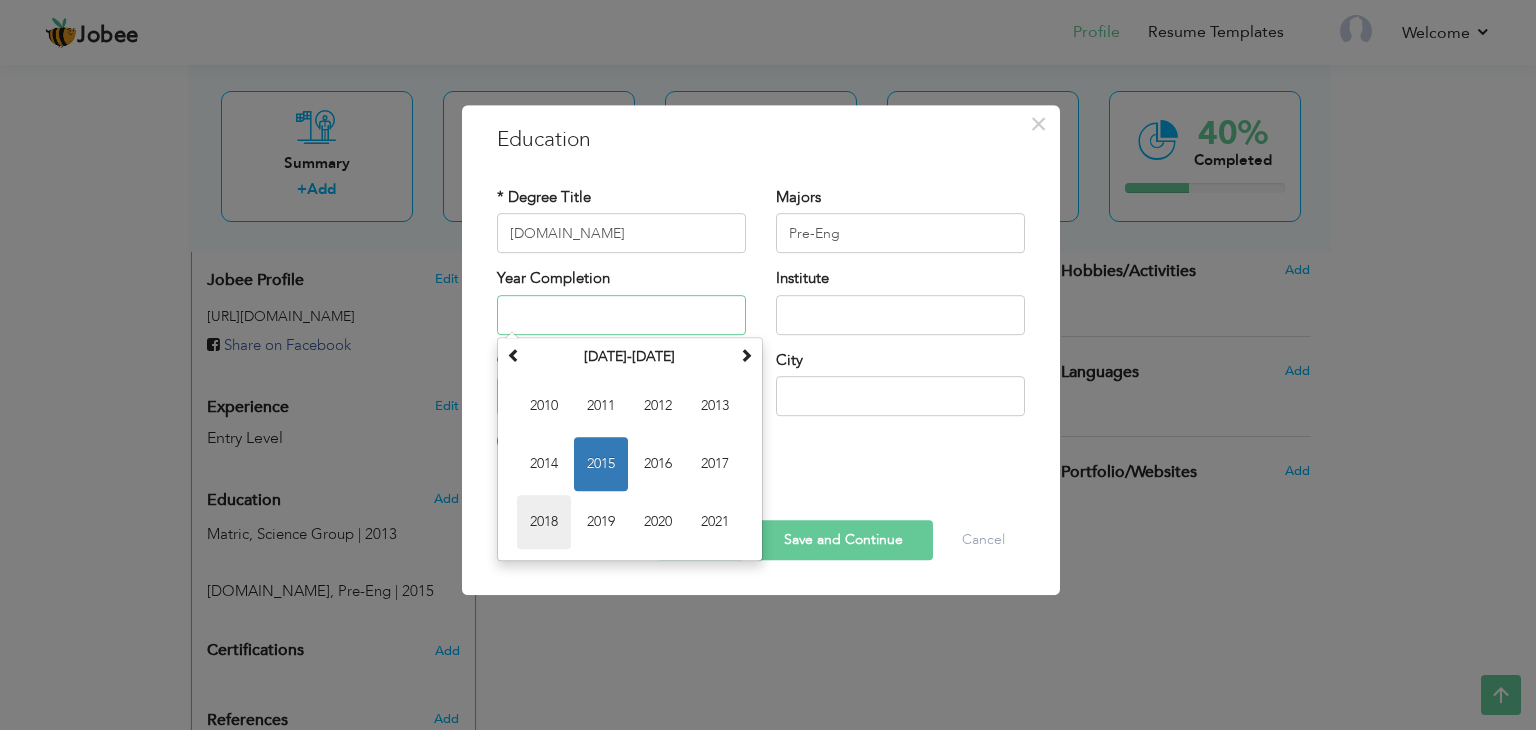 click on "2018" at bounding box center (544, 522) 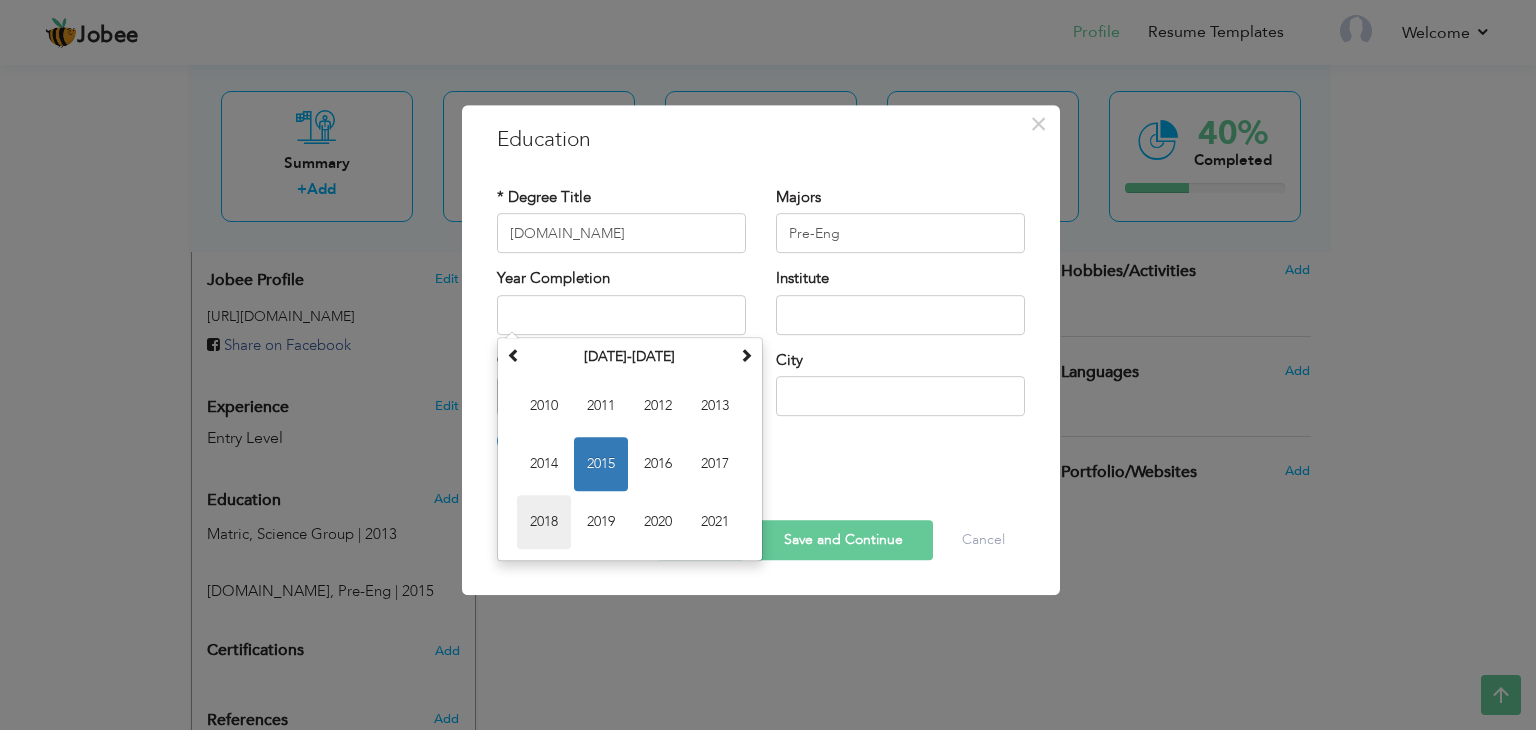 type on "2018" 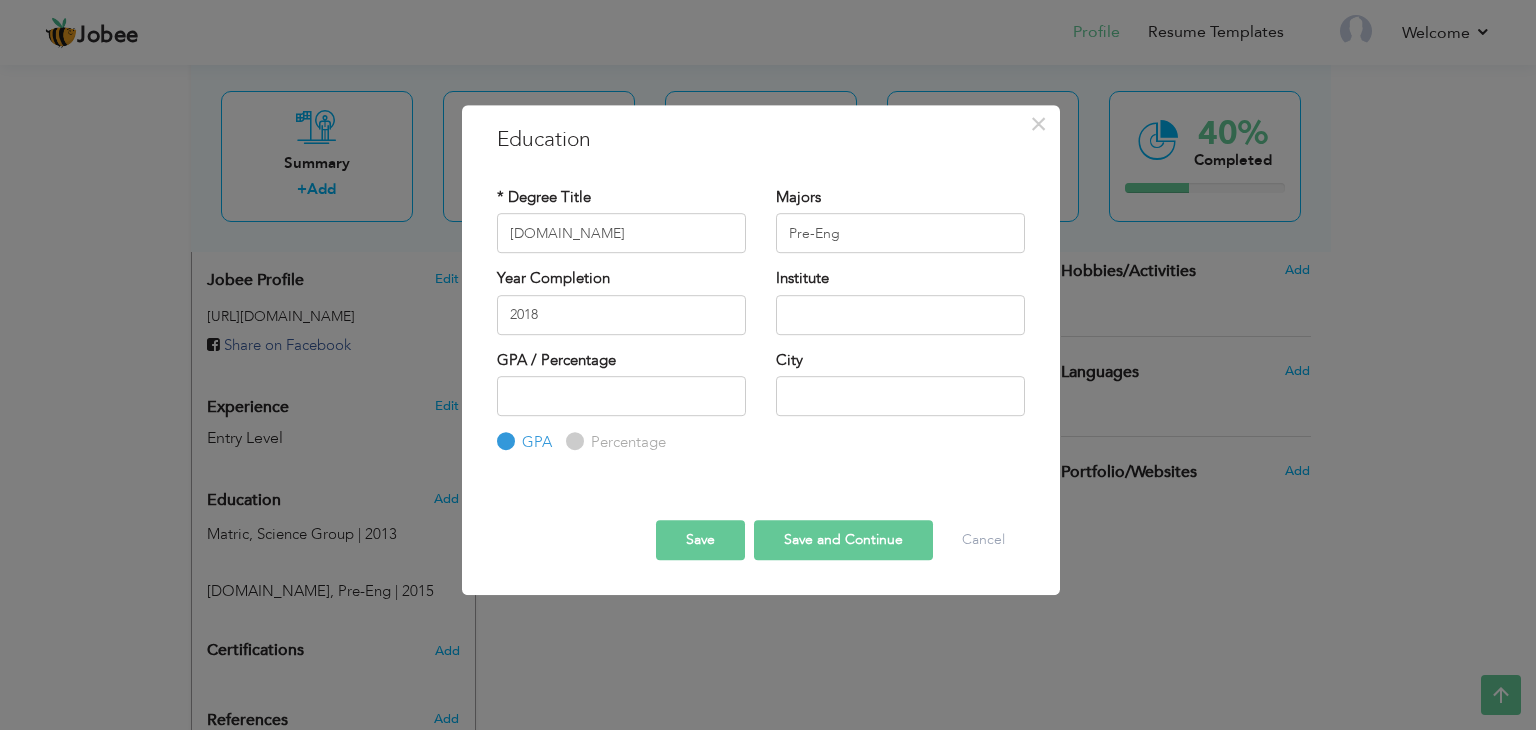 click on "GPA
Percentage" at bounding box center [621, 415] 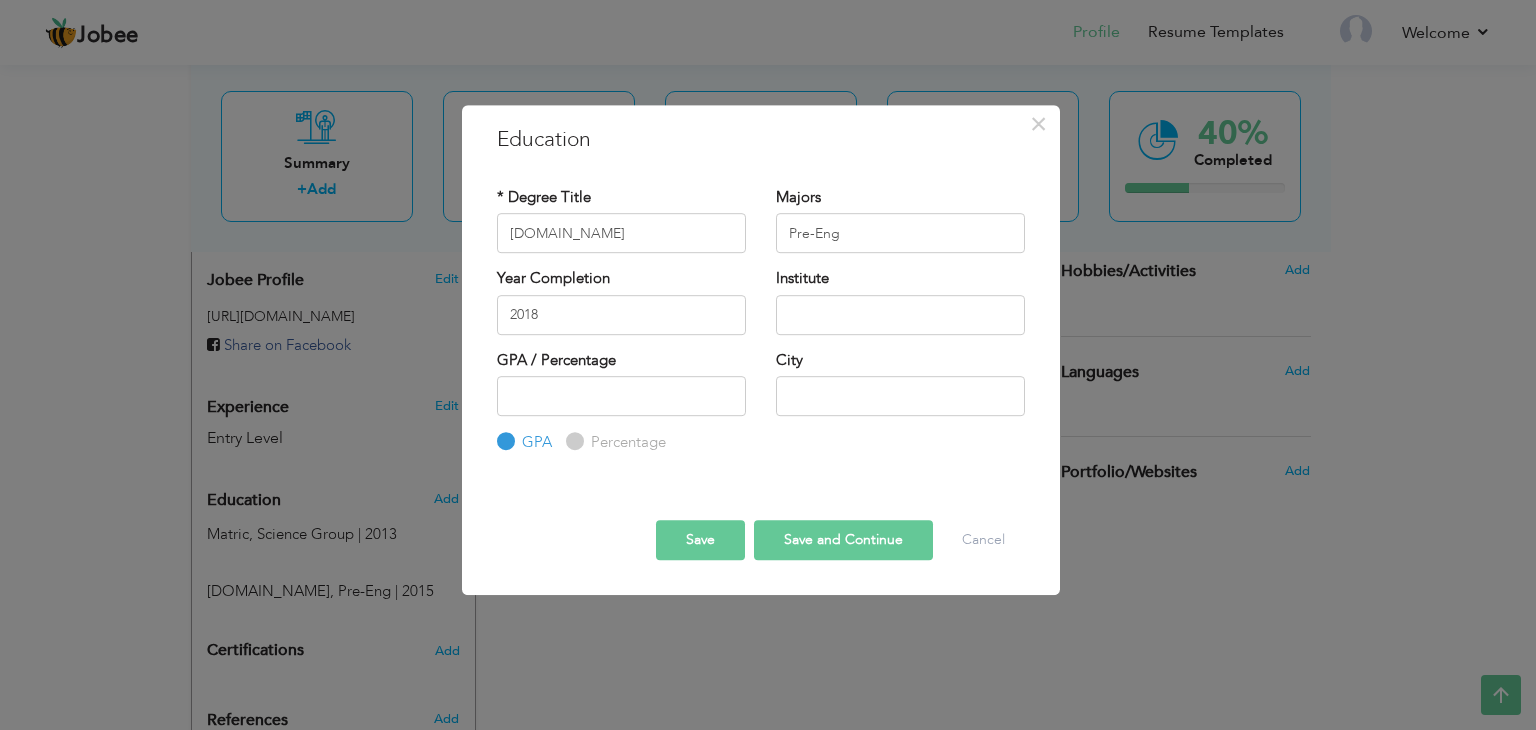click on "Percentage" at bounding box center (572, 442) 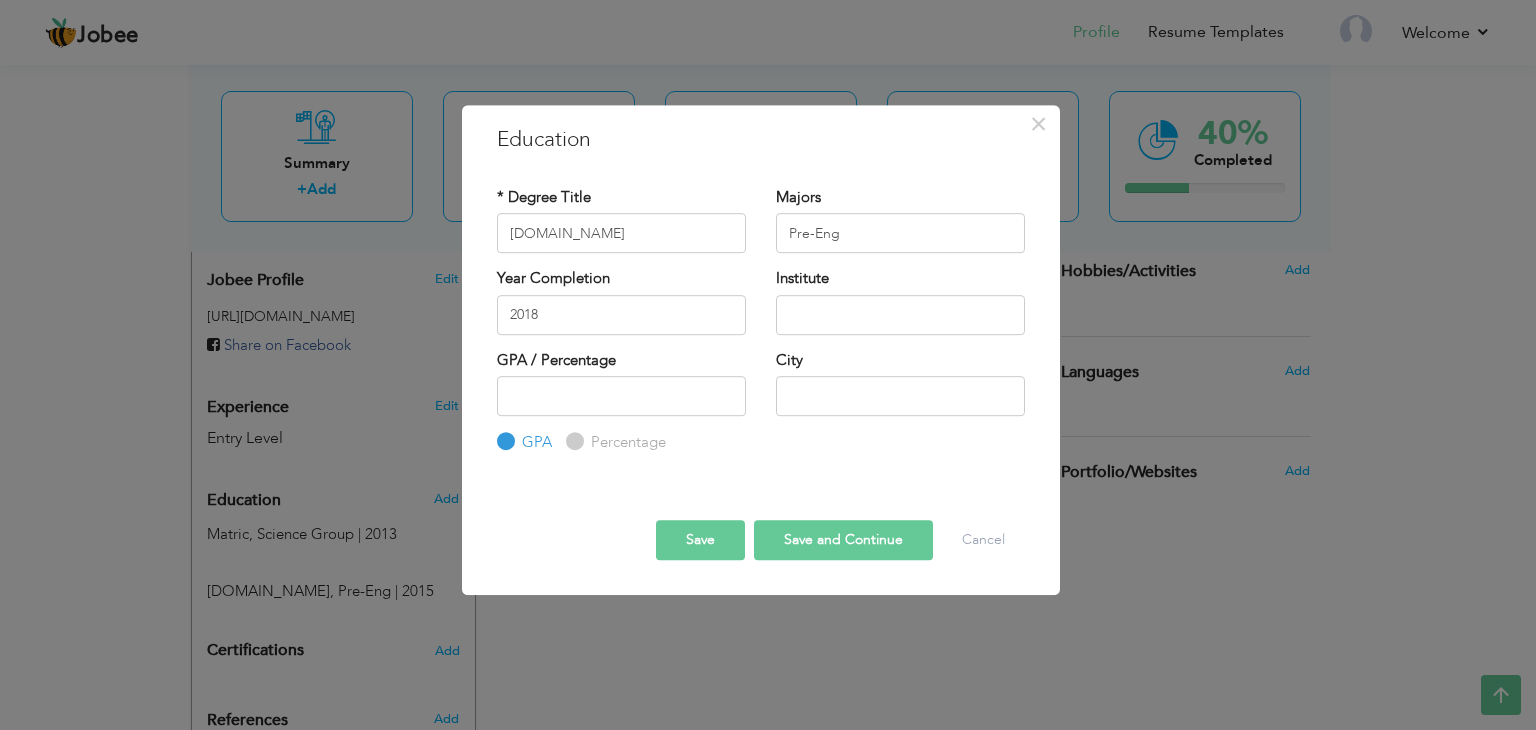 radio on "true" 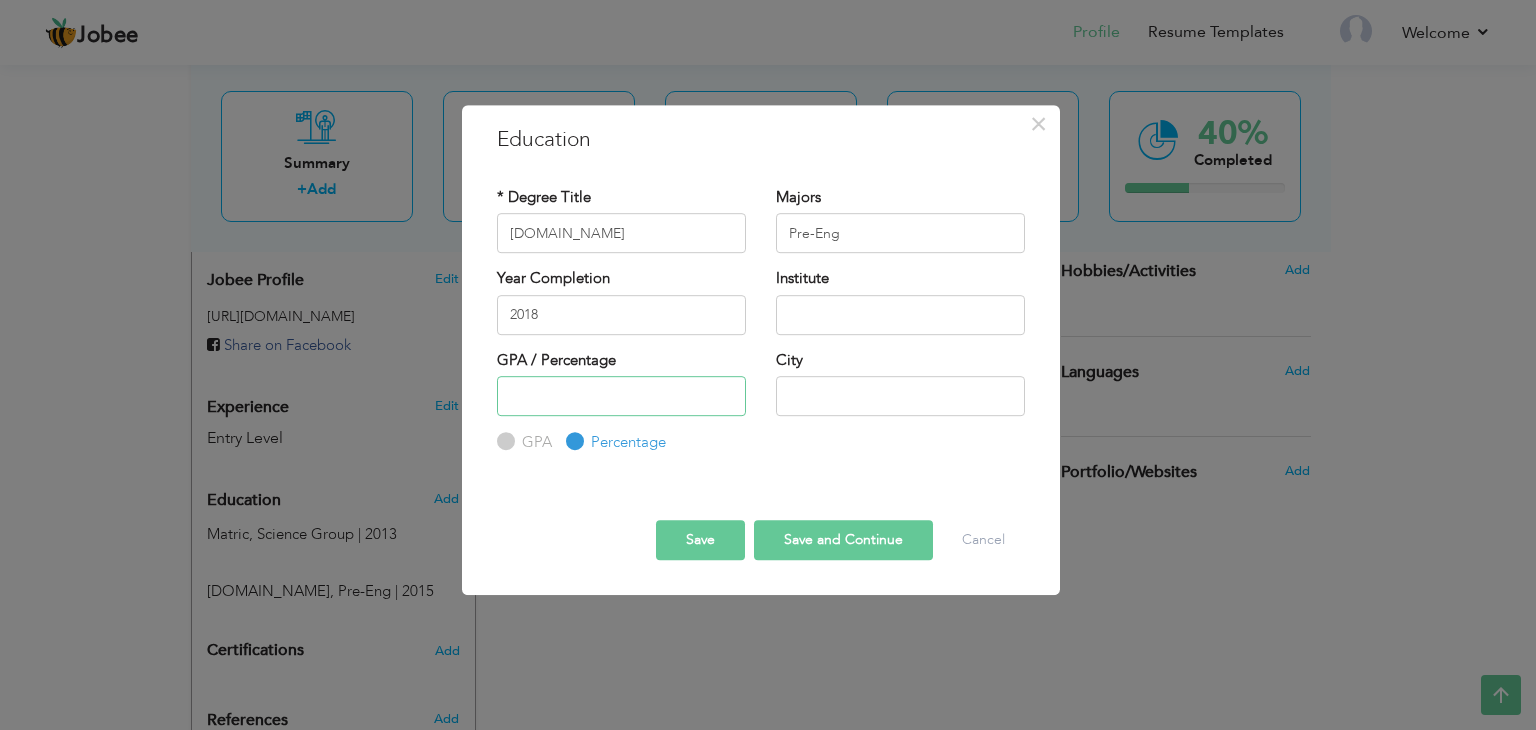 click at bounding box center [621, 396] 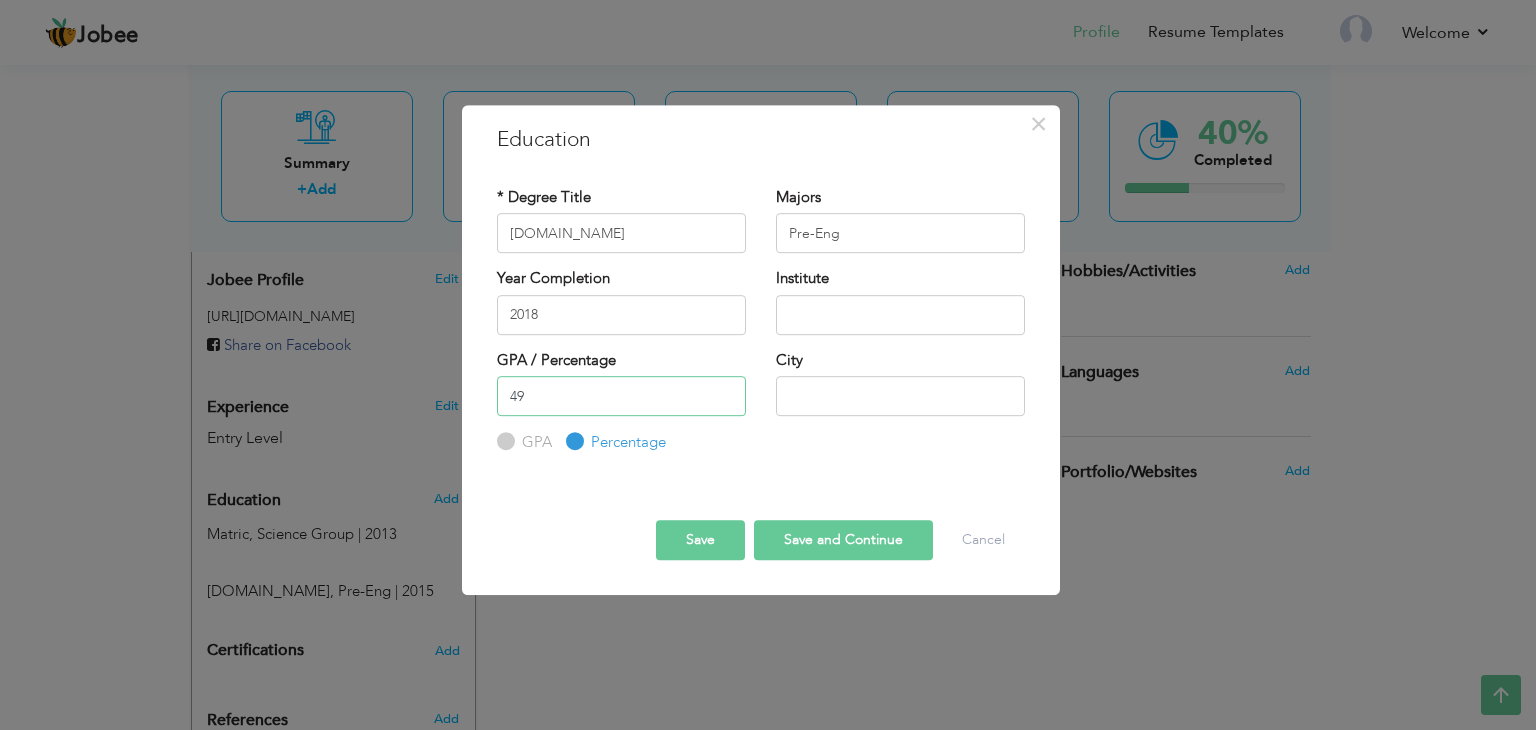 type on "49" 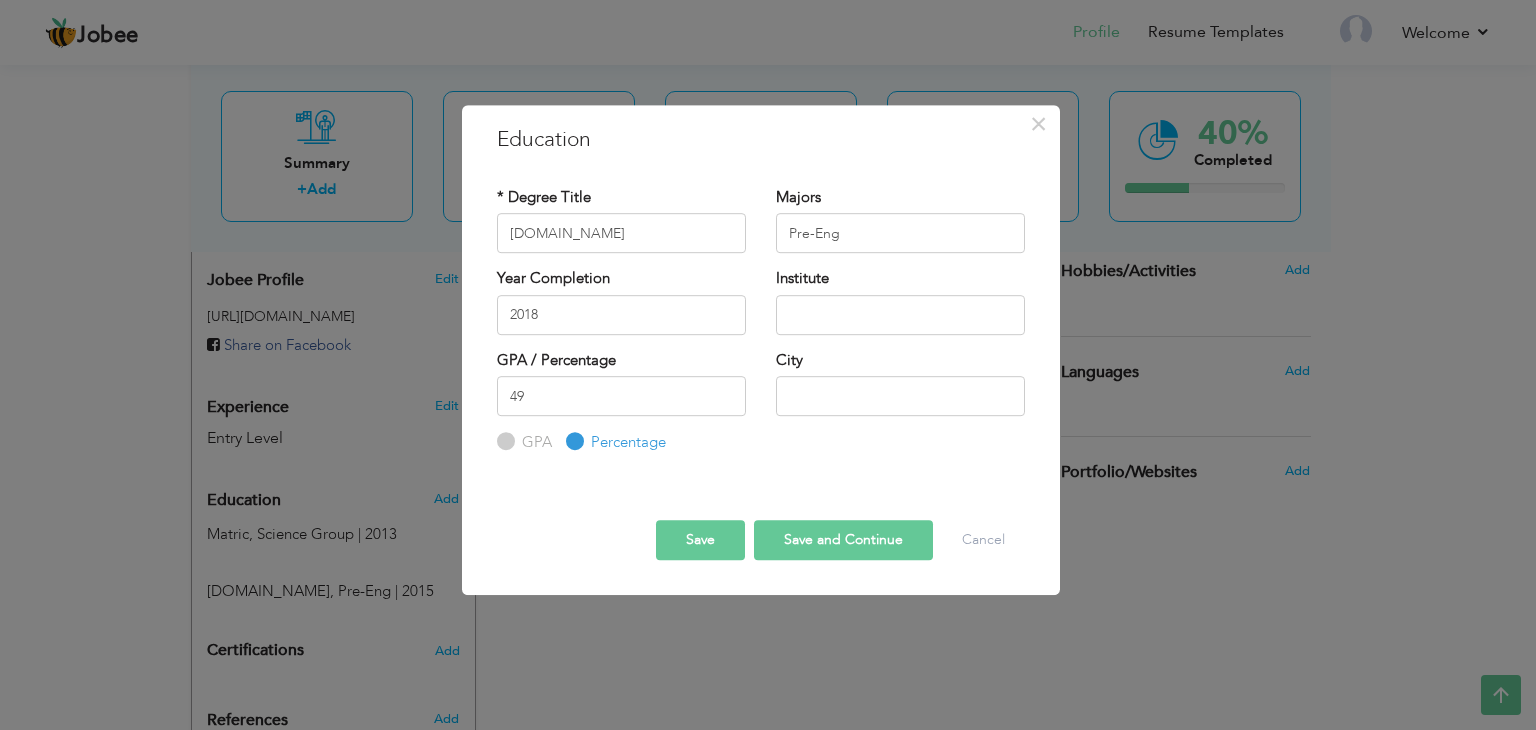 click on "Save and Continue" at bounding box center (843, 540) 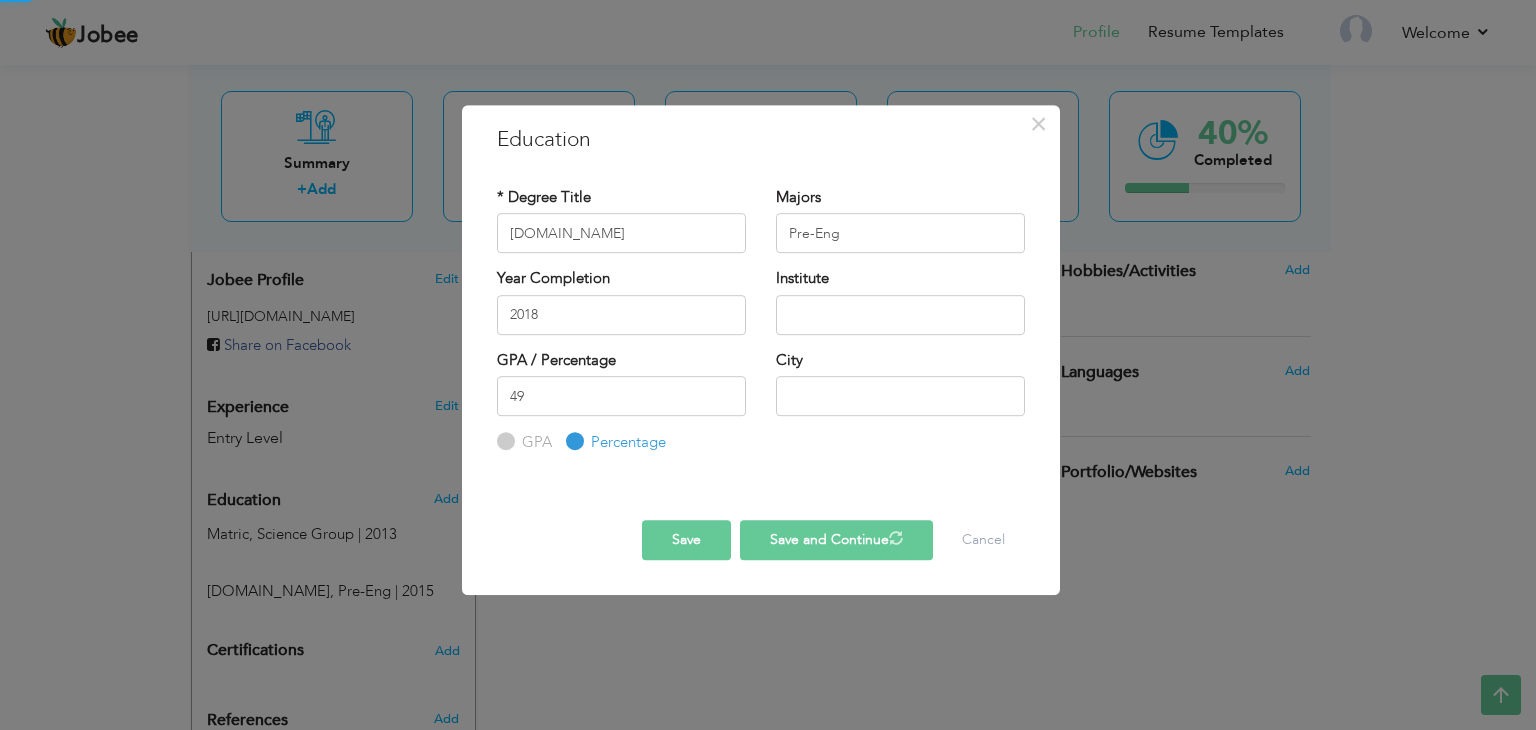 type 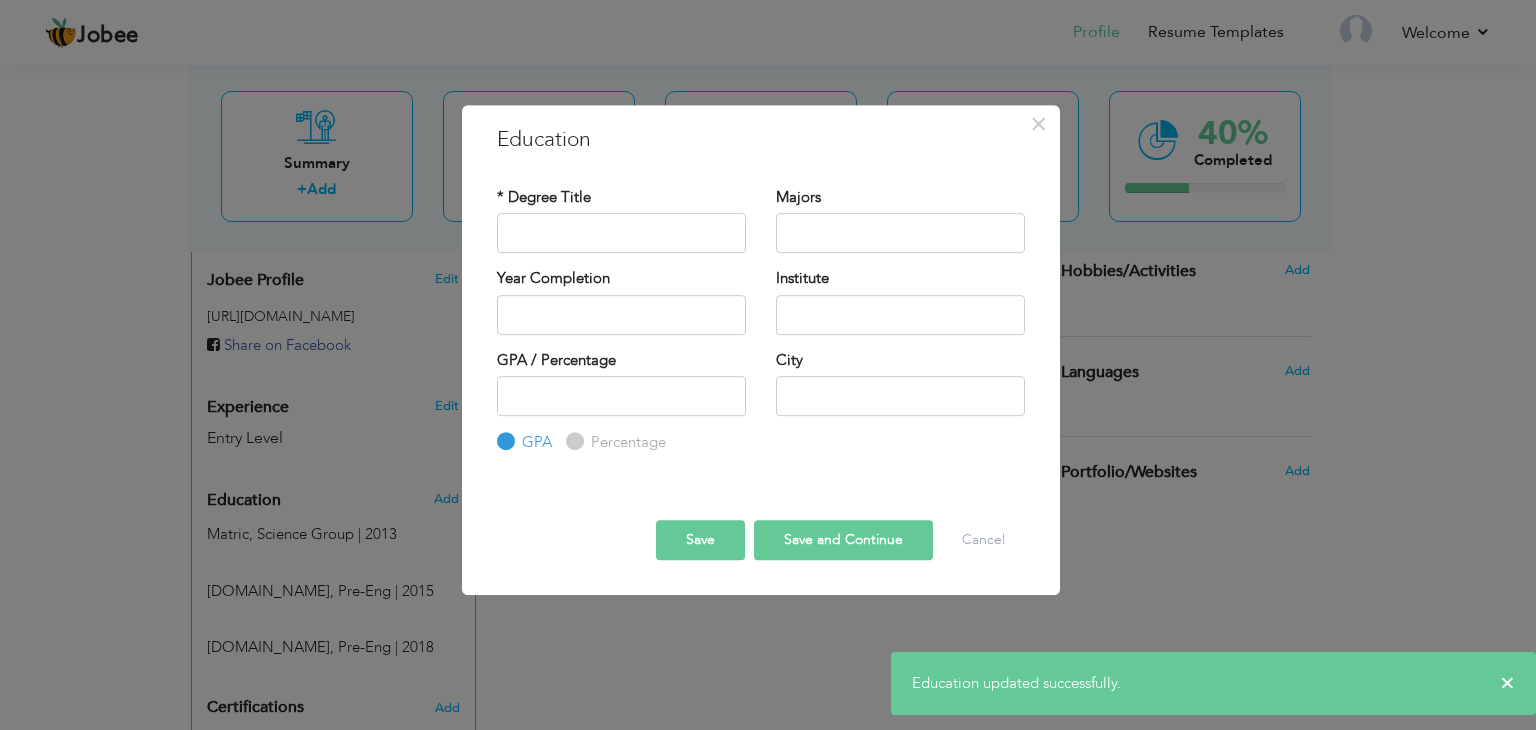 type 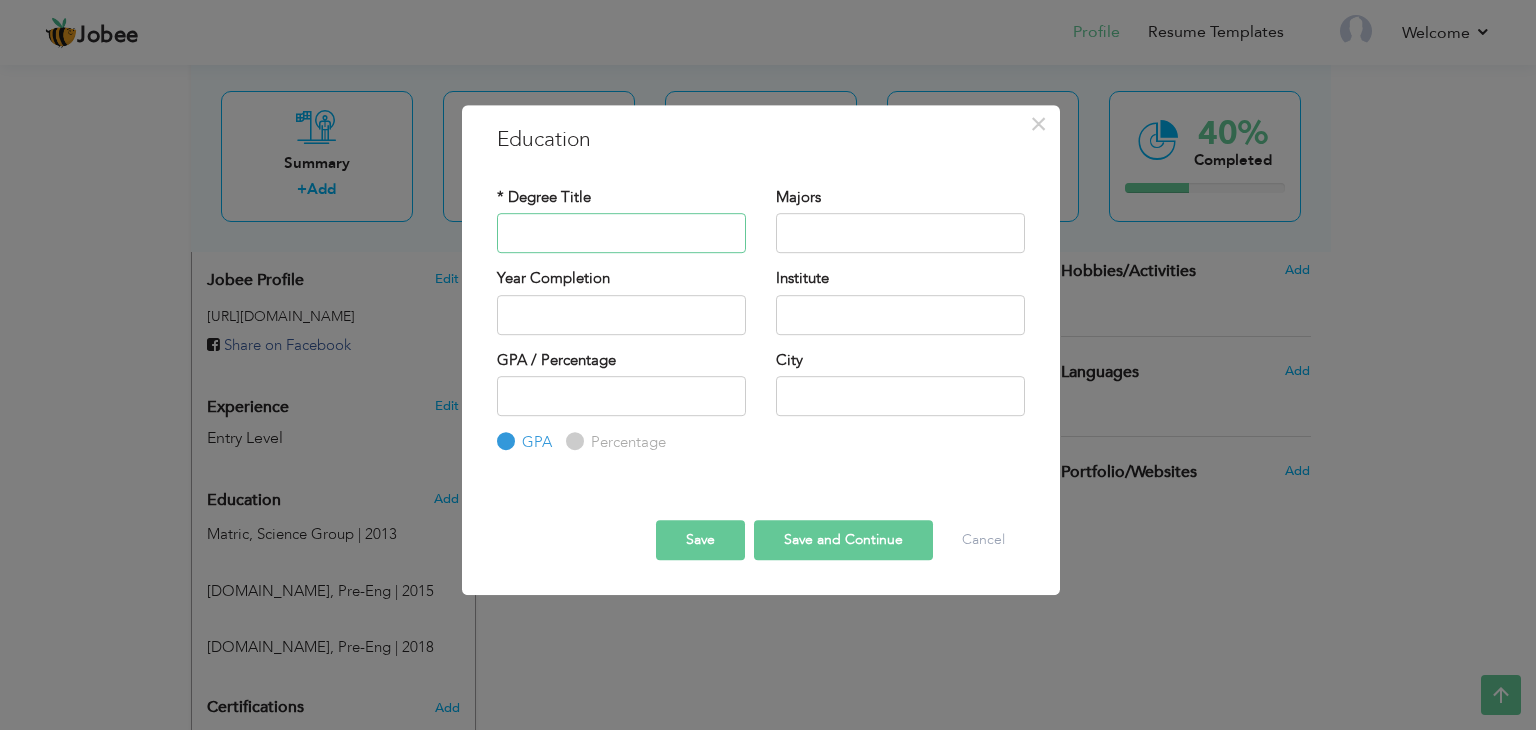 click at bounding box center (621, 233) 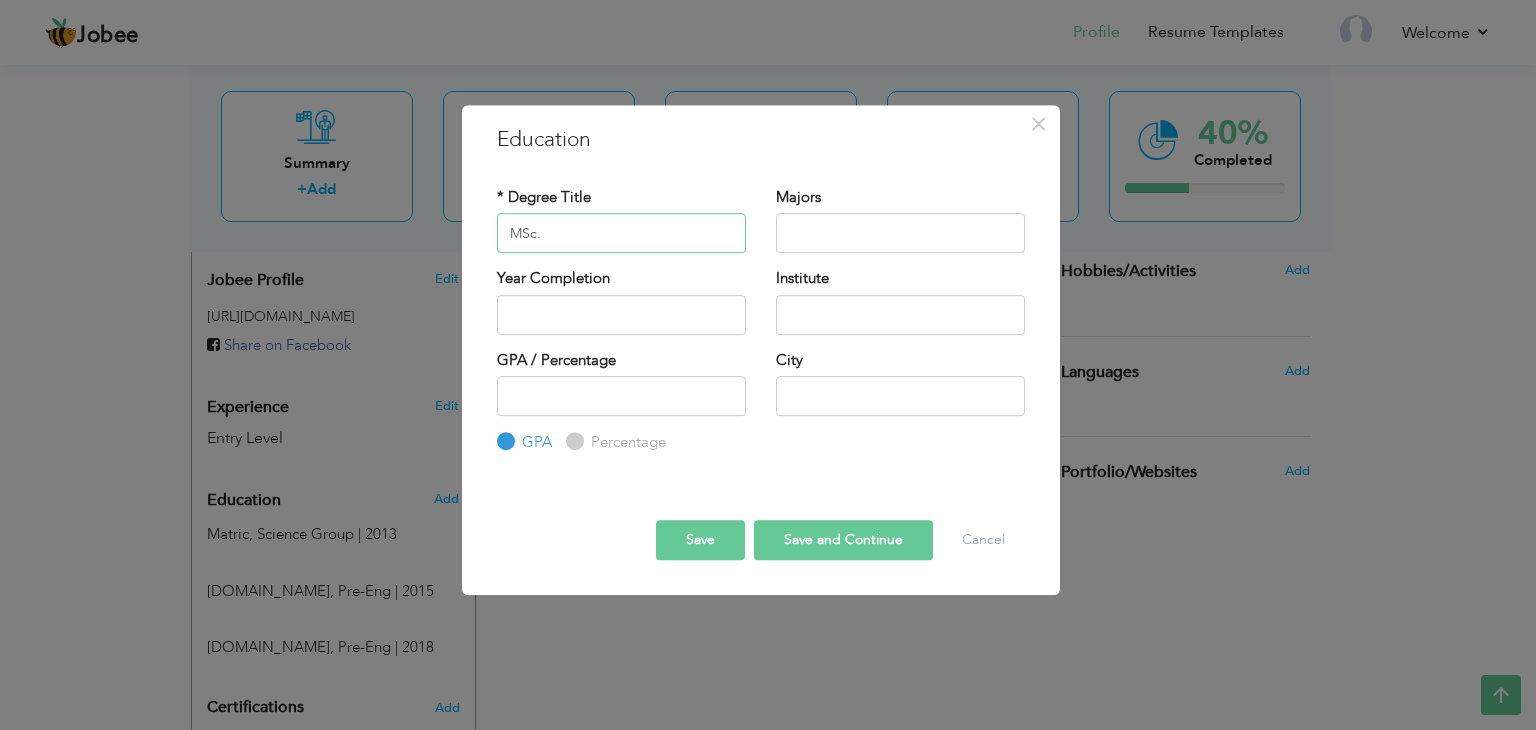 type on "MSc." 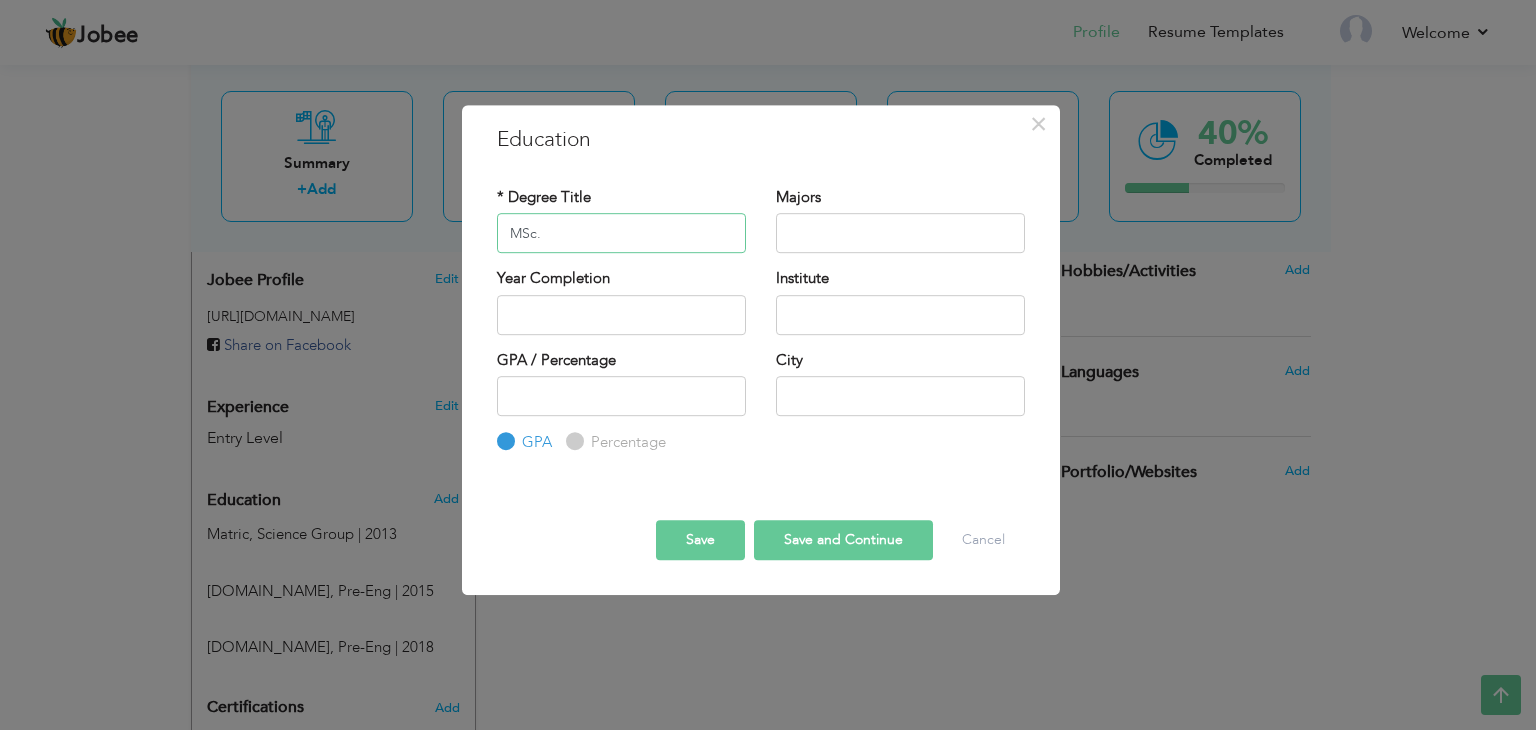 click on "MSc." at bounding box center (621, 233) 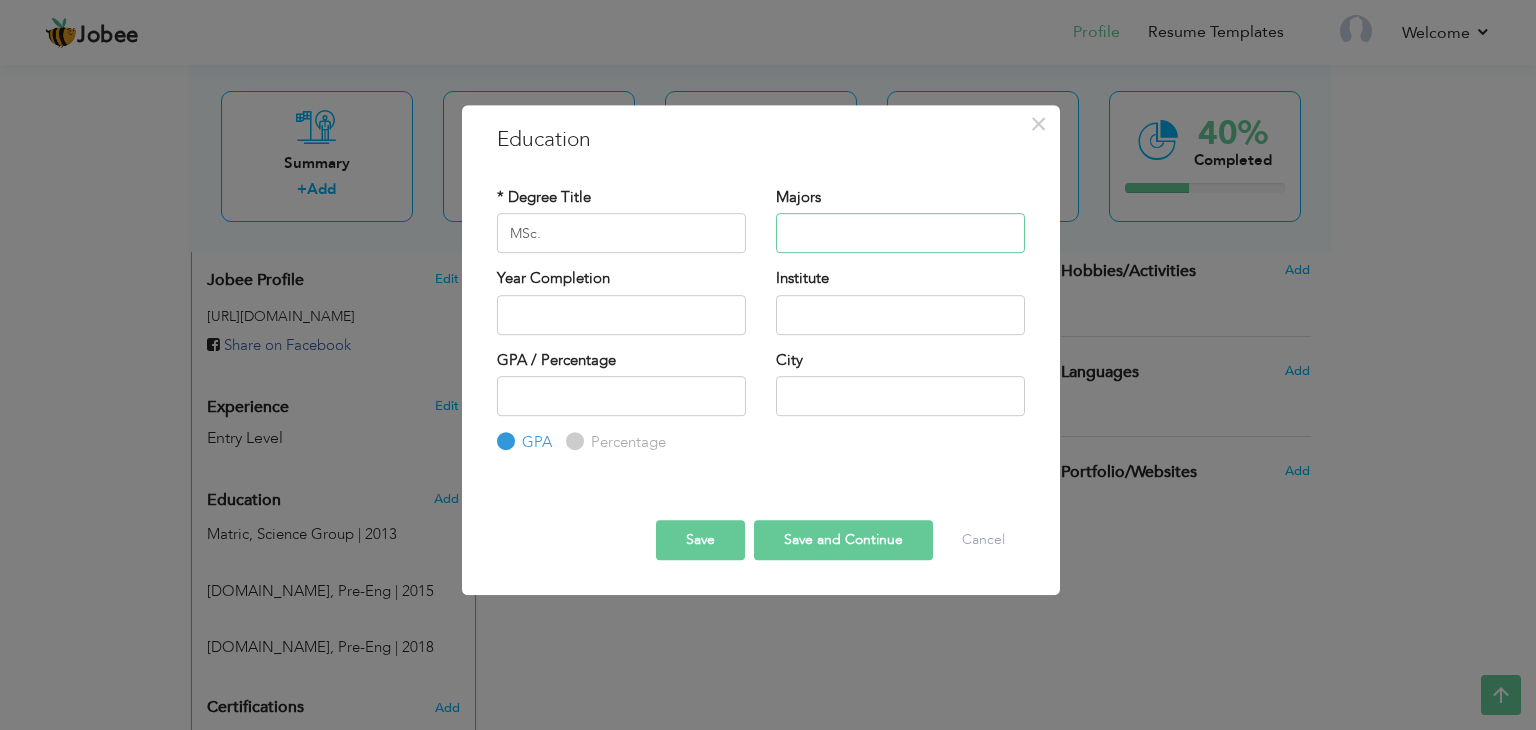 paste on "Mathematic" 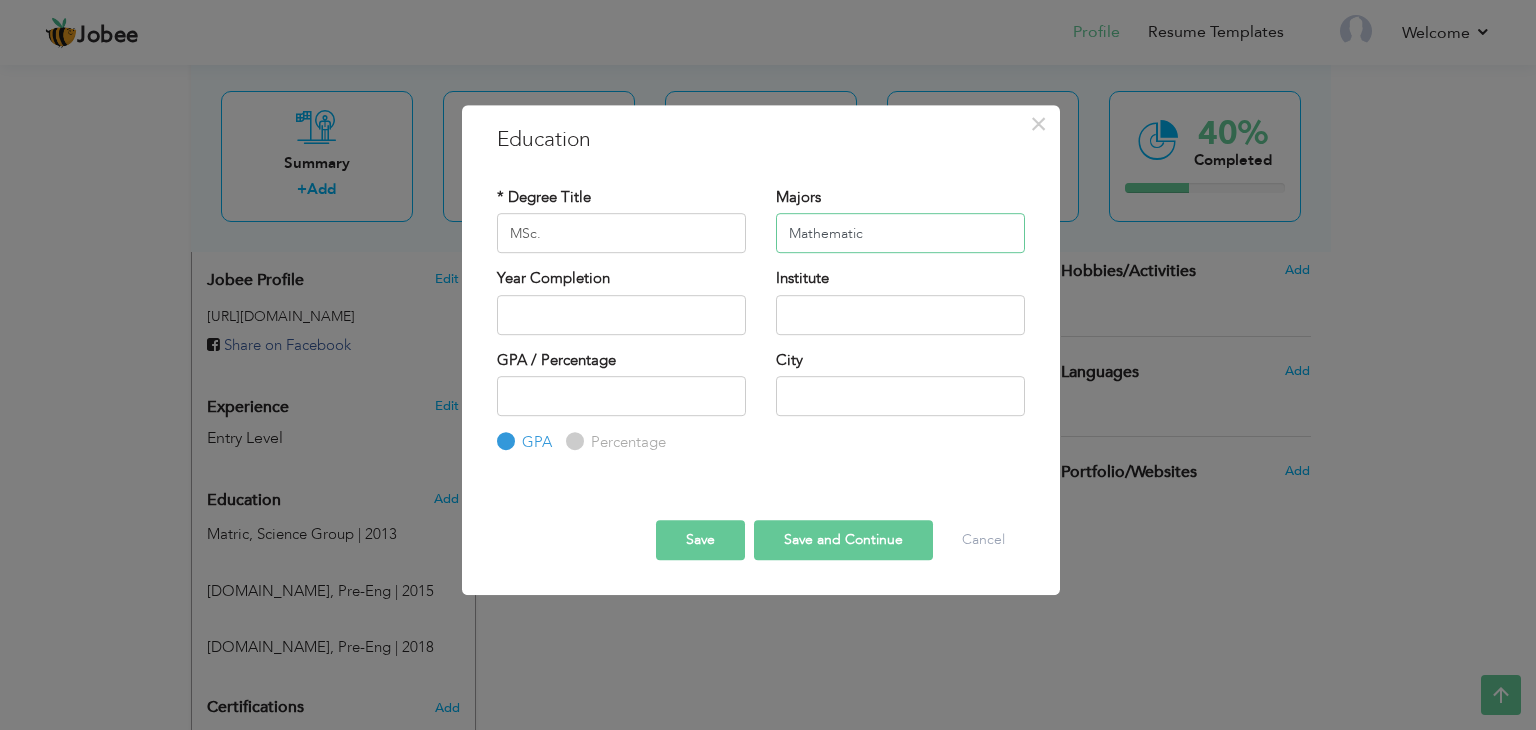 type on "Mathematic" 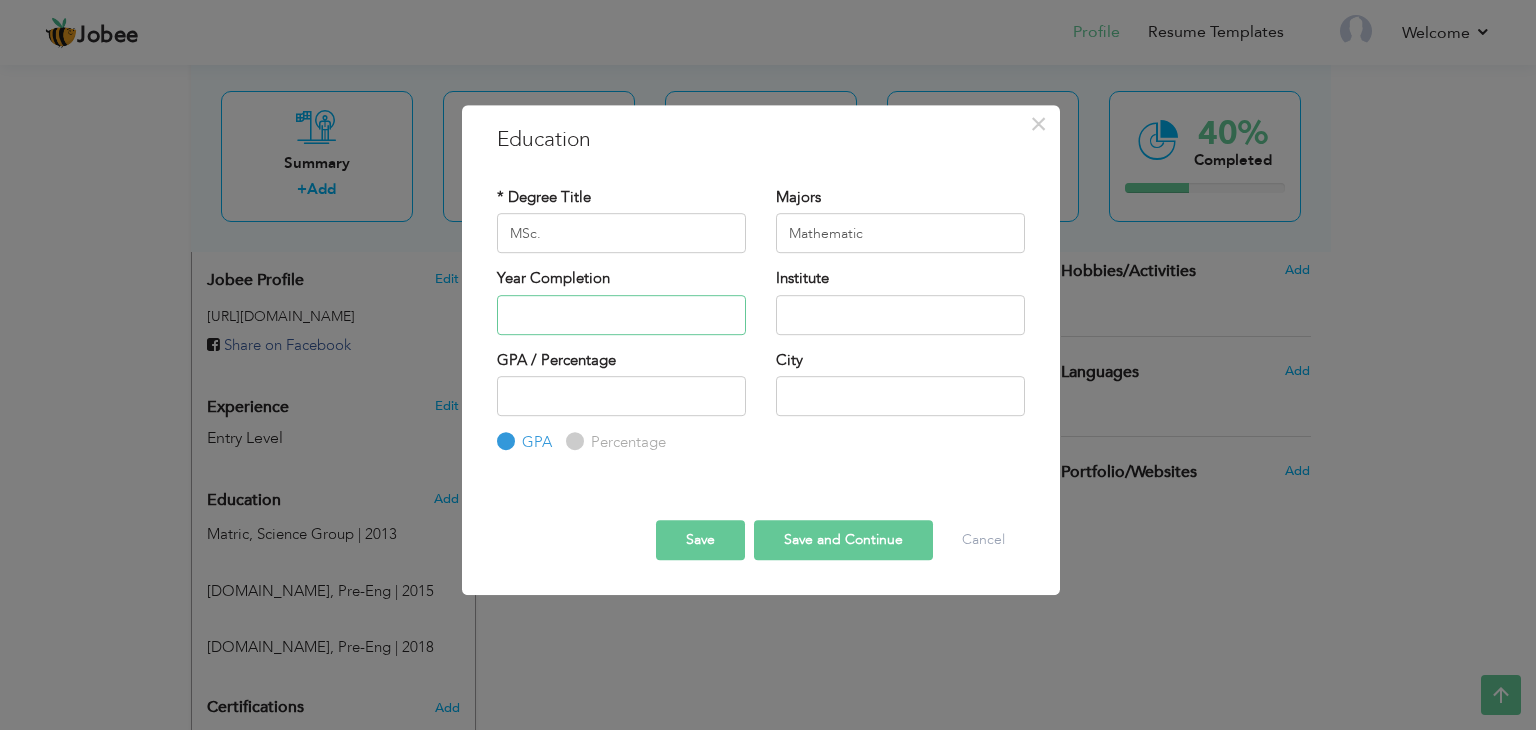 click at bounding box center (621, 315) 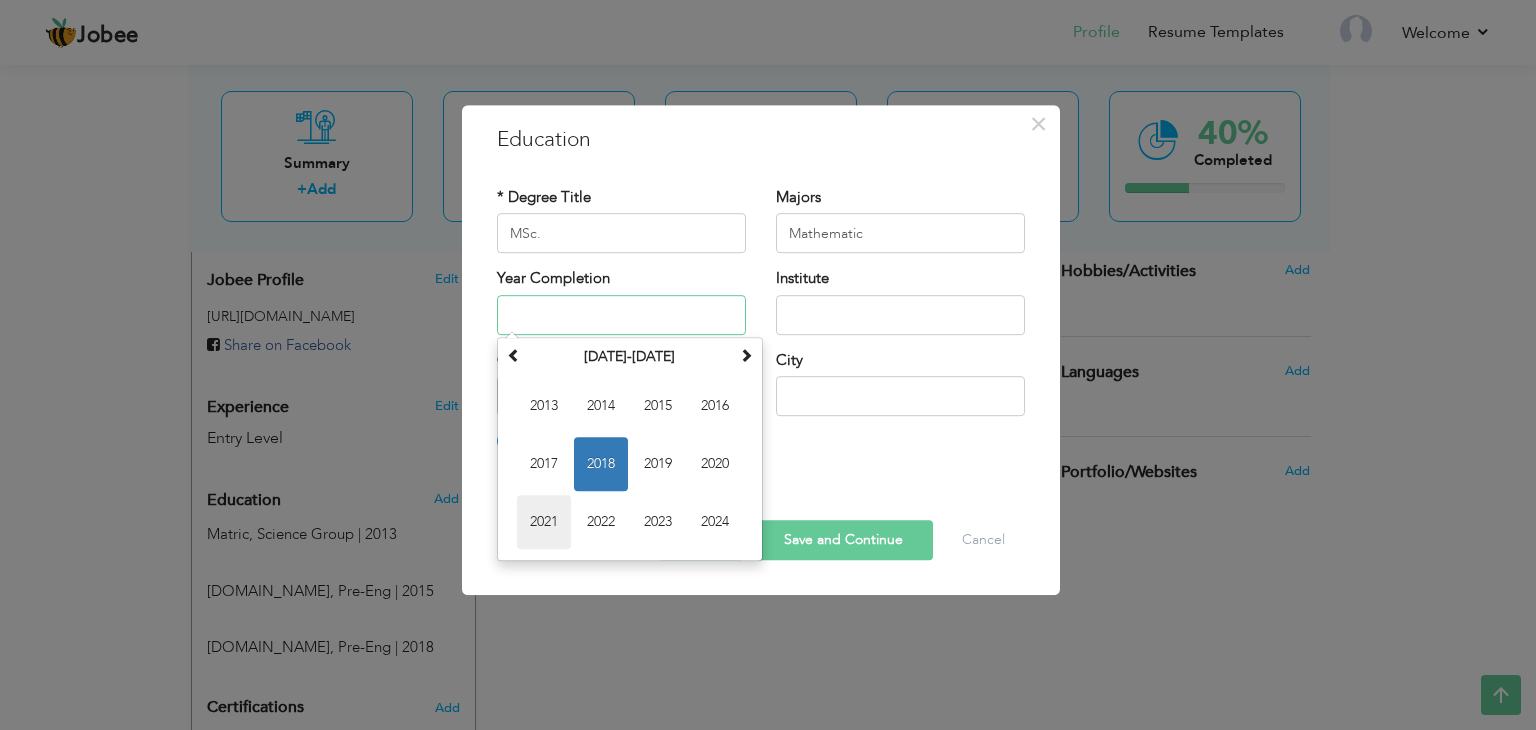 click on "2021" at bounding box center (544, 522) 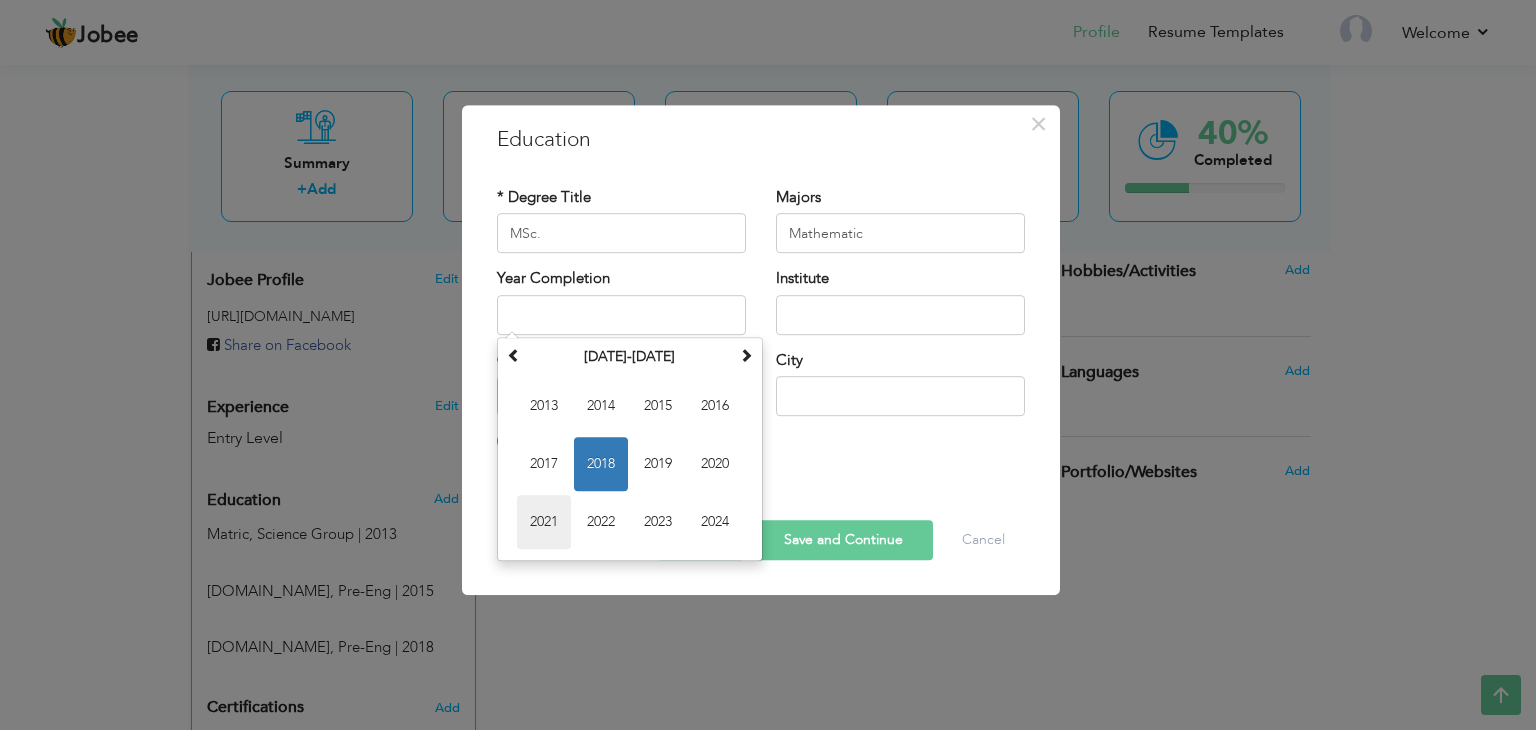 type on "2021" 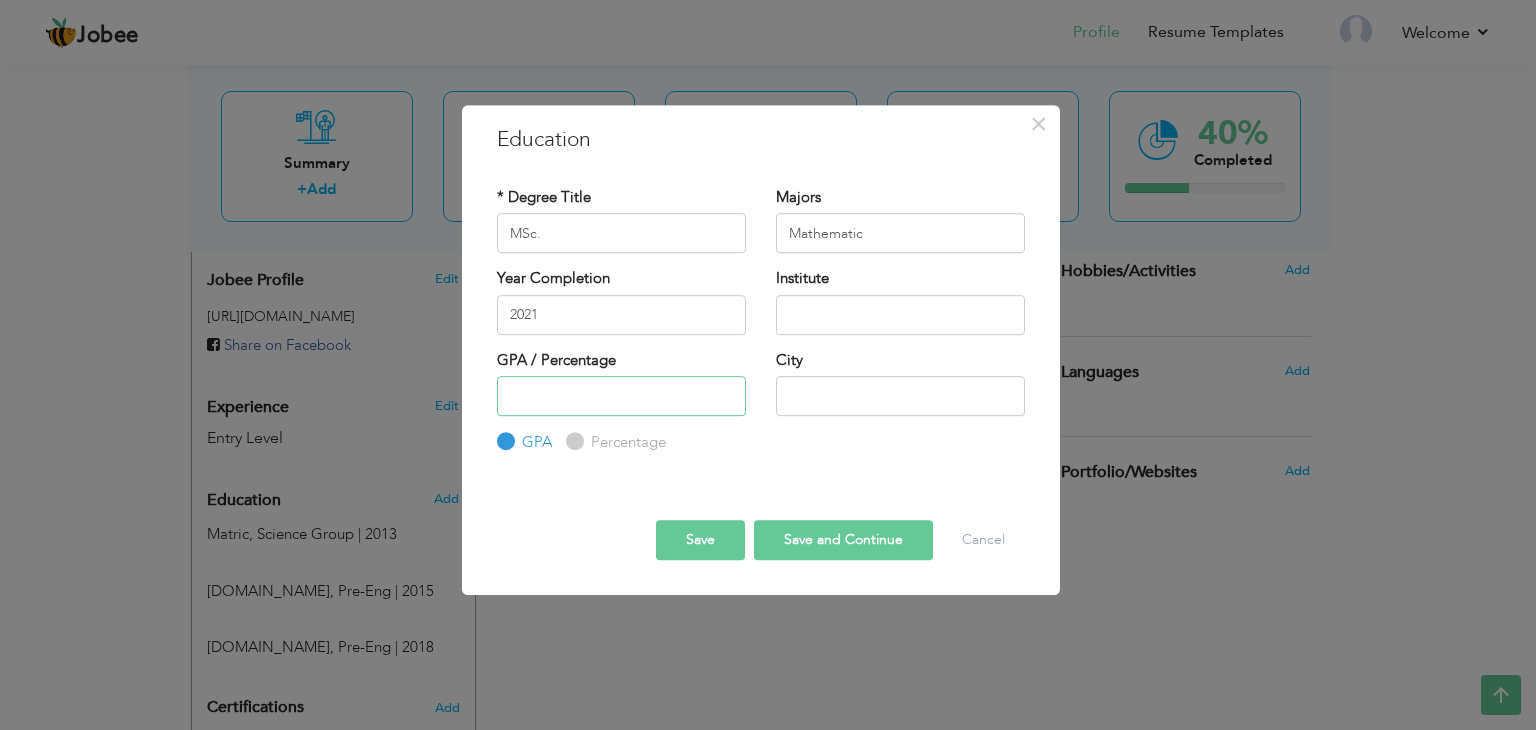 click at bounding box center [621, 396] 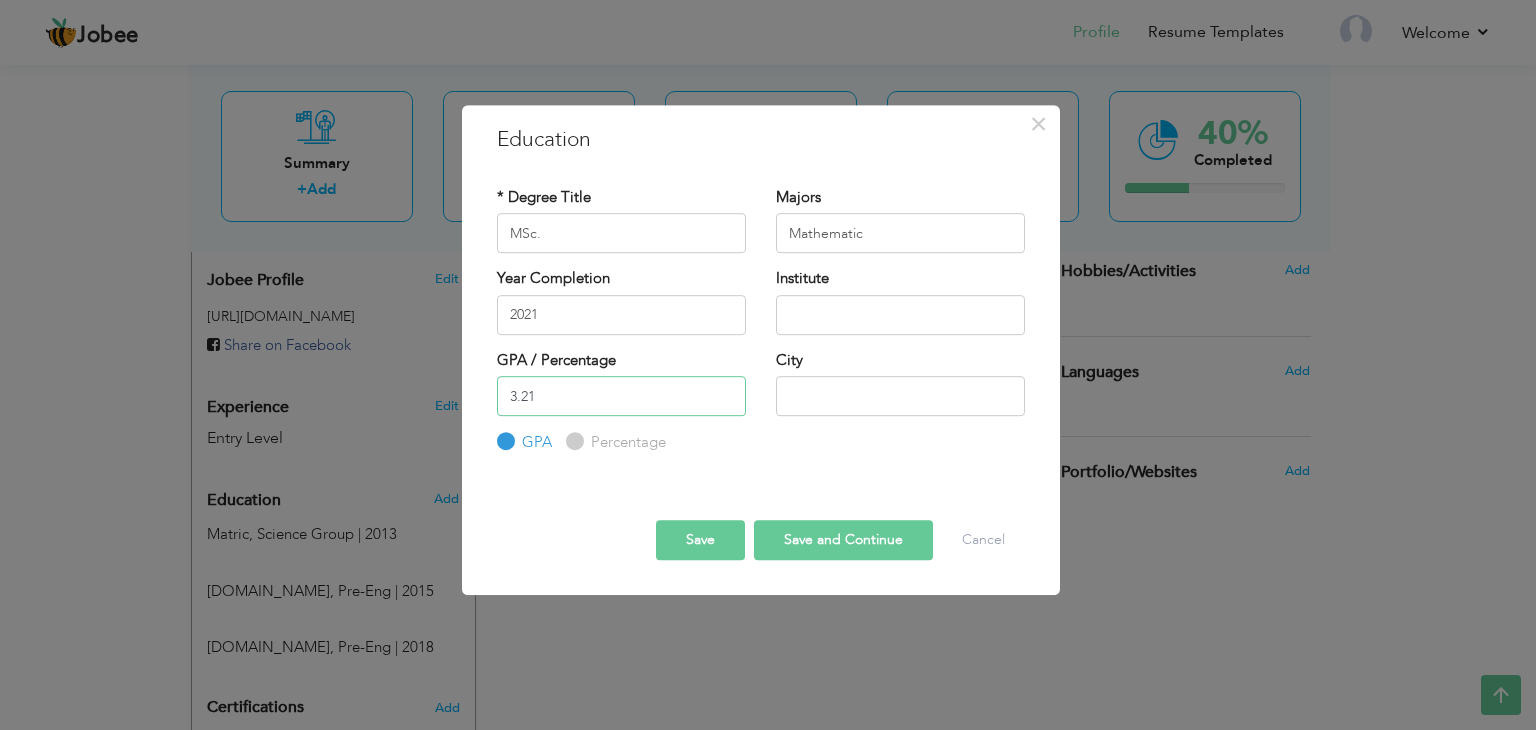 type on "3.21" 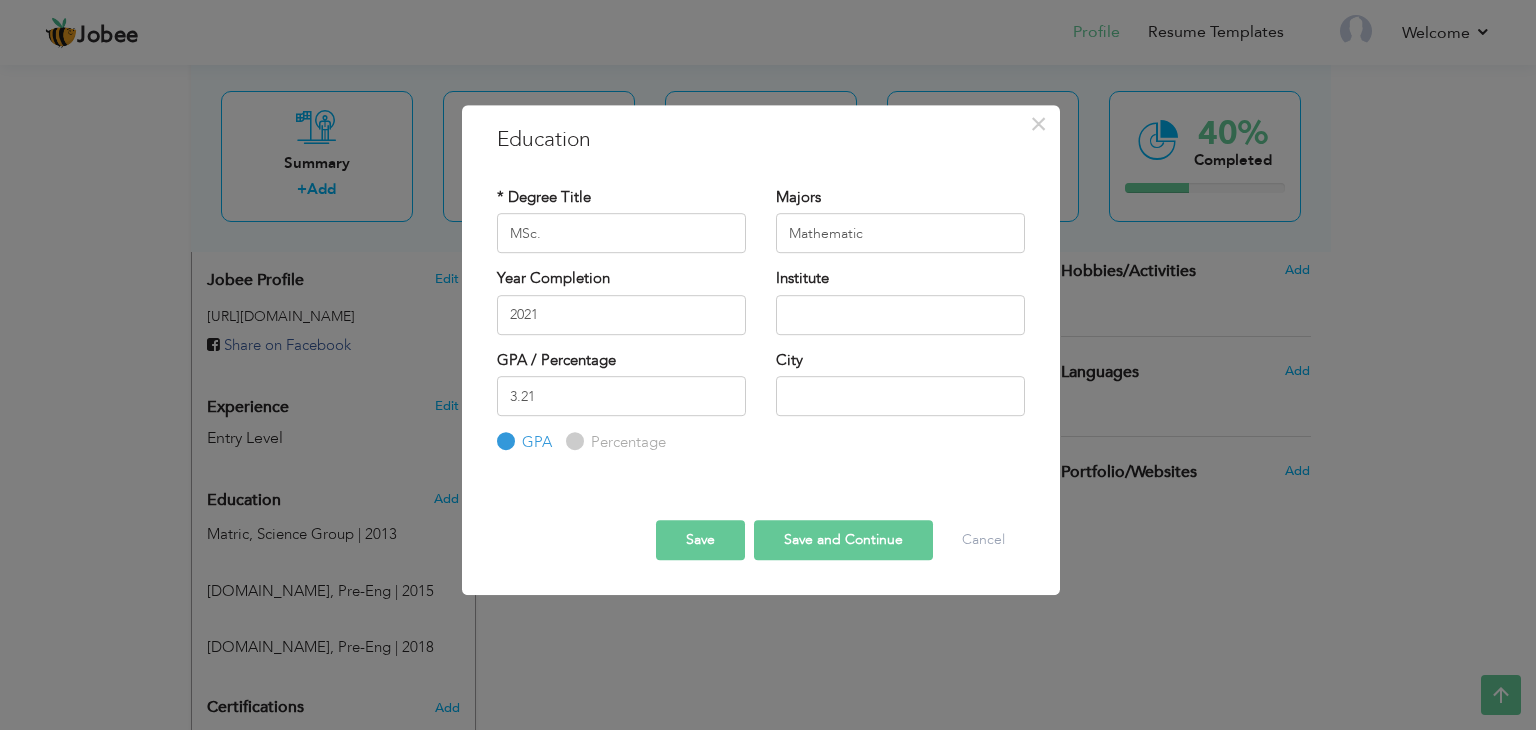 click on "Save" at bounding box center (700, 540) 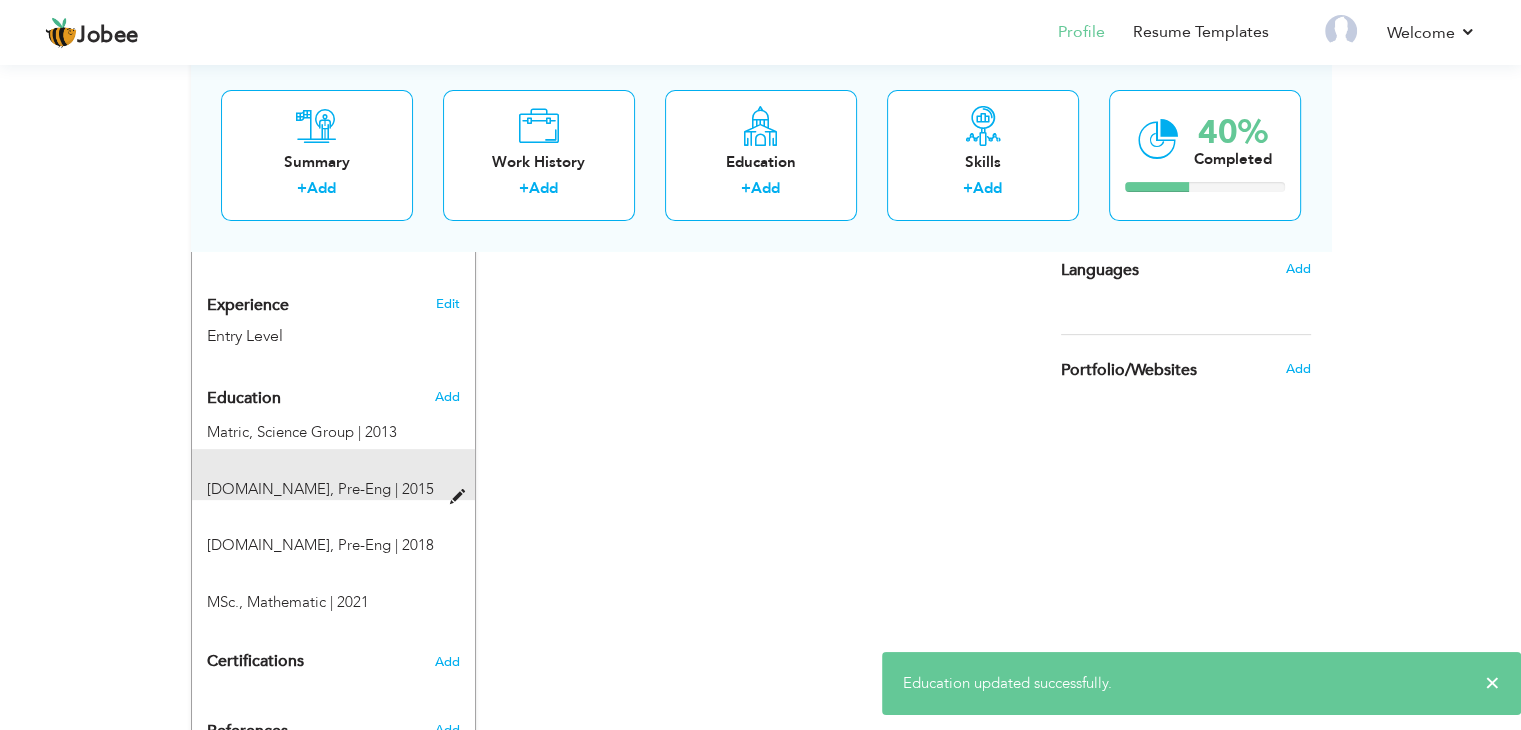 scroll, scrollTop: 832, scrollLeft: 0, axis: vertical 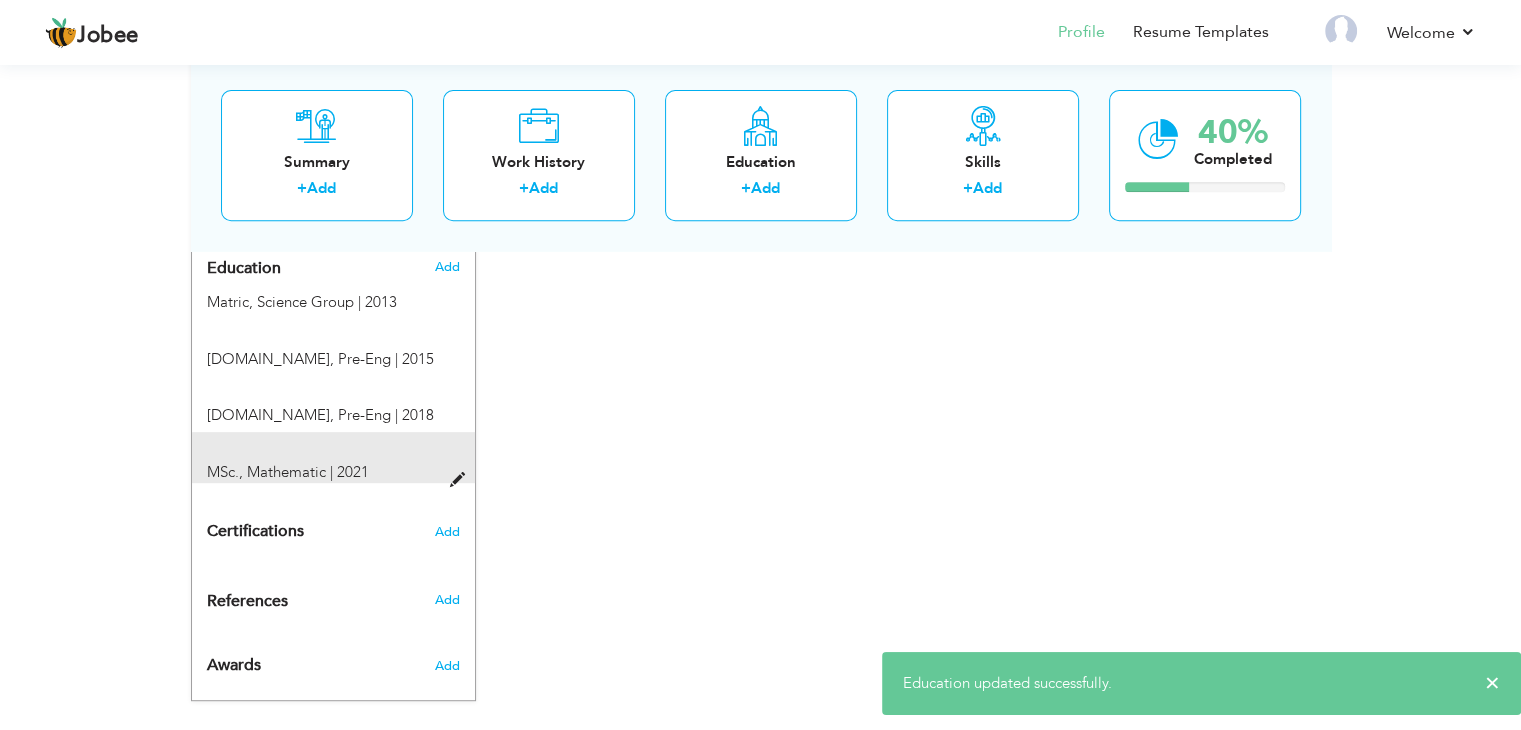 click on "MSc.,  Mathematic  |  2021" at bounding box center [321, 472] 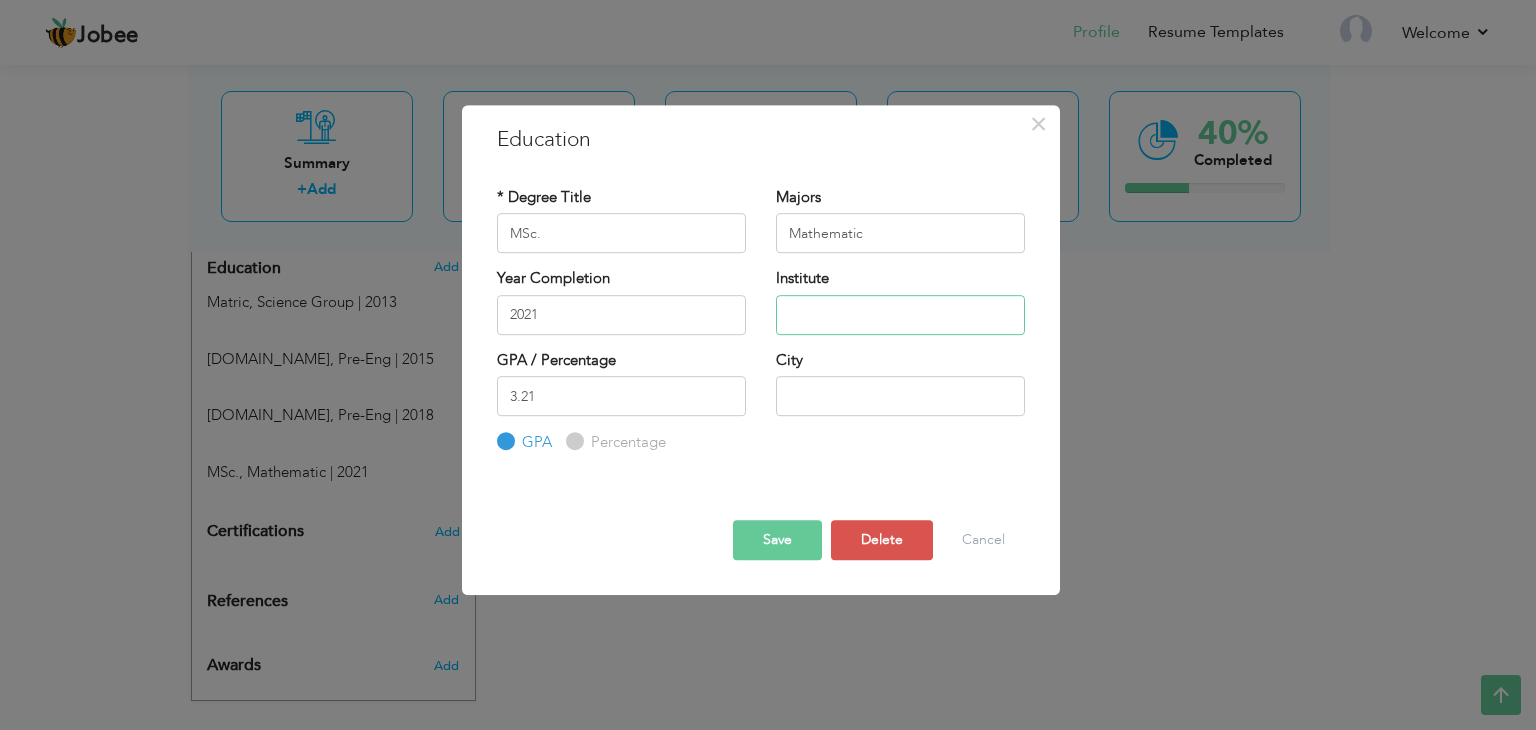 click at bounding box center (900, 315) 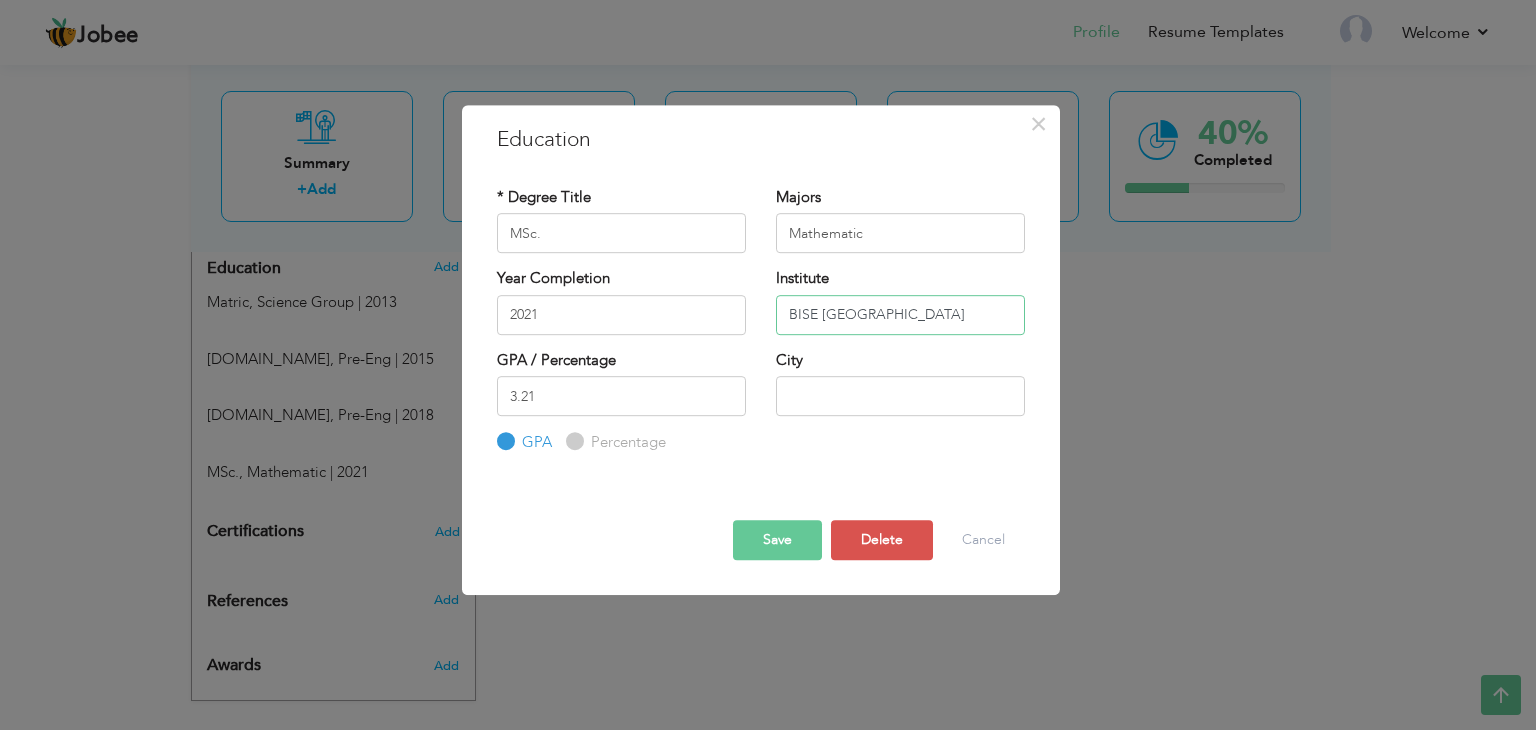 click on "BISE Lahore" at bounding box center [900, 315] 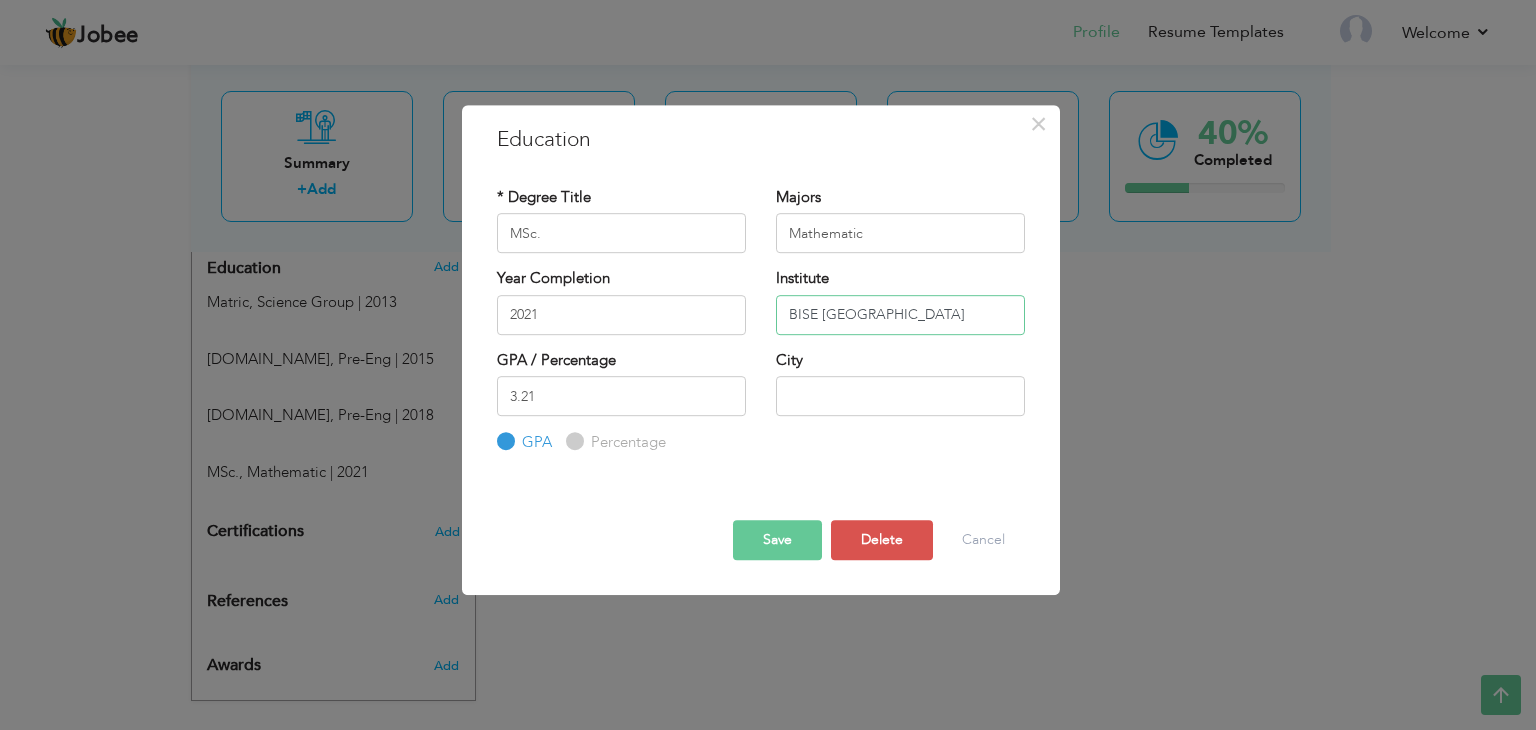 drag, startPoint x: 882, startPoint y: 321, endPoint x: 591, endPoint y: 319, distance: 291.00687 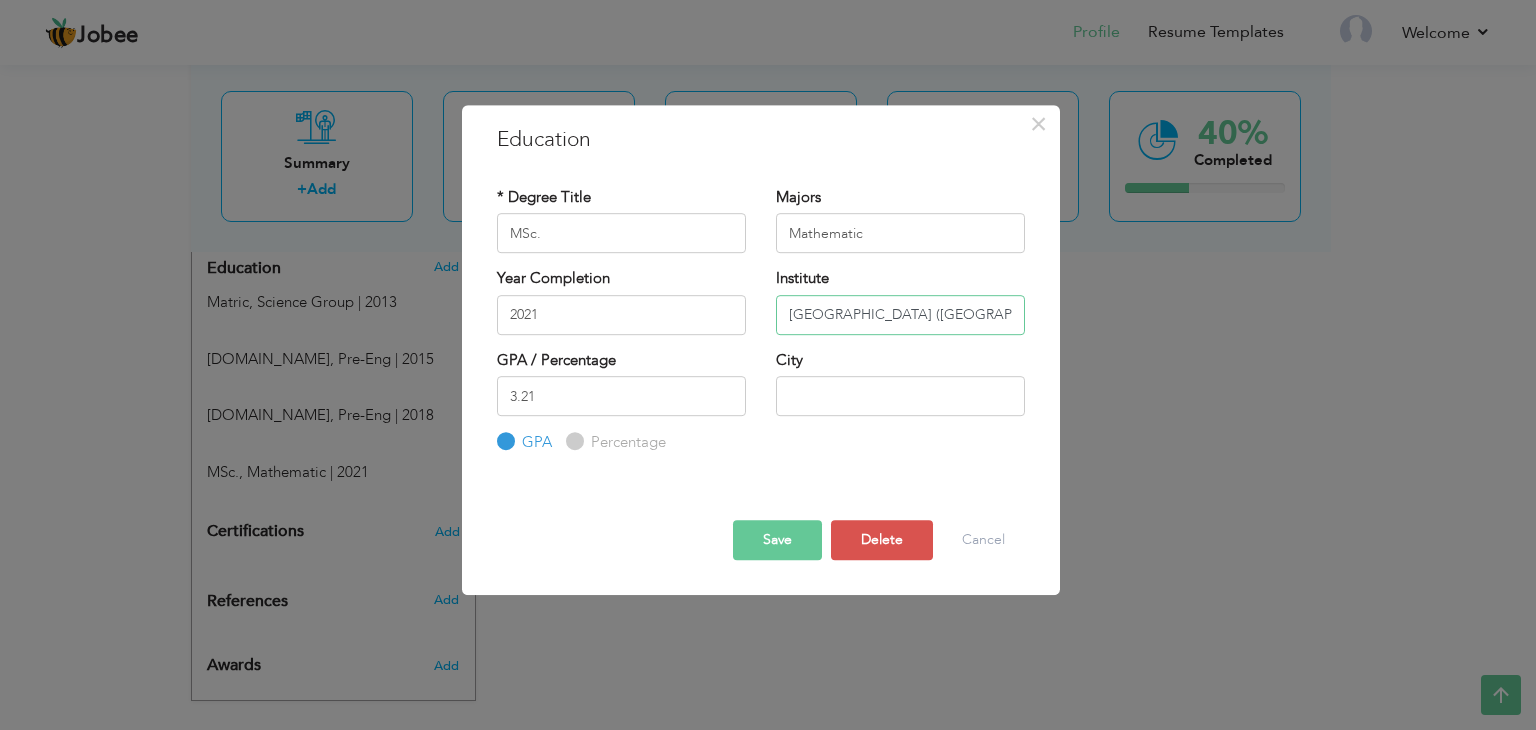 type on "G.C University (Faisalabad)" 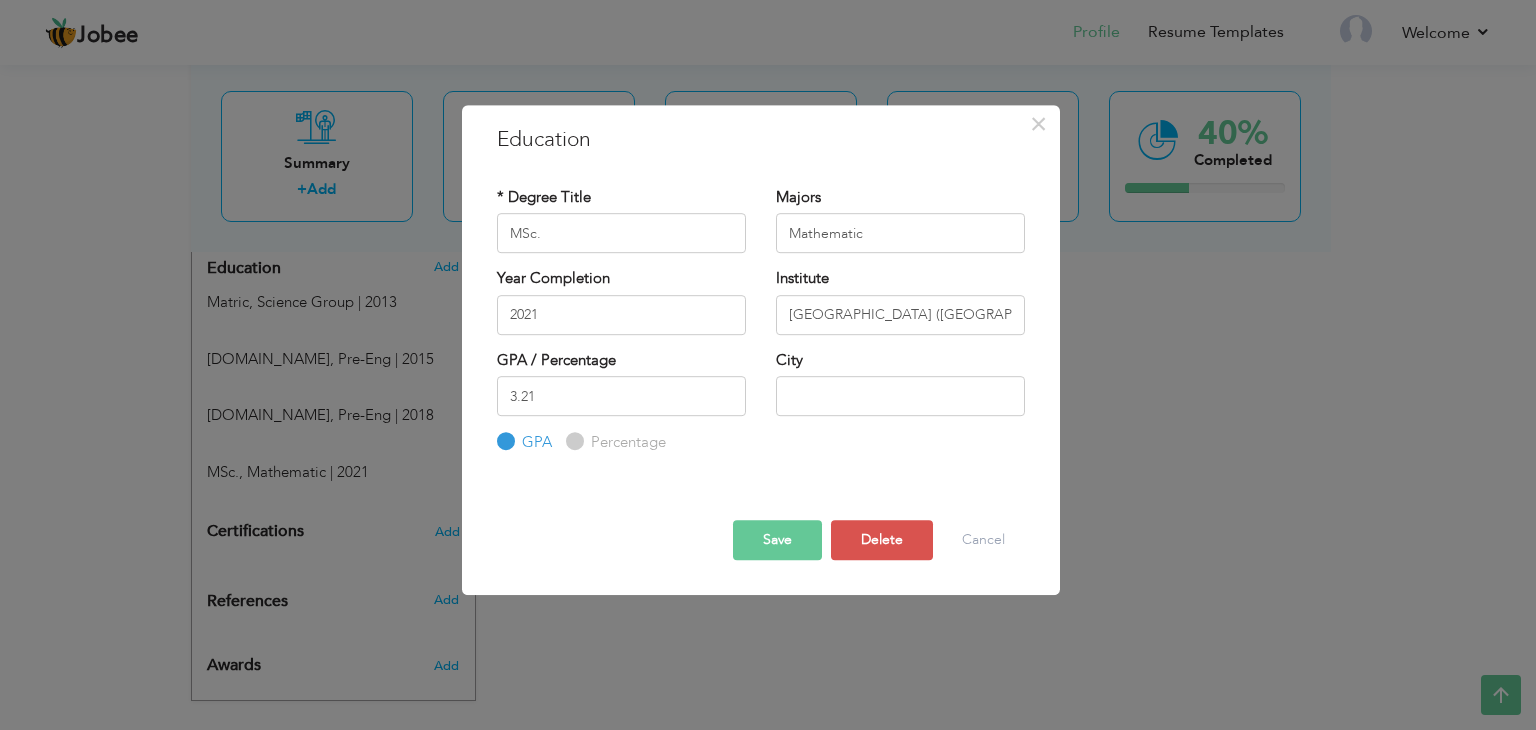 click on "Save" at bounding box center [777, 540] 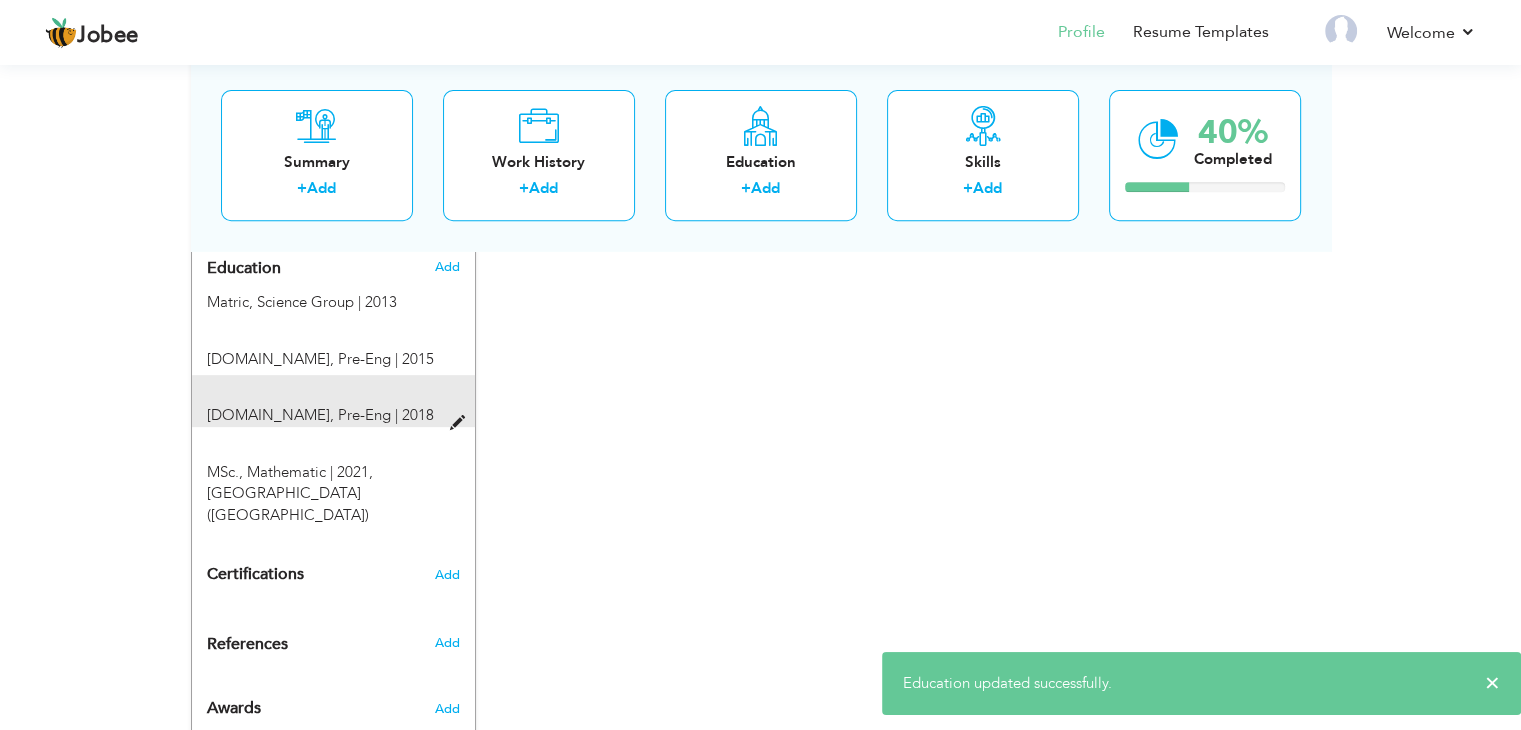 click at bounding box center [461, 423] 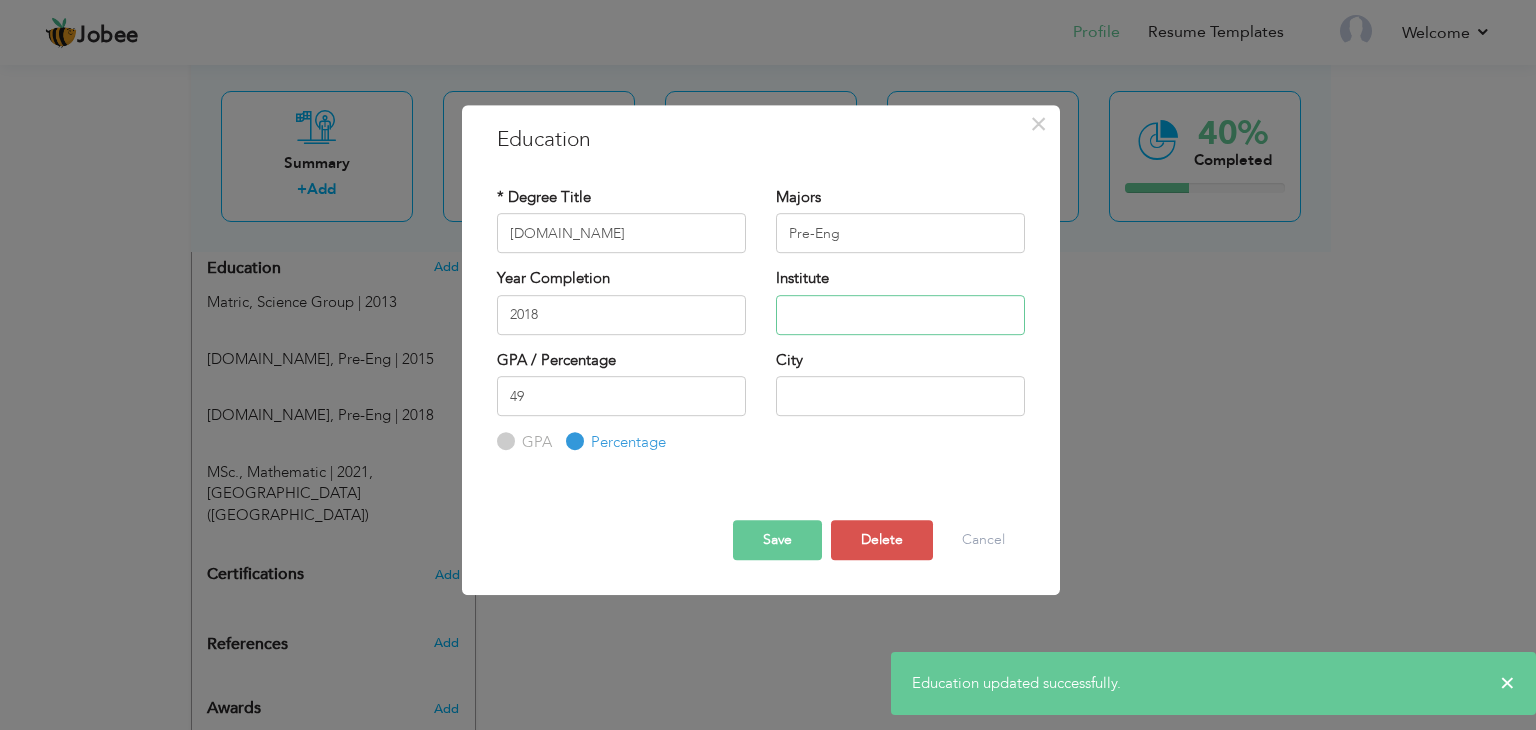 click at bounding box center (900, 315) 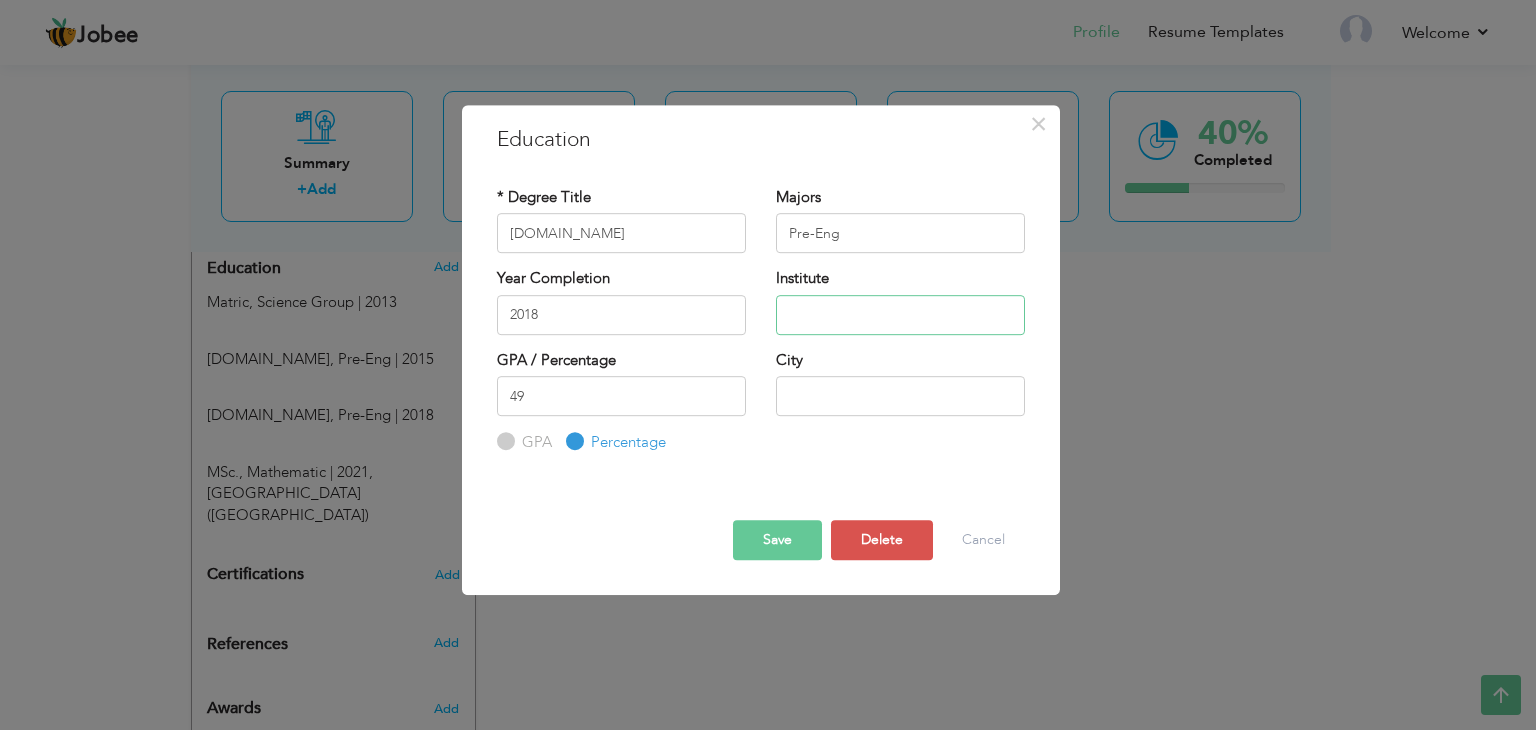 paste on "Punjab University" 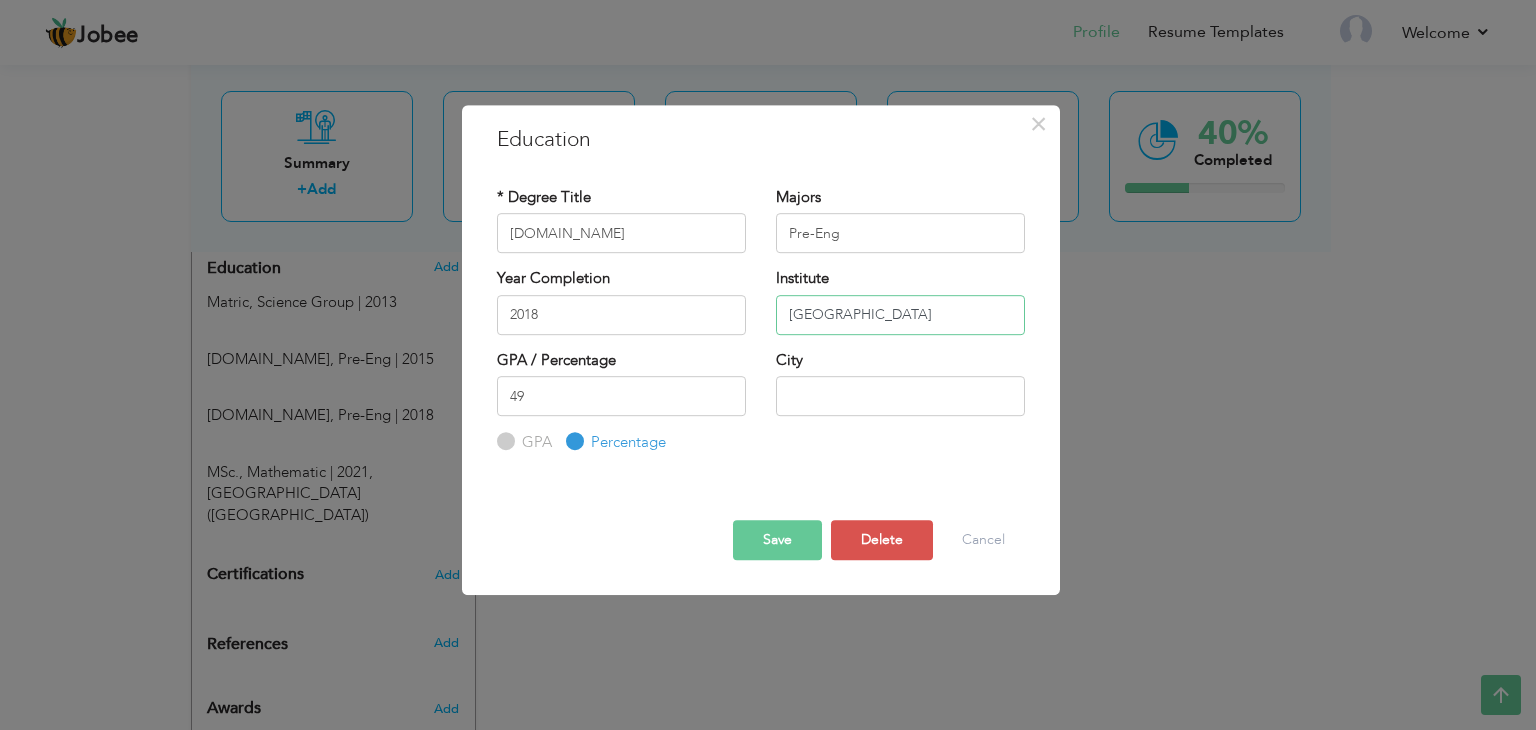 type on "Punjab University" 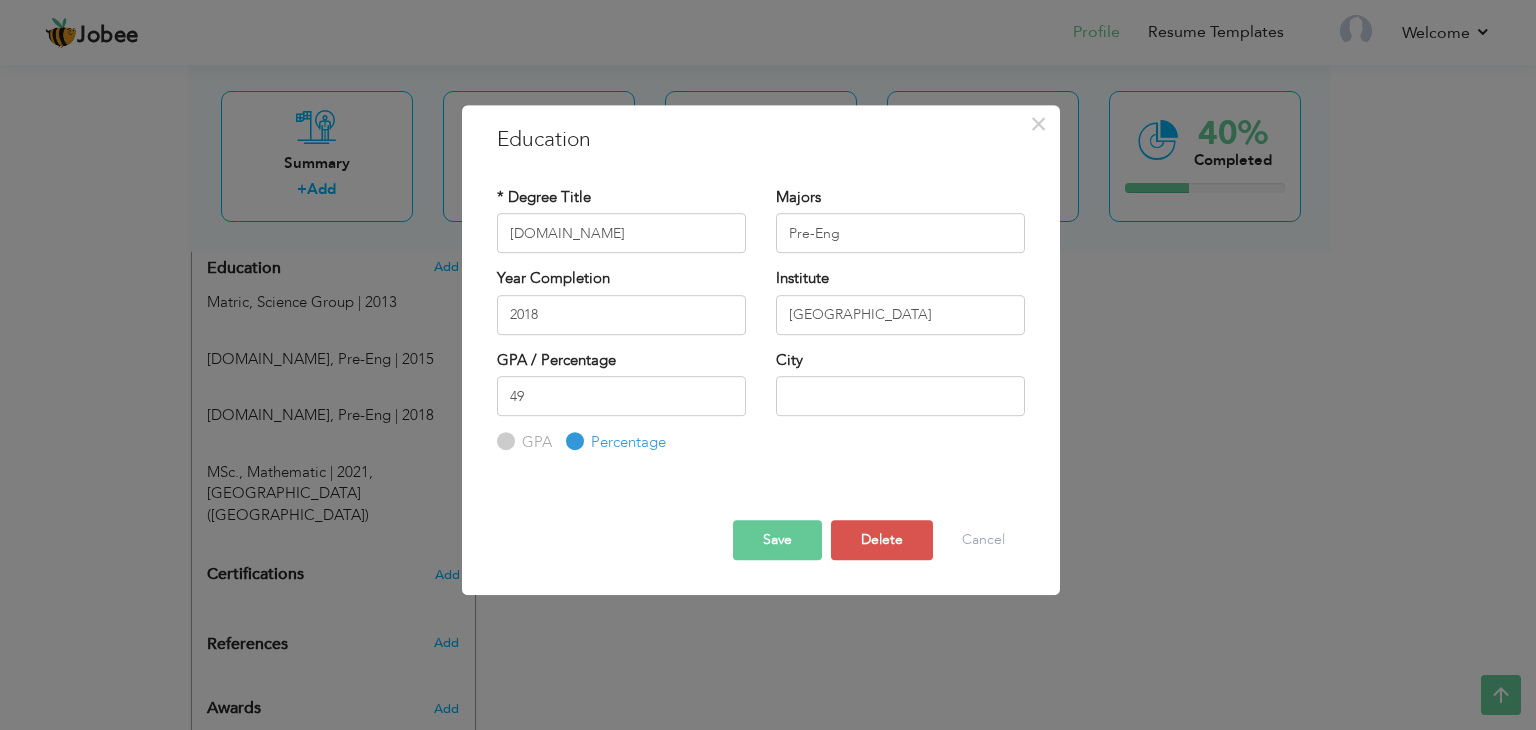 click on "Save" at bounding box center [777, 540] 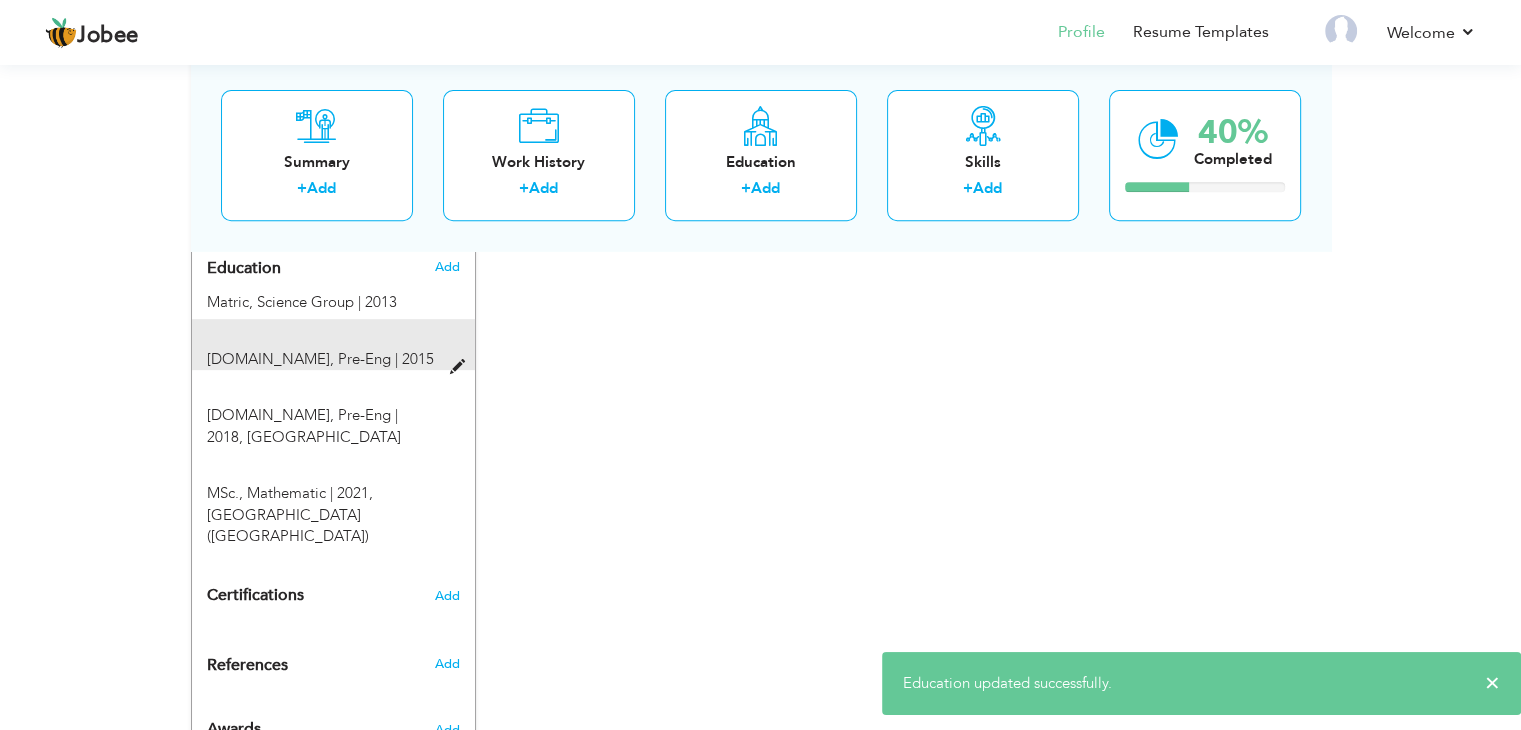 click at bounding box center [461, 367] 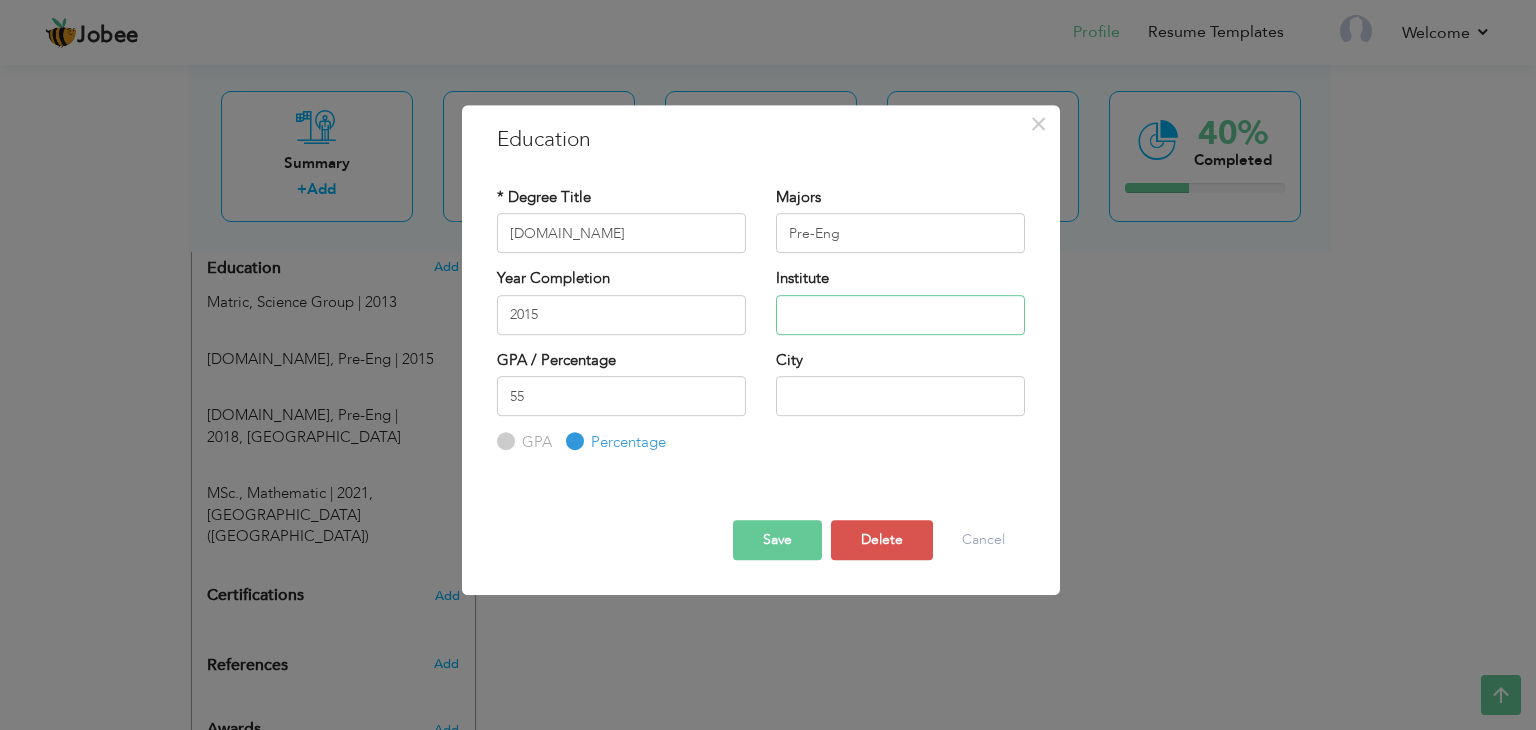 click at bounding box center [900, 315] 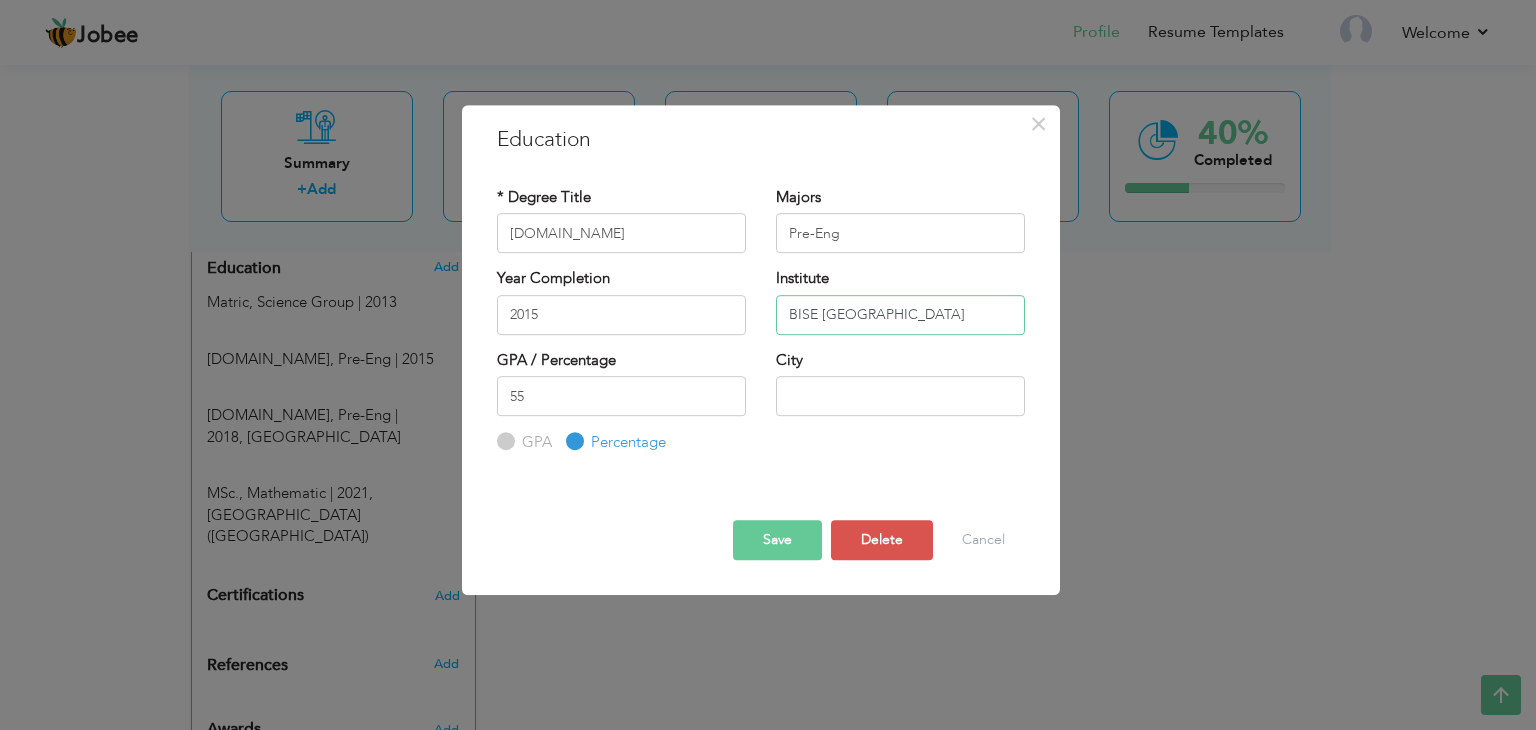 type on "BISE Lahore" 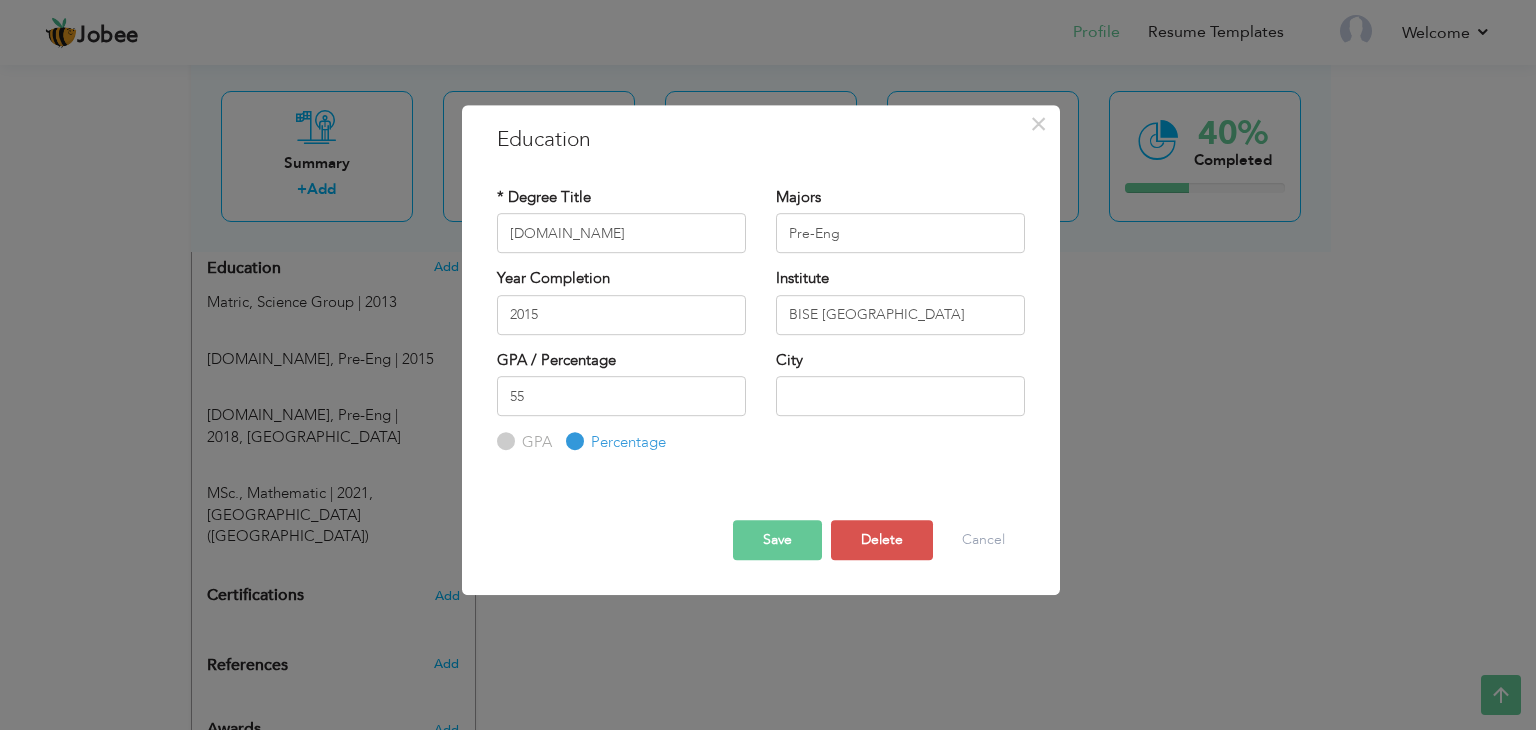 click on "Save" at bounding box center [777, 540] 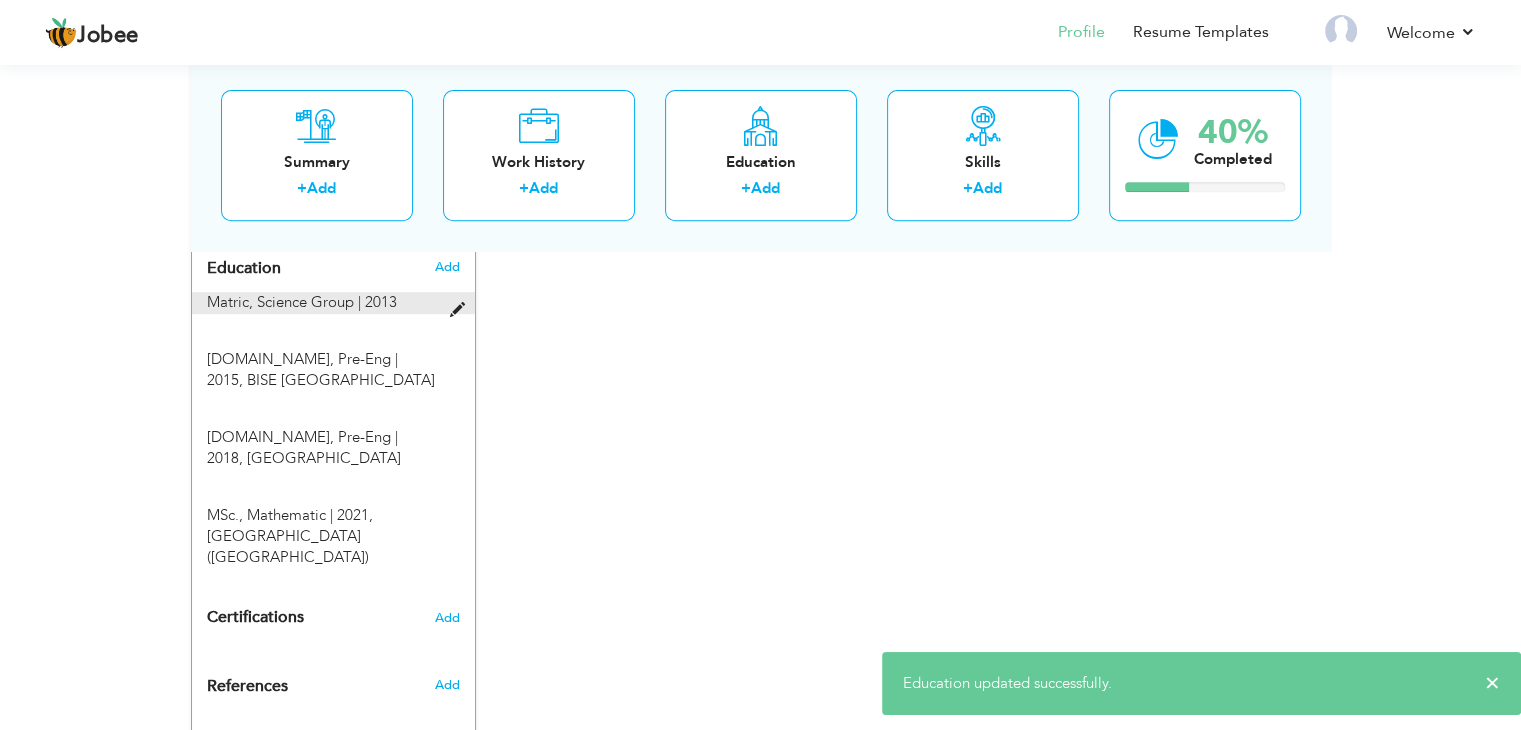 click at bounding box center (461, 310) 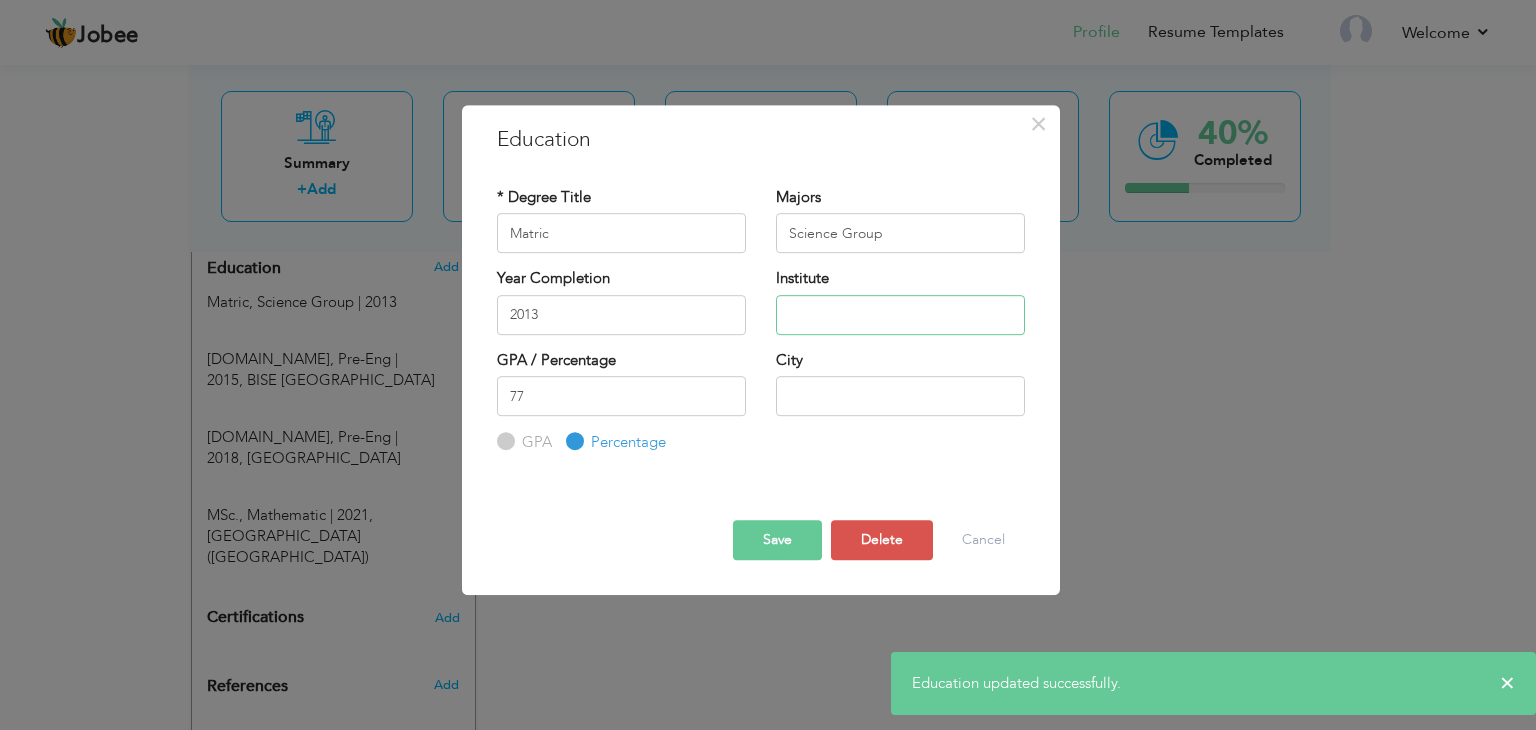 drag, startPoint x: 844, startPoint y: 311, endPoint x: 858, endPoint y: 321, distance: 17.20465 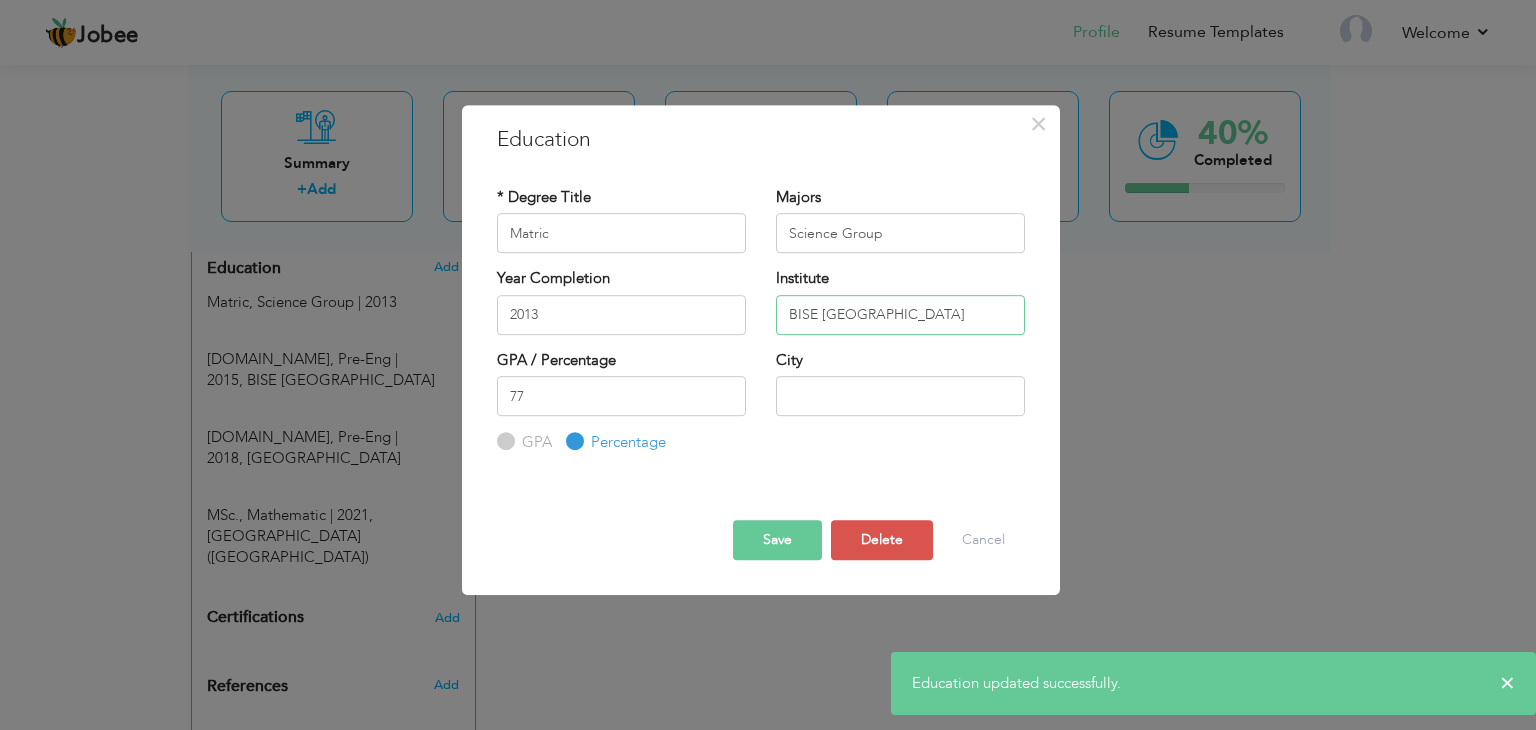 type on "BISE Lahore" 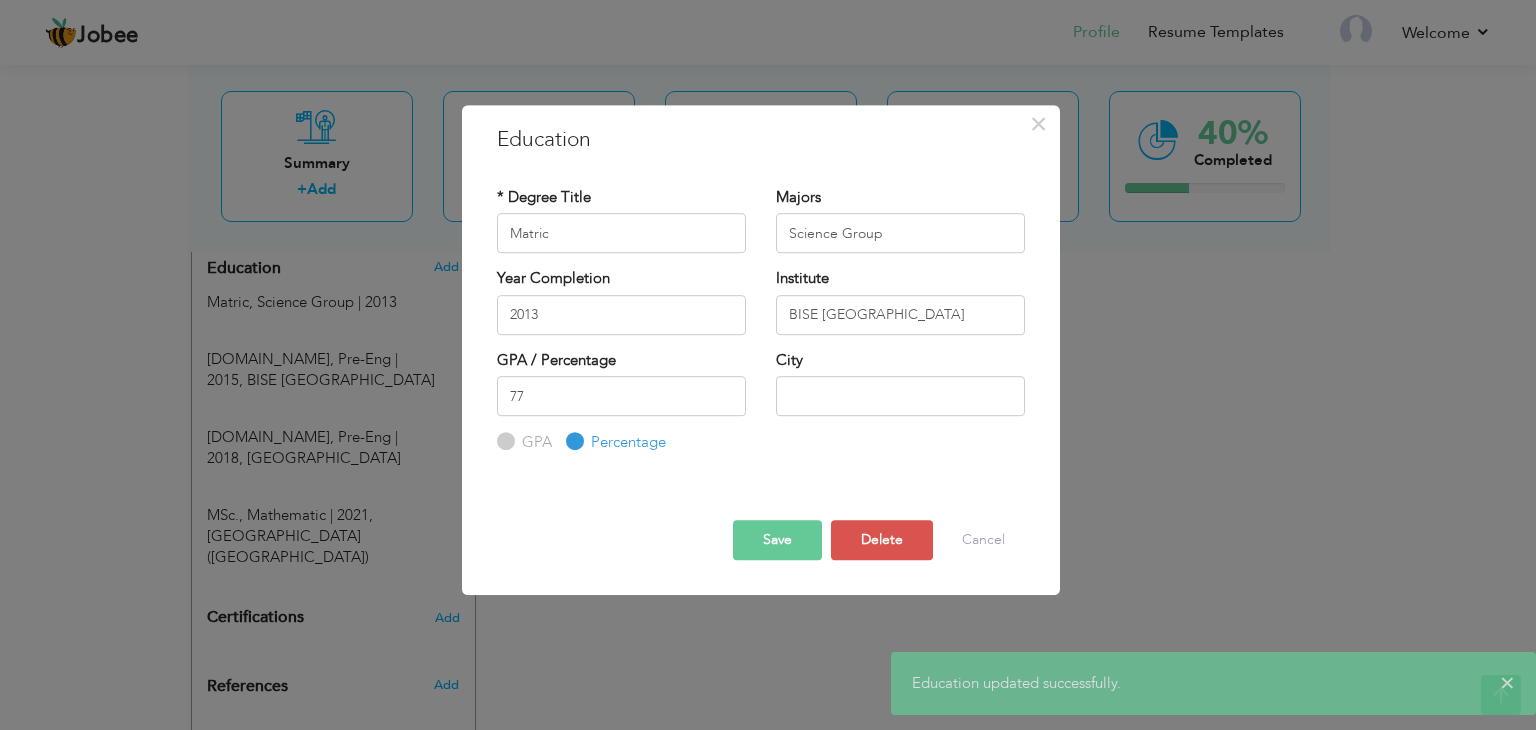 click on "Save" at bounding box center [777, 540] 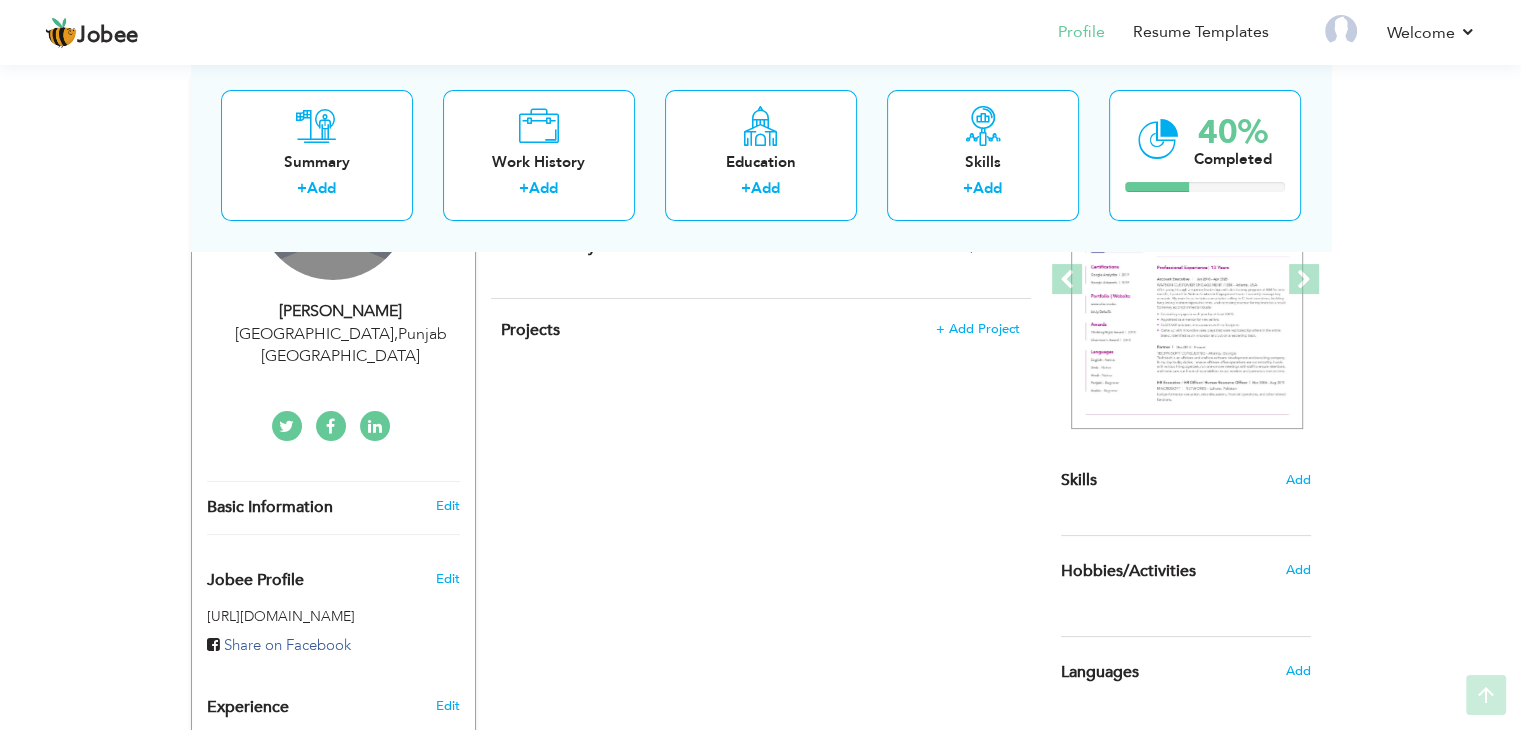 scroll, scrollTop: 400, scrollLeft: 0, axis: vertical 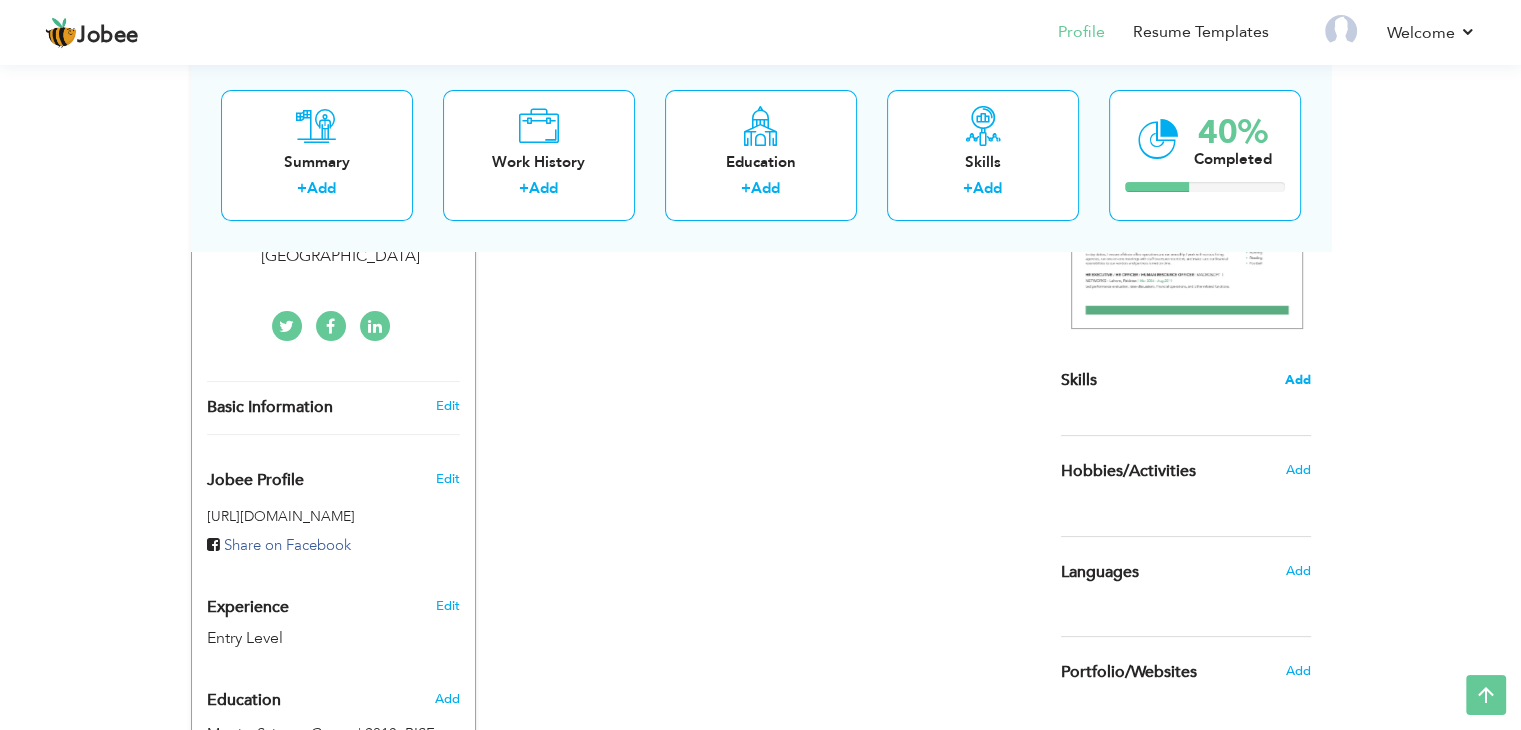 click on "Add" at bounding box center [1298, 380] 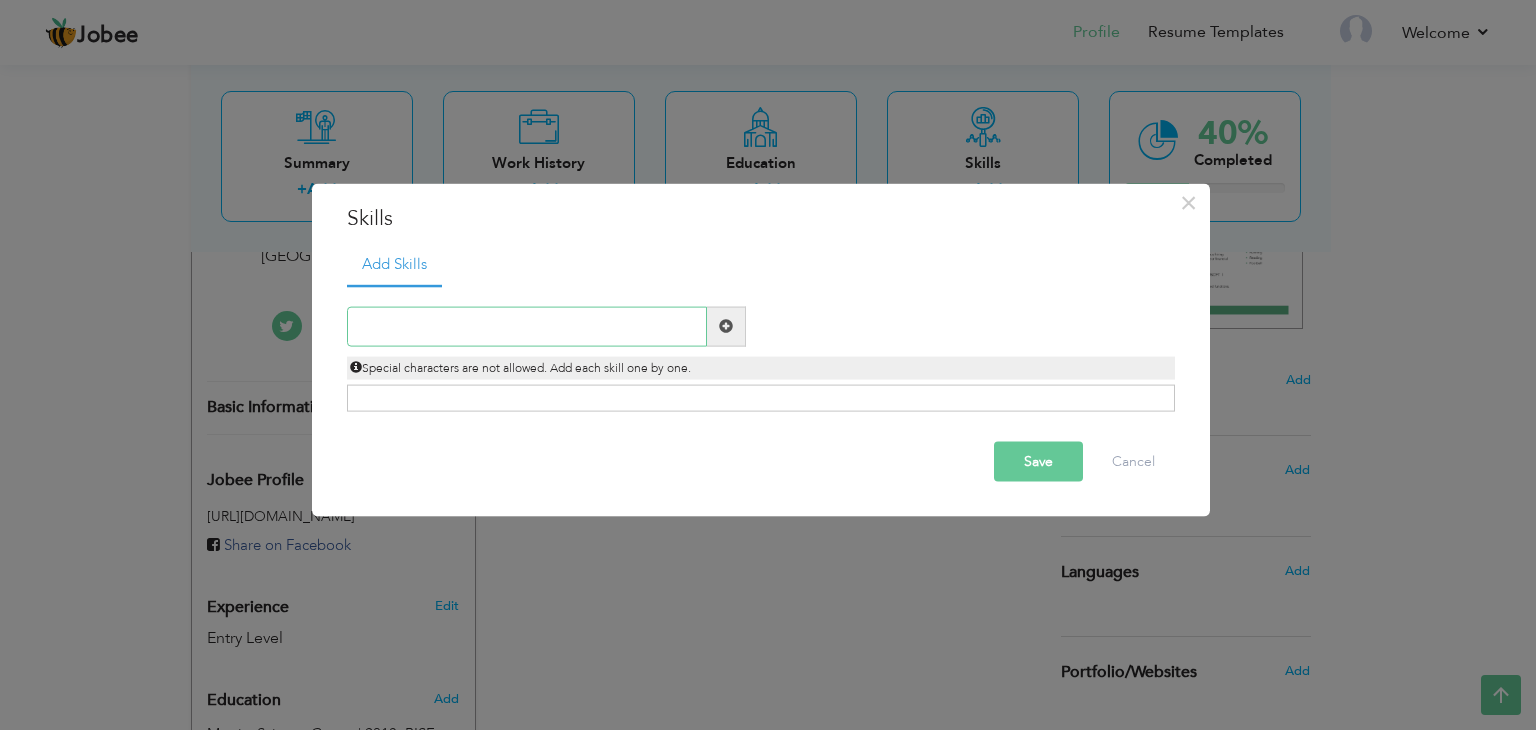 paste on "Bilingual proficiency in Urdu and English" 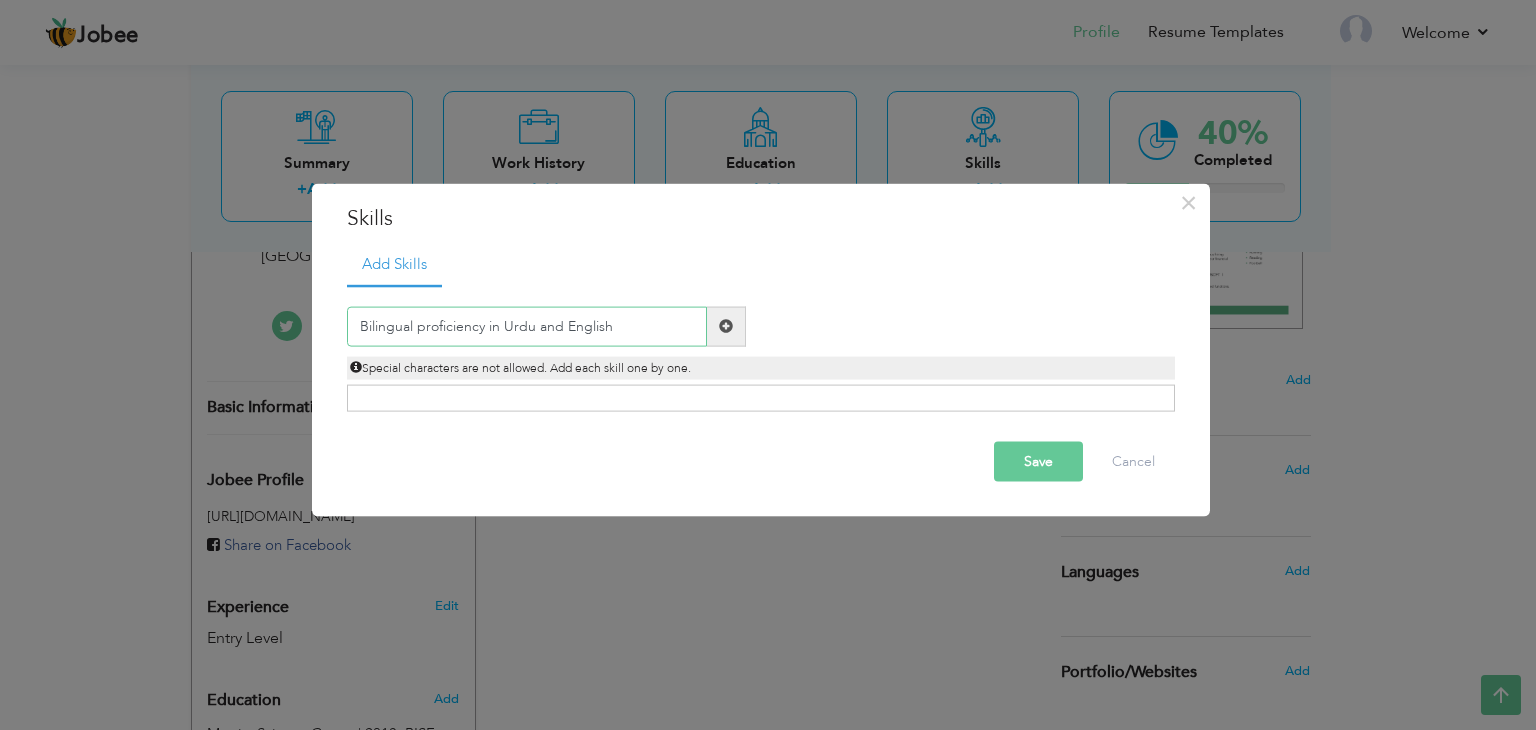 type on "Bilingual proficiency in Urdu and English" 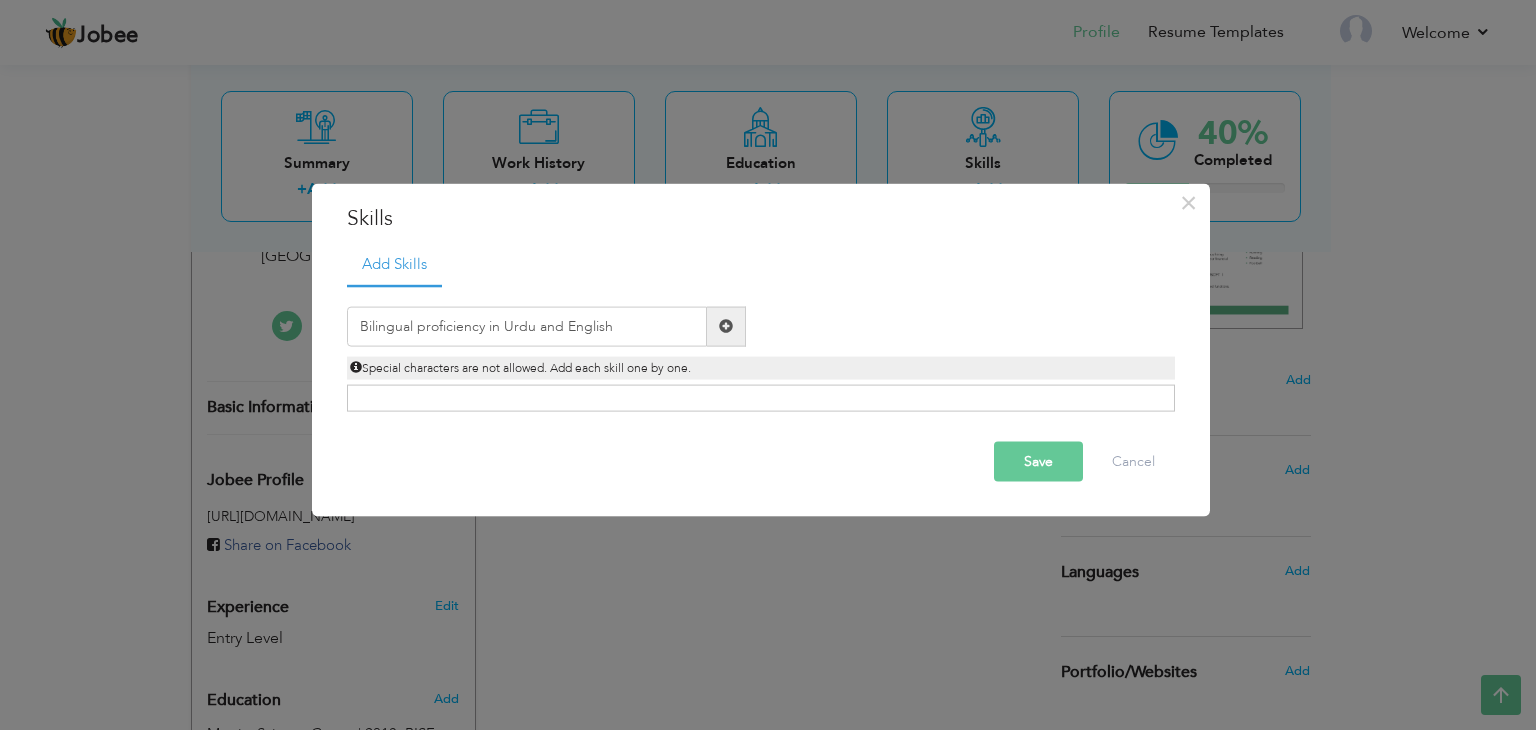 click on "Save" at bounding box center (1038, 461) 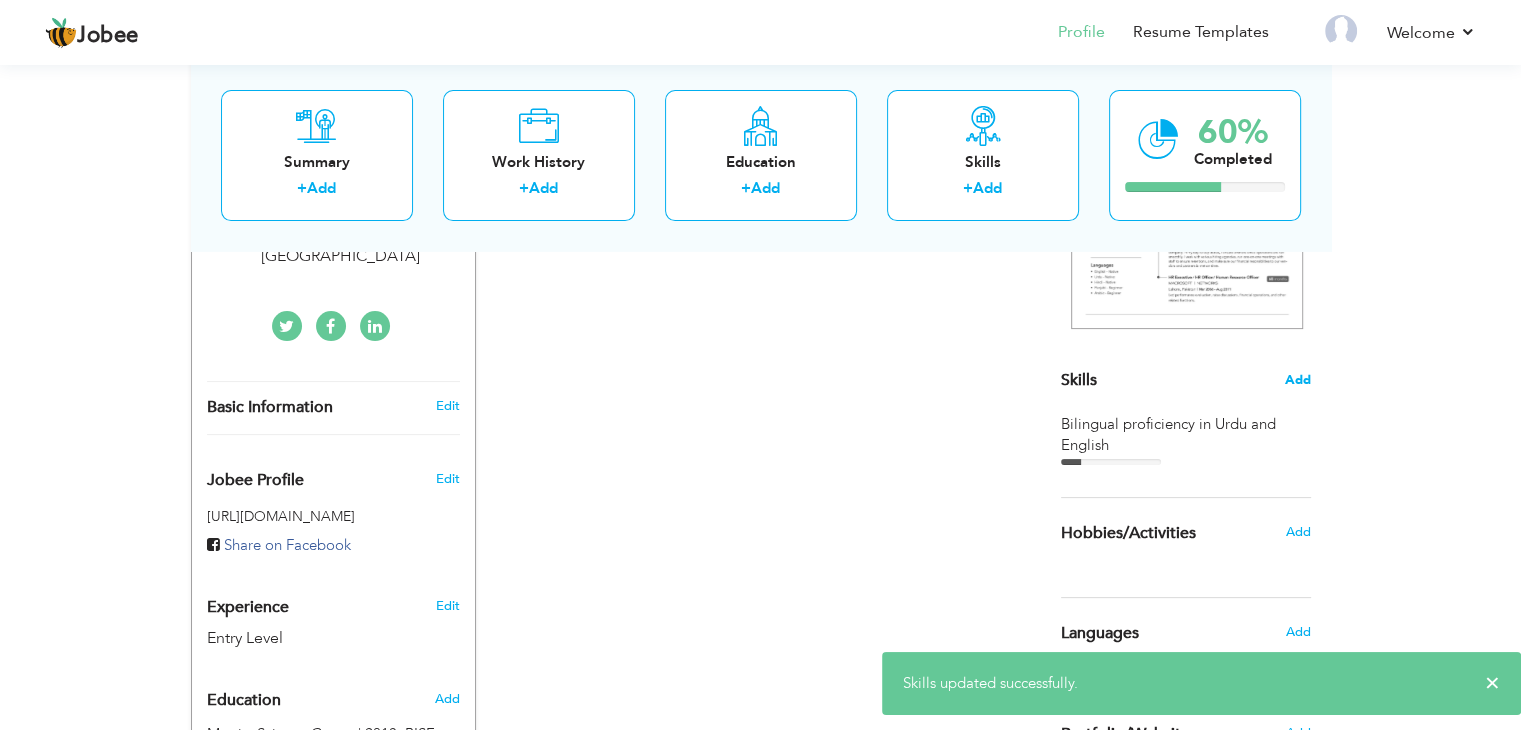 click on "Add" at bounding box center (1298, 380) 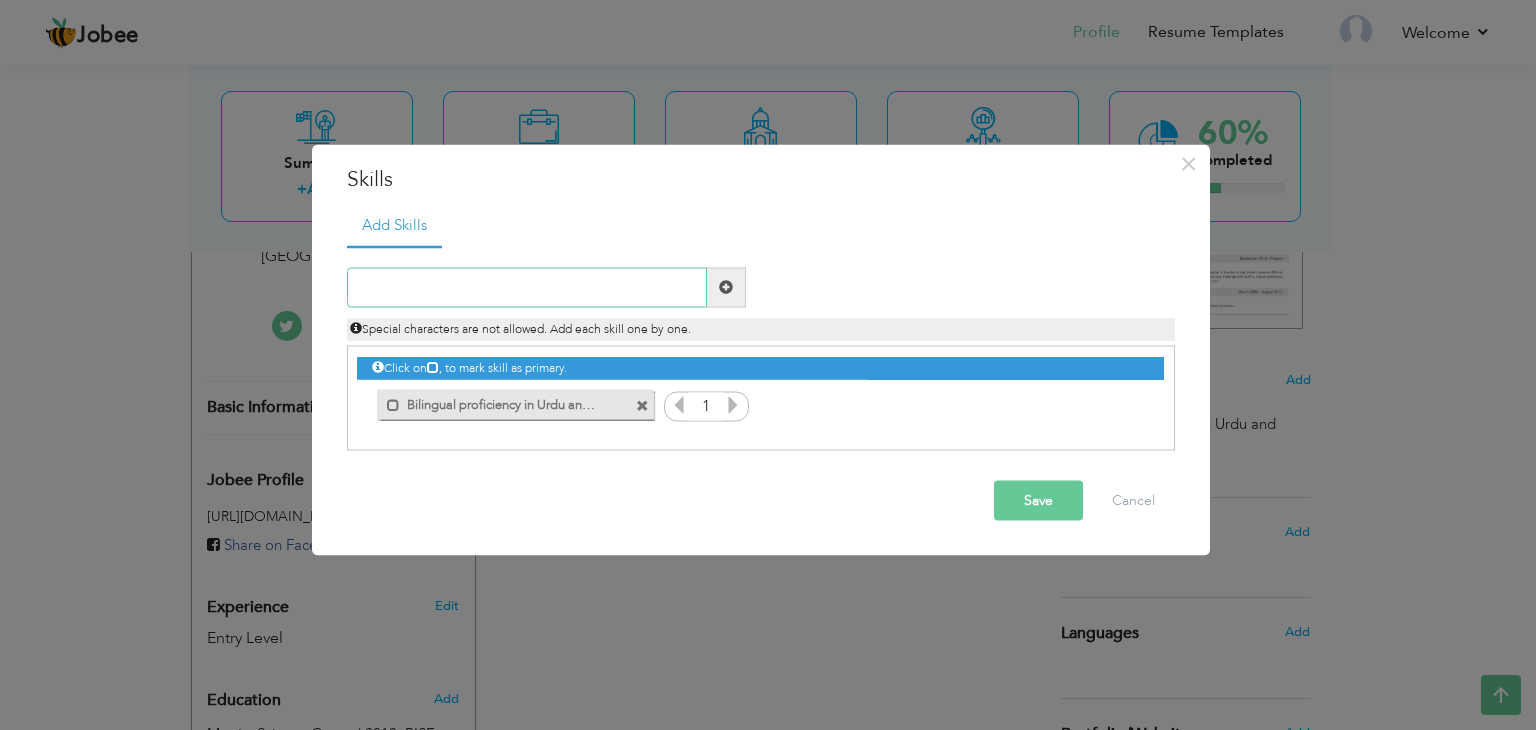 paste on "Excellent written and verbal communication" 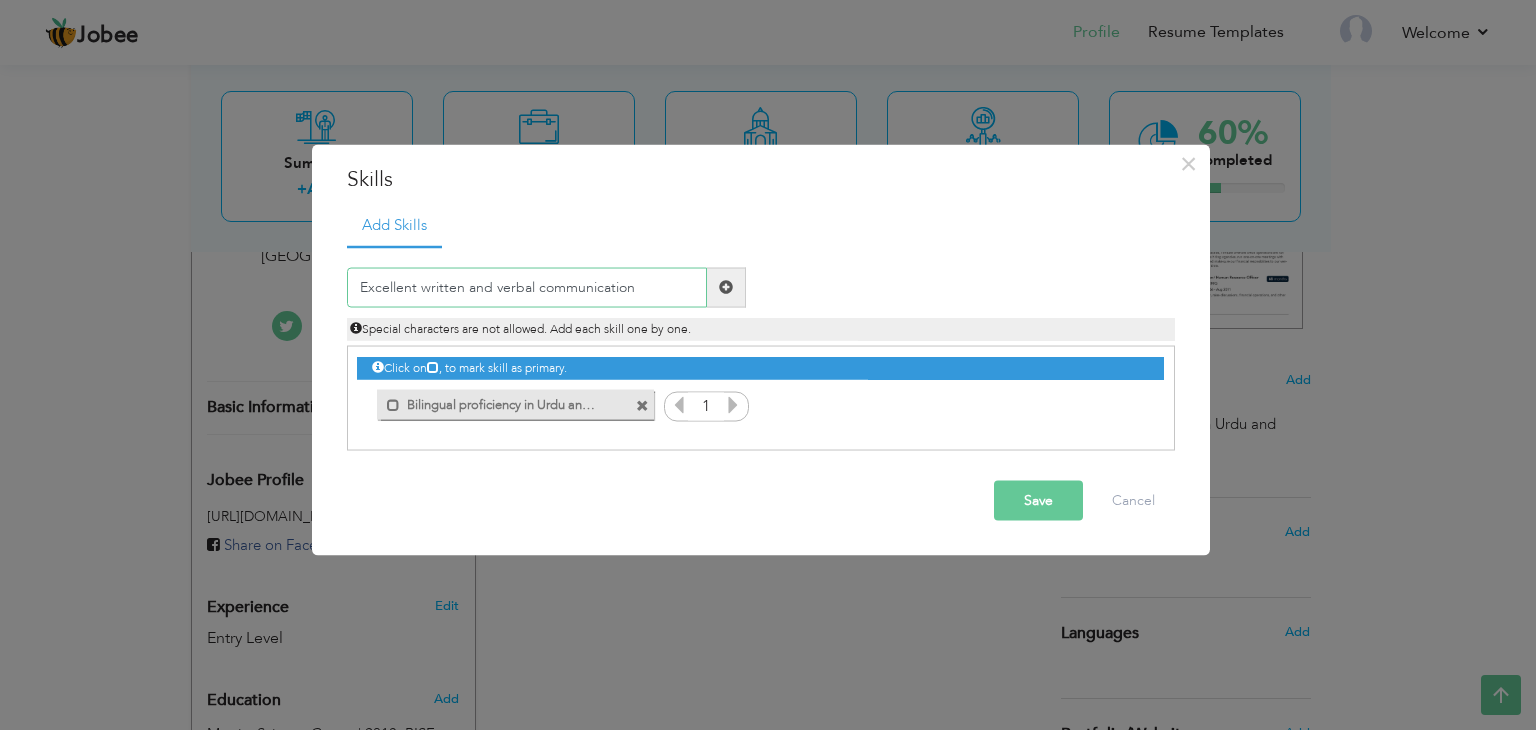 type on "Excellent written and verbal communication" 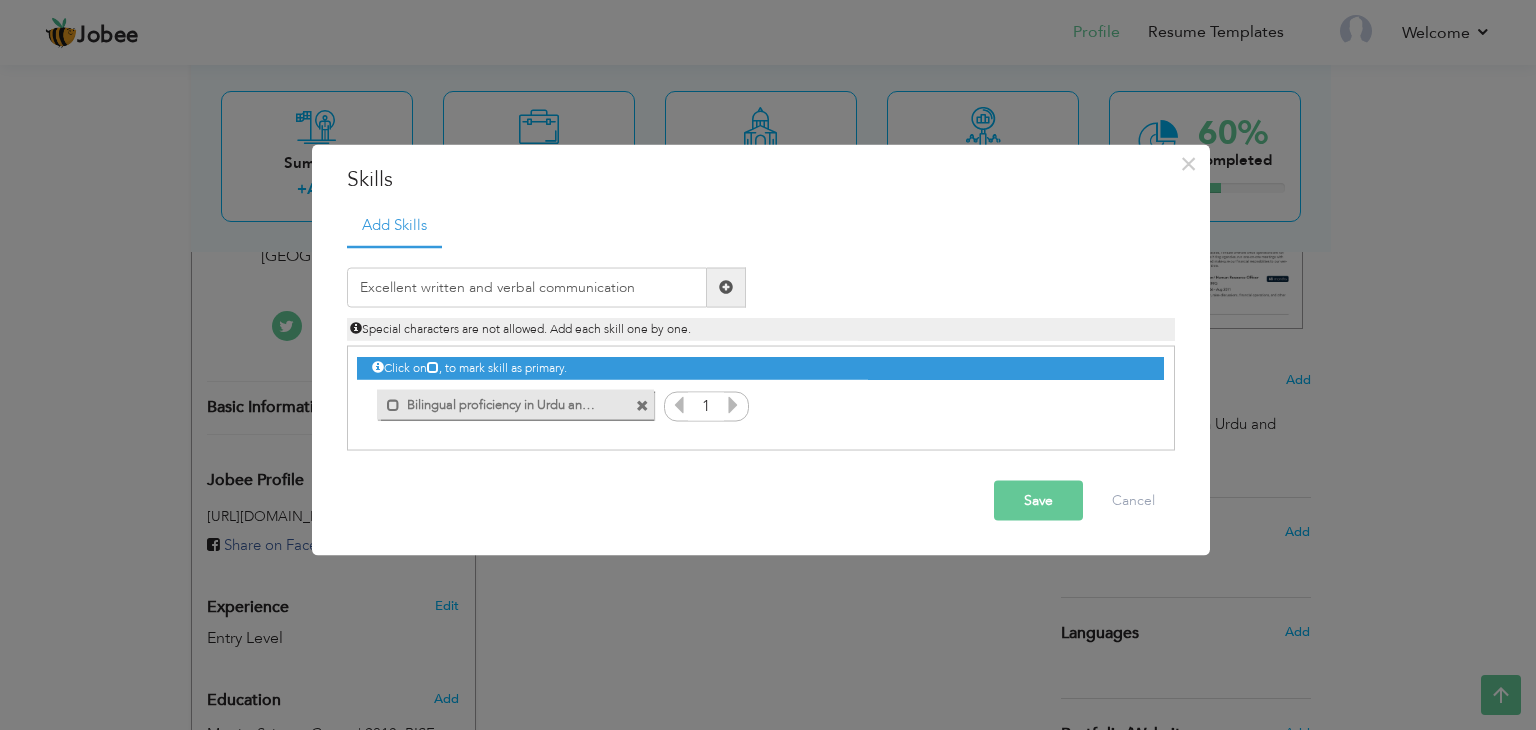 click on "Save" at bounding box center (1038, 500) 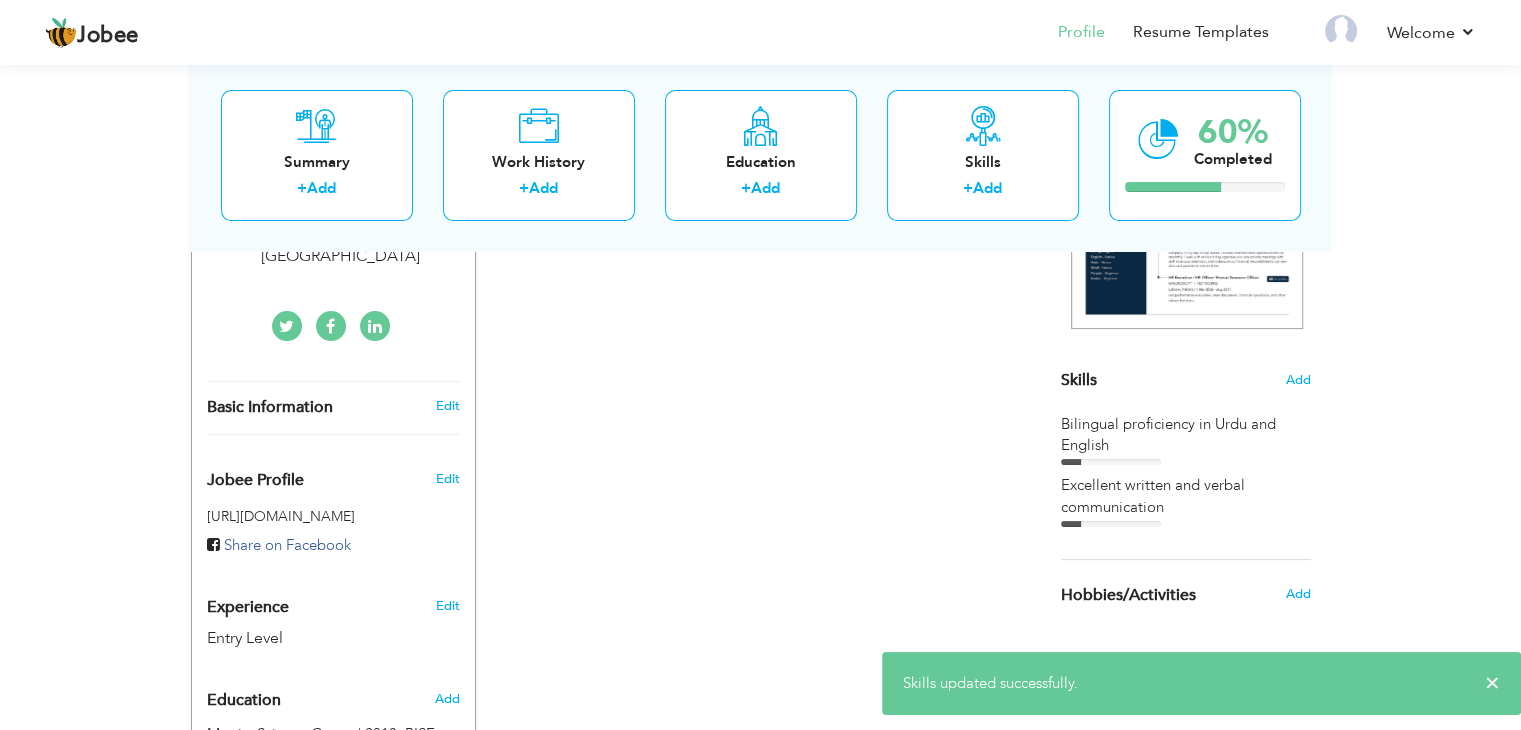 click on "Bilingual proficiency in Urdu and English" at bounding box center (1186, 435) 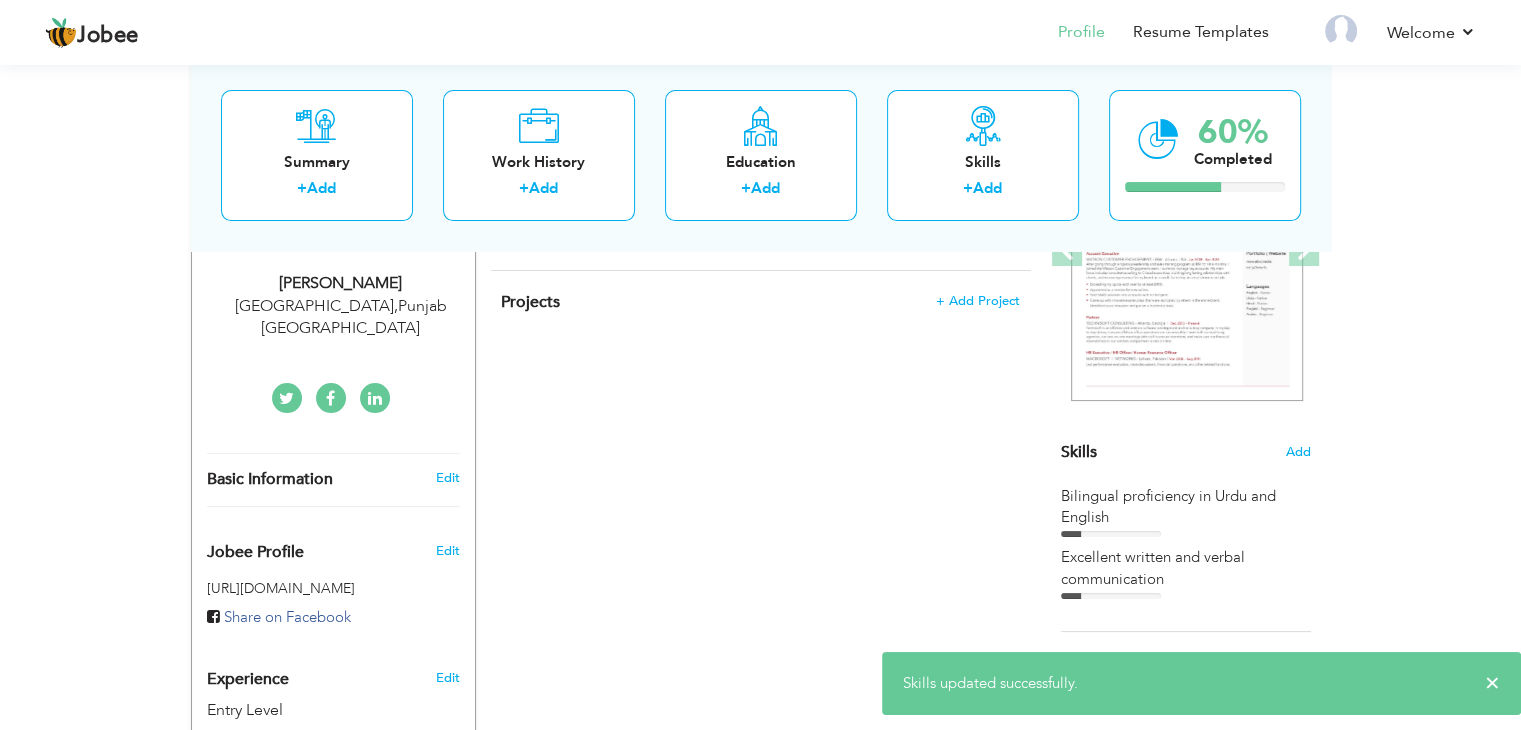 scroll, scrollTop: 300, scrollLeft: 0, axis: vertical 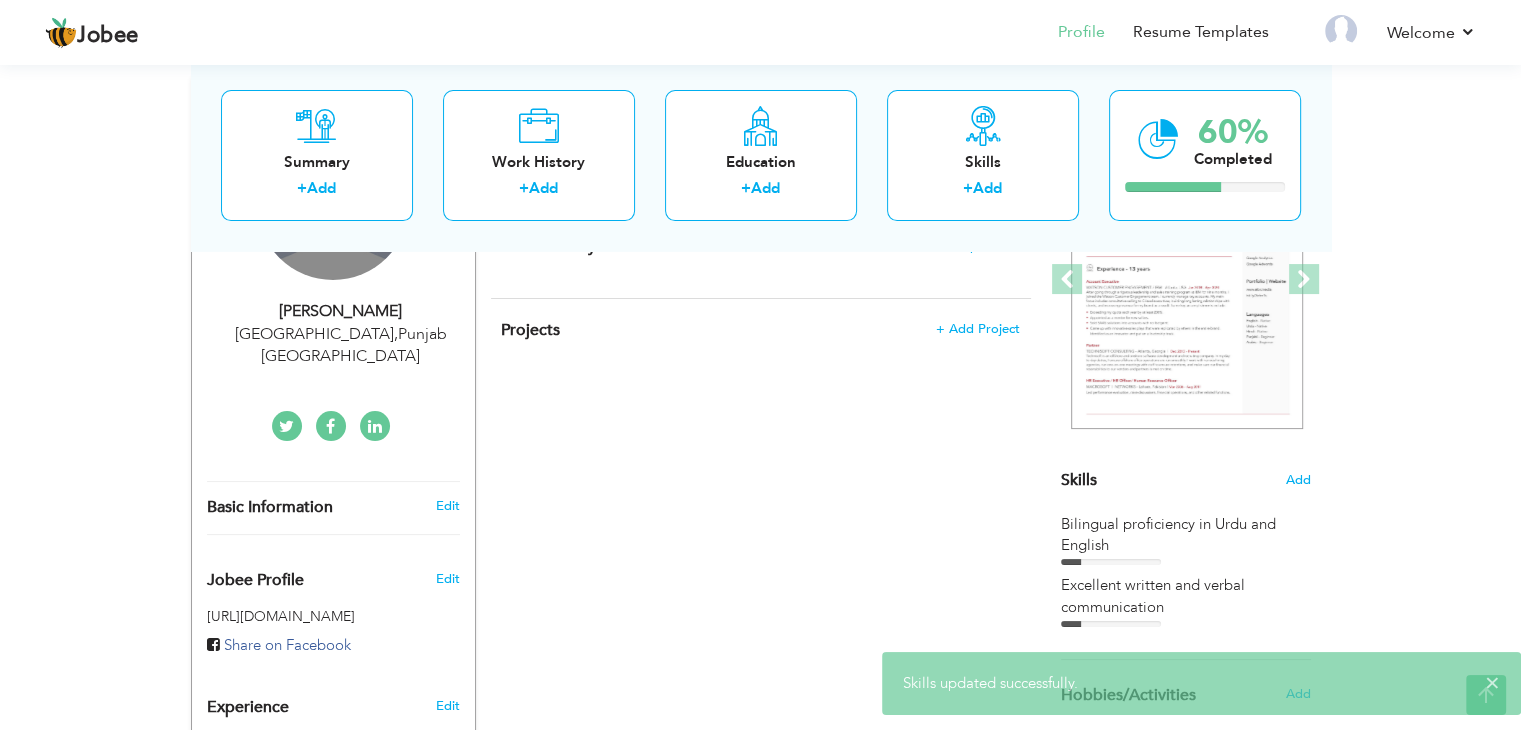 click on "Skills
Add" at bounding box center [1186, 284] 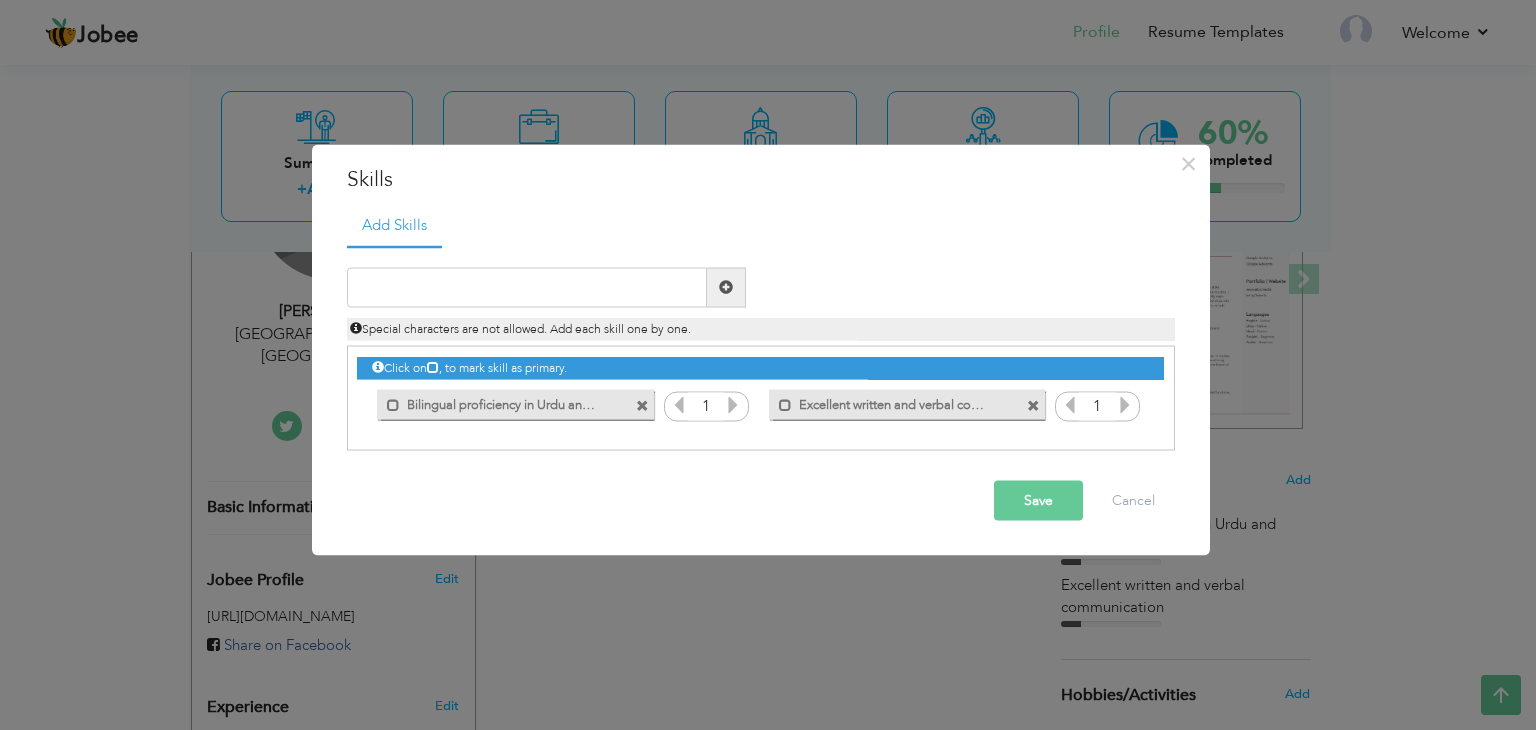 click at bounding box center [733, 404] 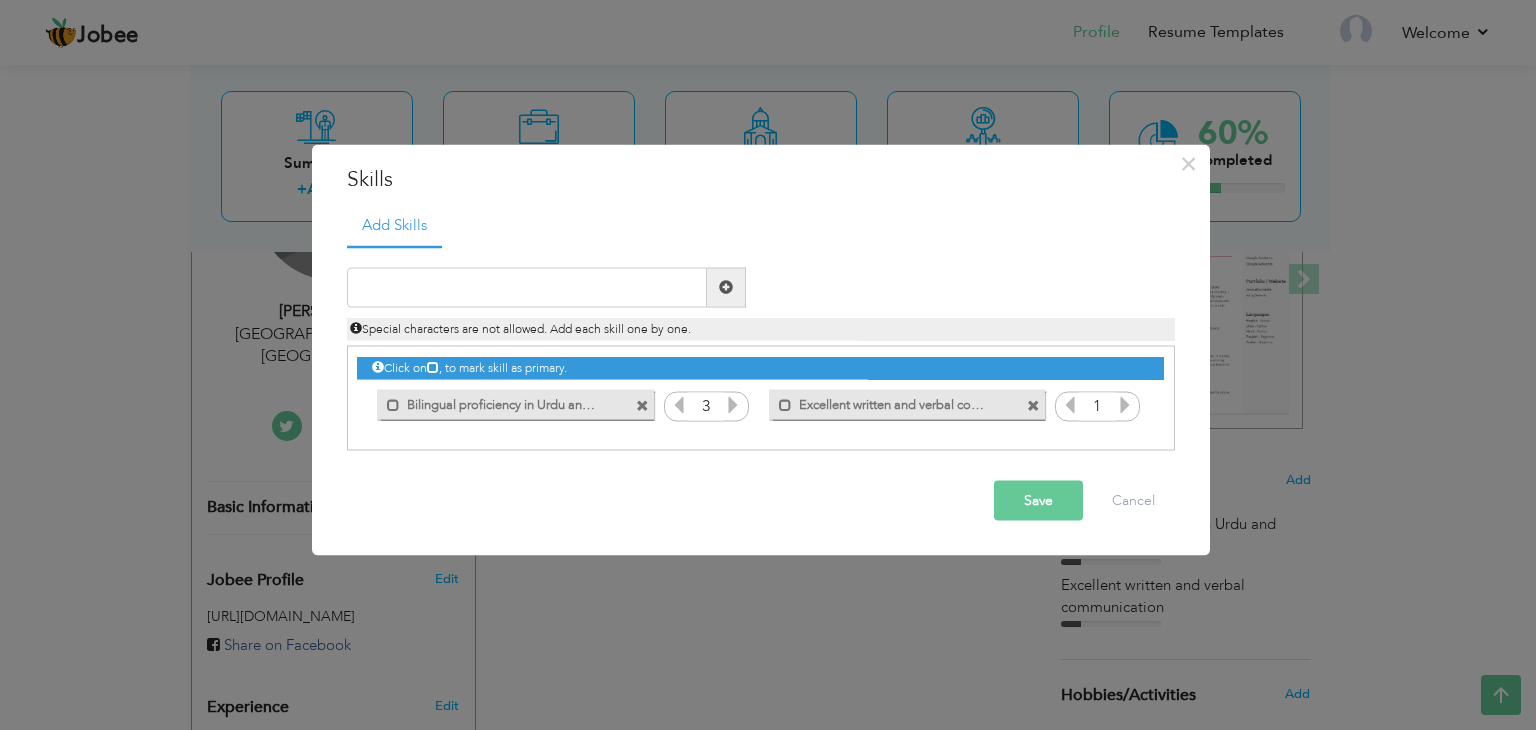 click at bounding box center (733, 404) 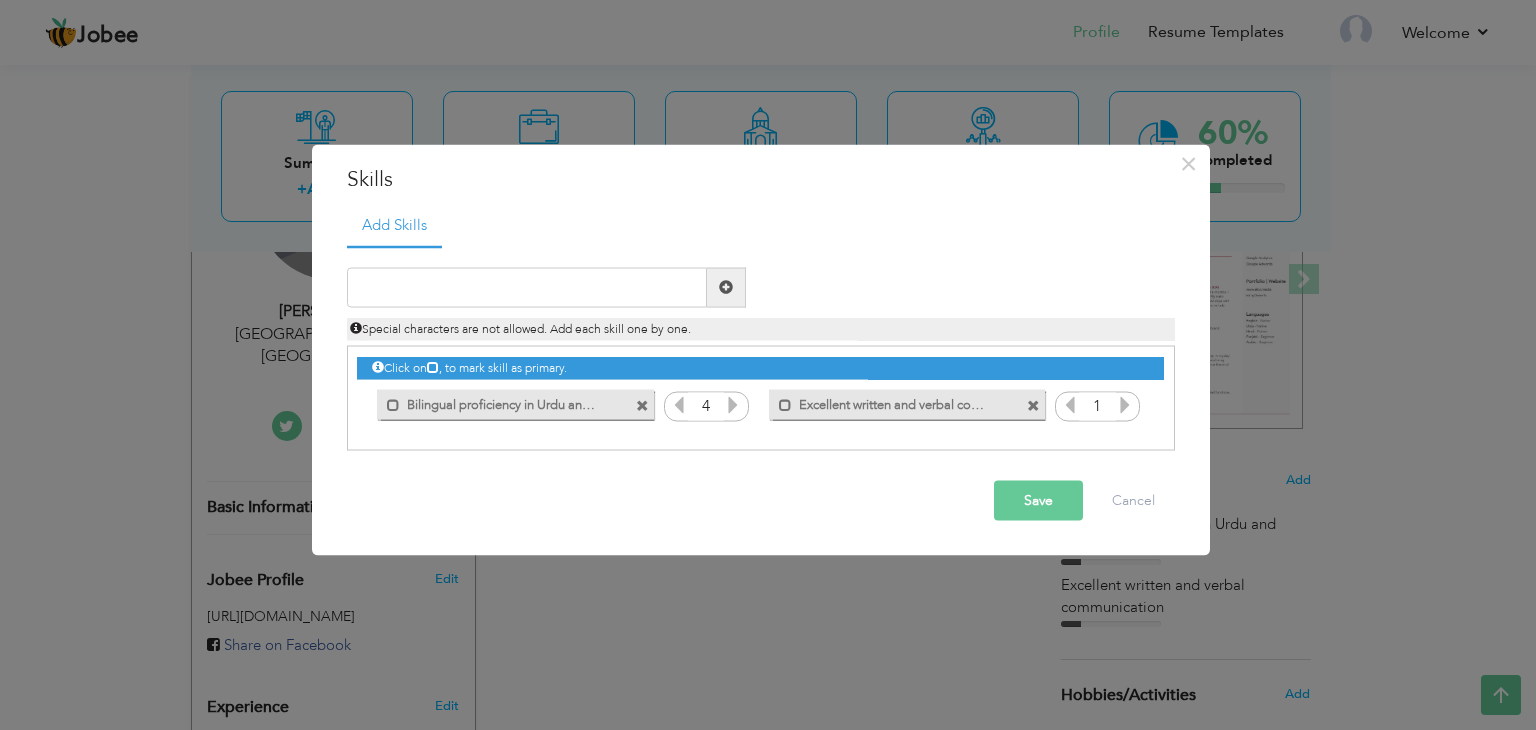 click at bounding box center (733, 404) 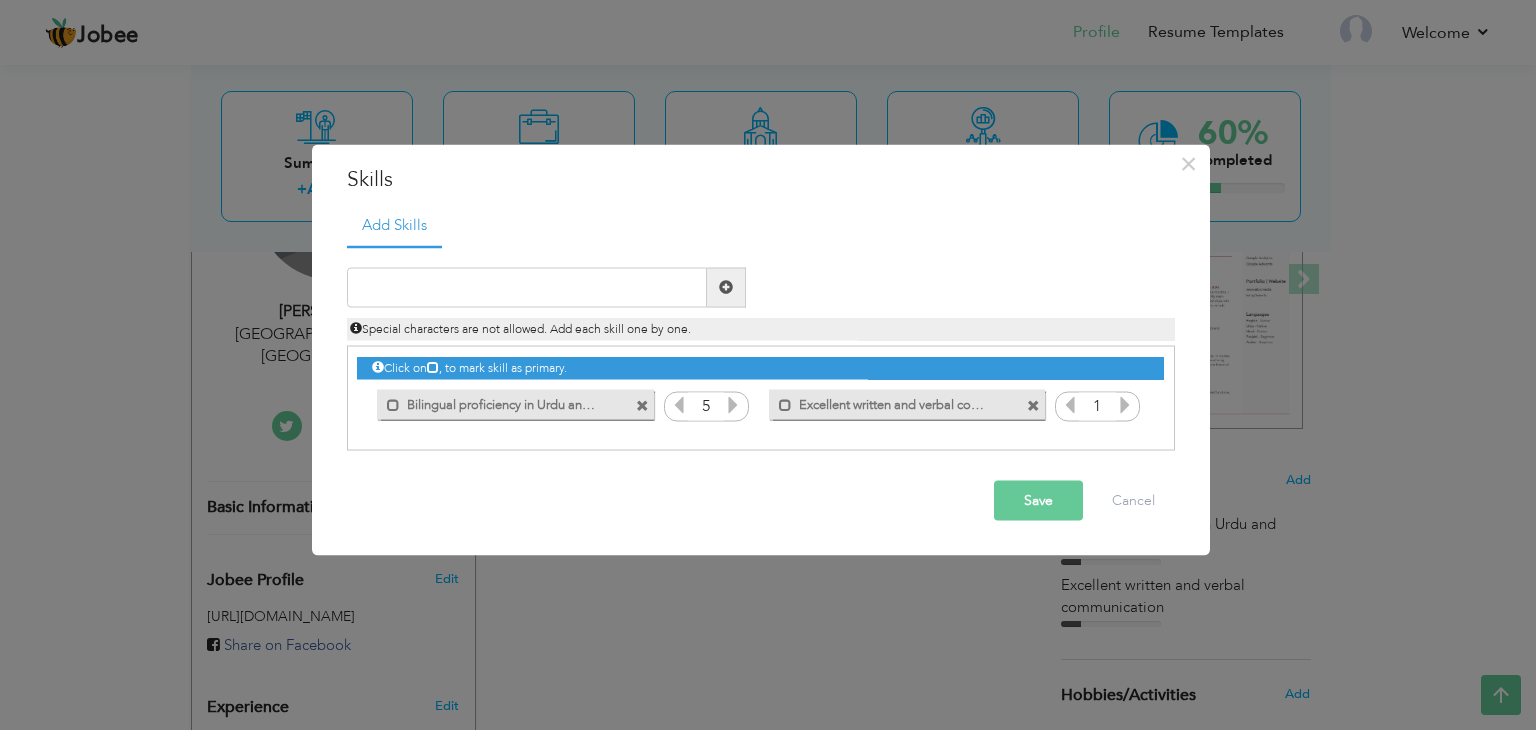 click at bounding box center (1125, 404) 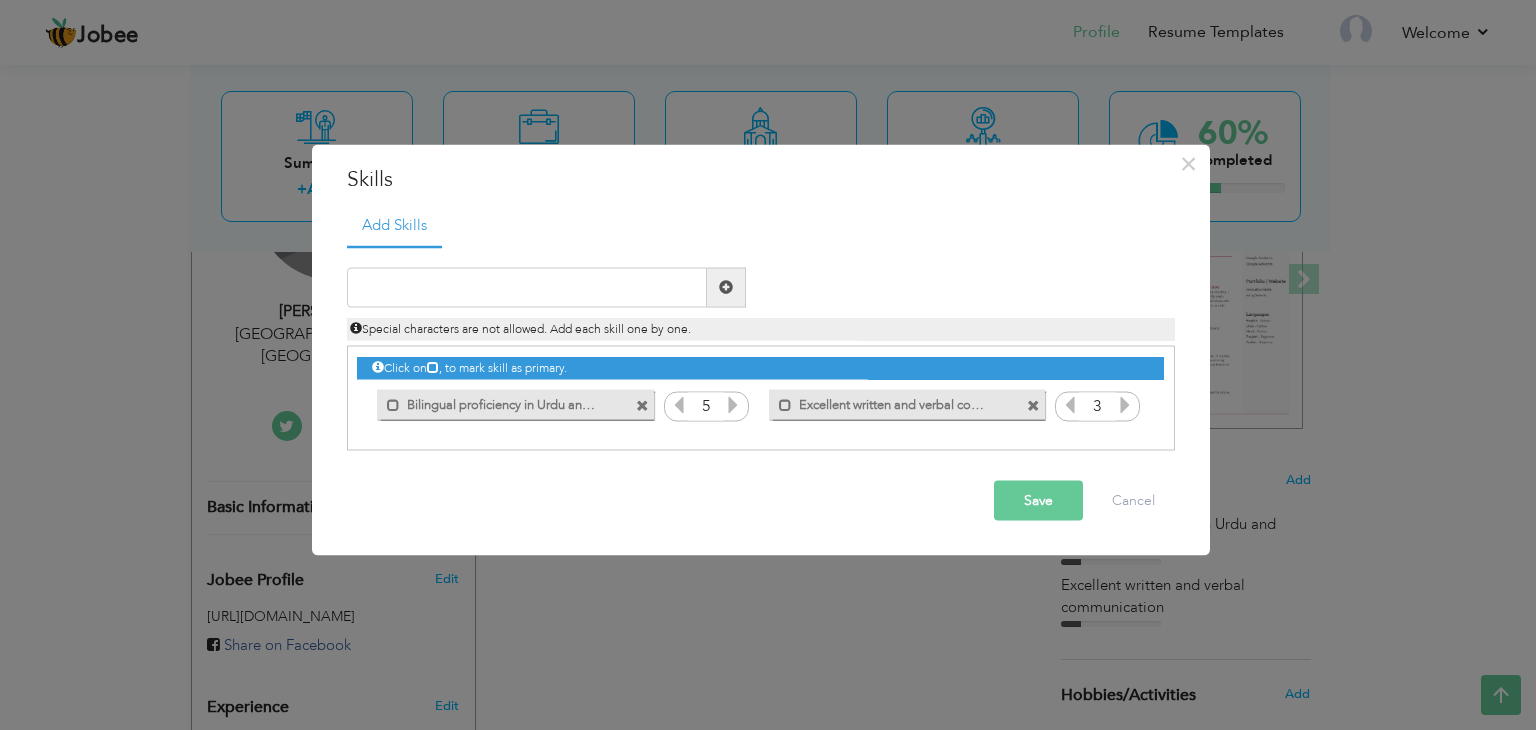 click at bounding box center (1125, 404) 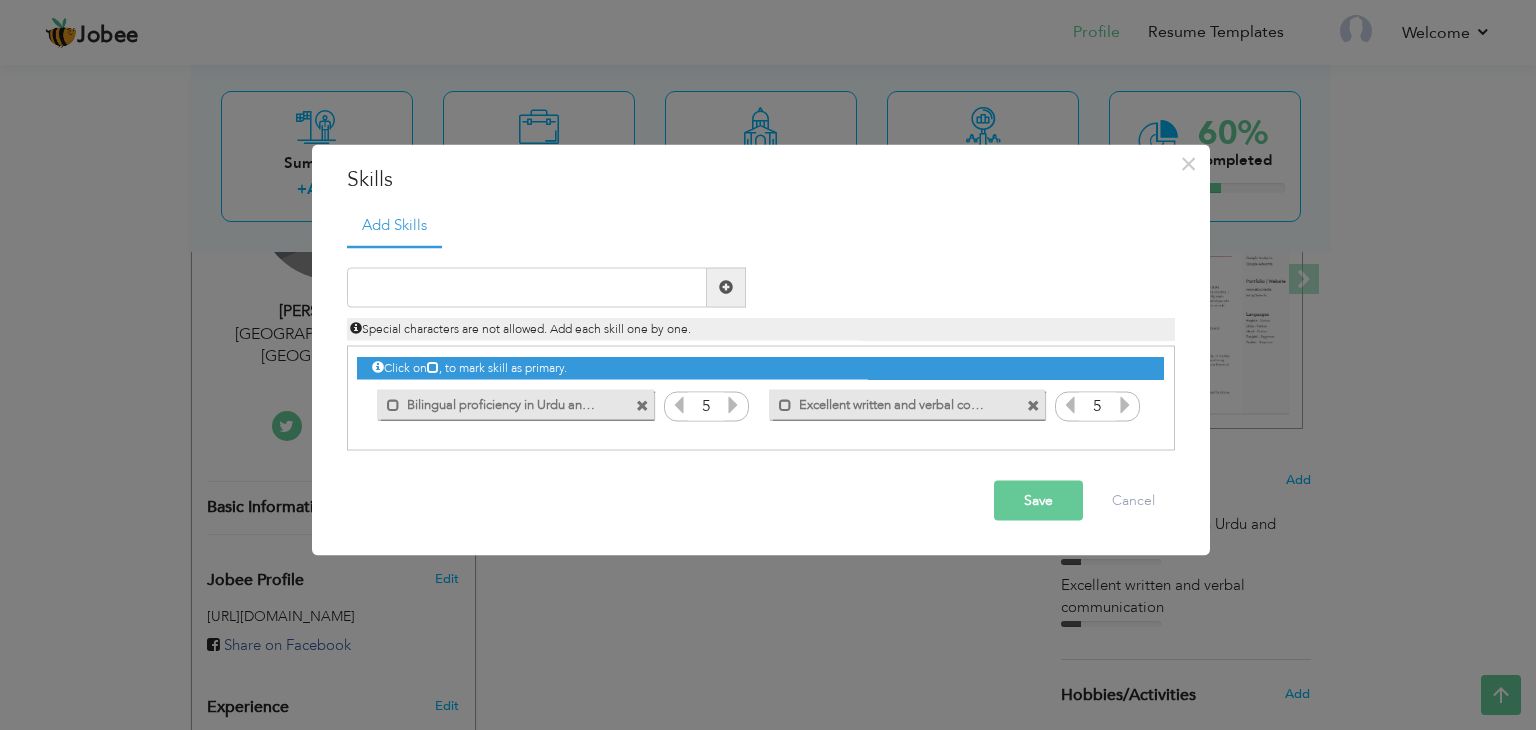 click at bounding box center (1125, 404) 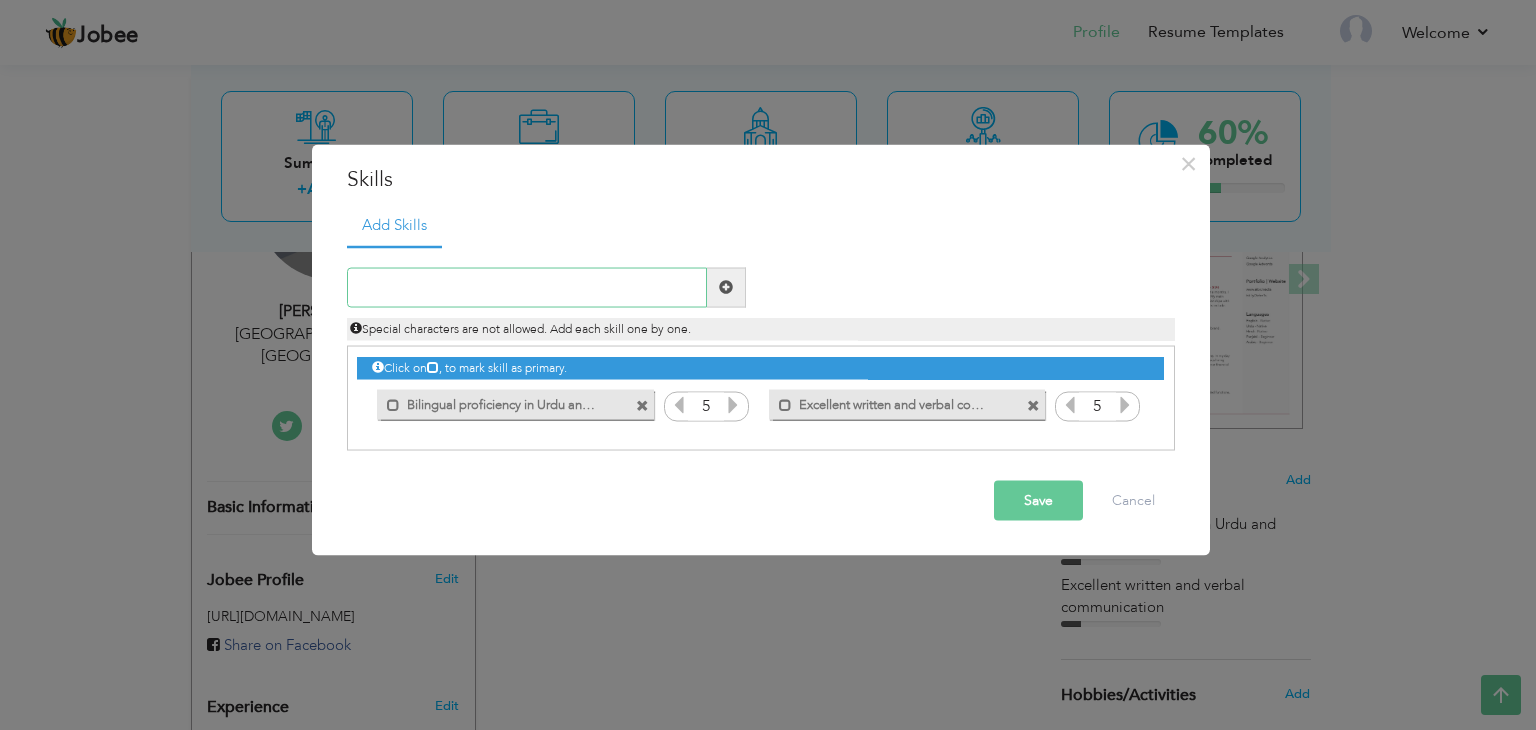 click at bounding box center [527, 287] 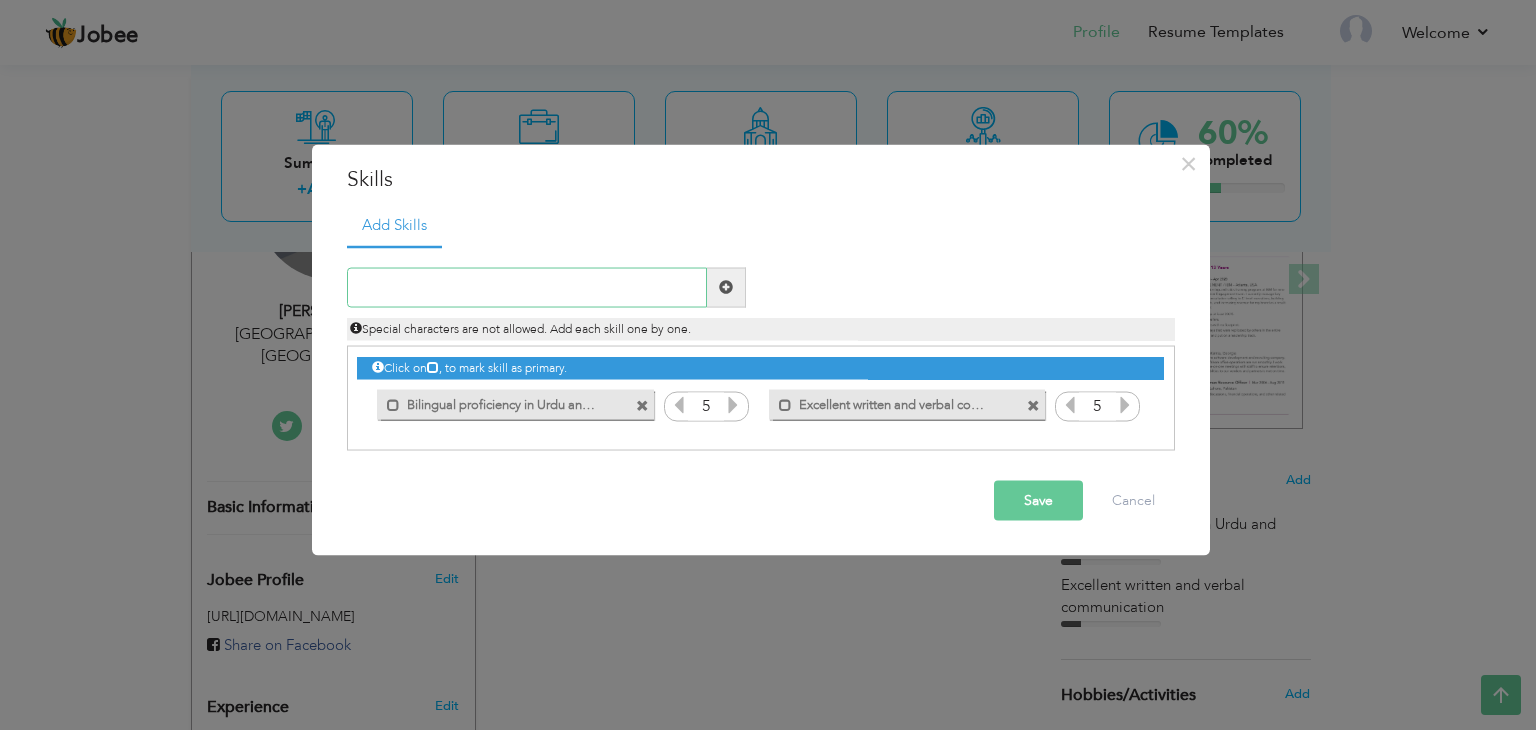 click at bounding box center [527, 287] 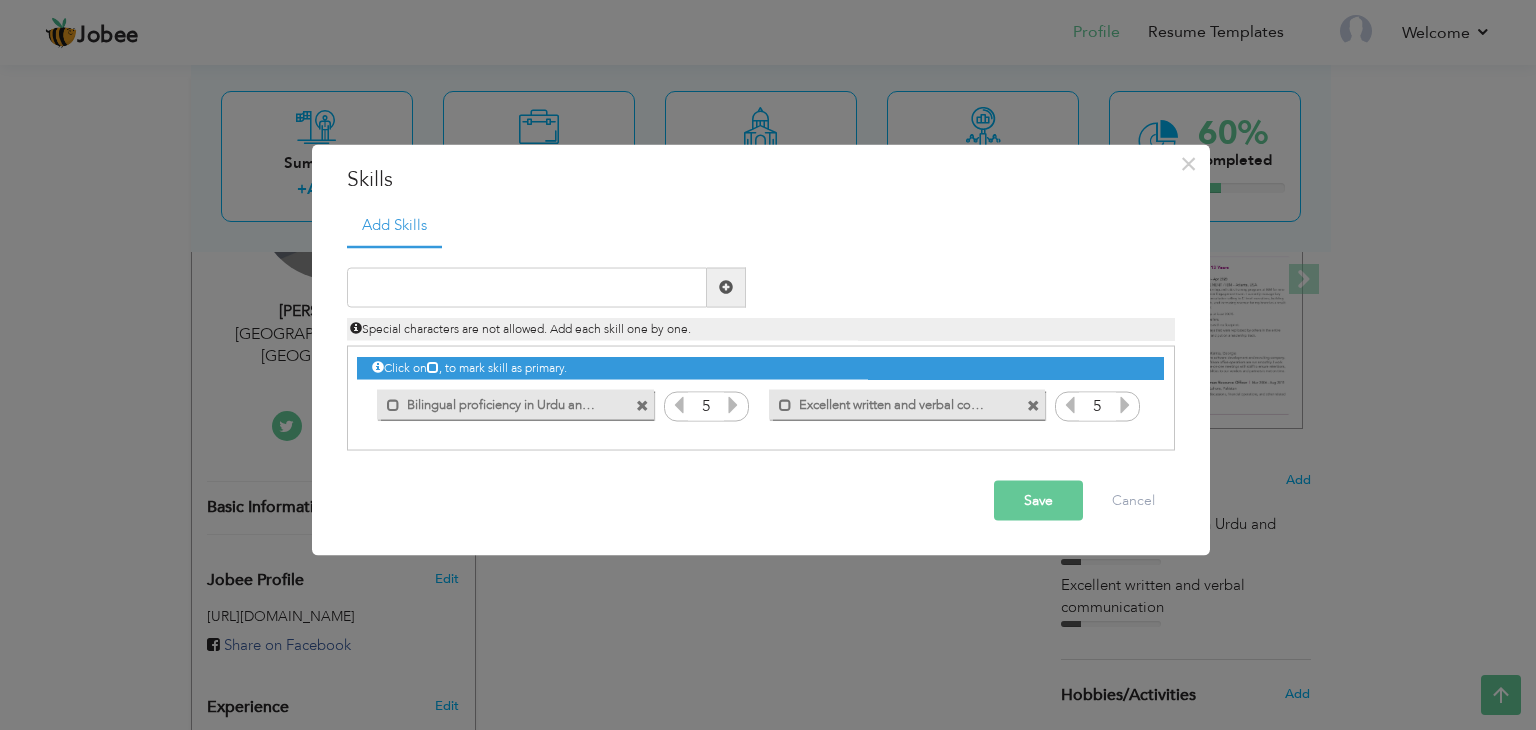 click on "Save" at bounding box center (1038, 500) 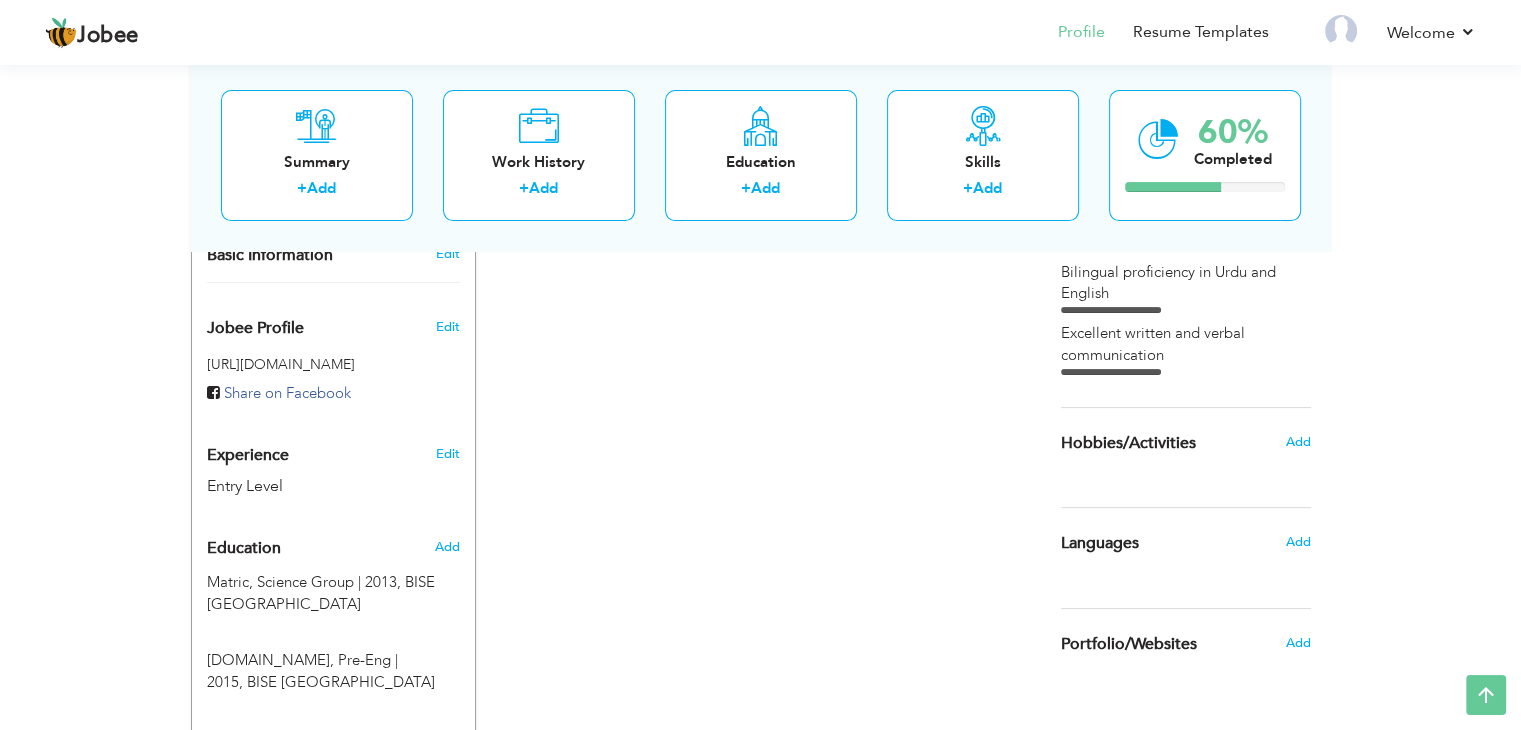 scroll, scrollTop: 600, scrollLeft: 0, axis: vertical 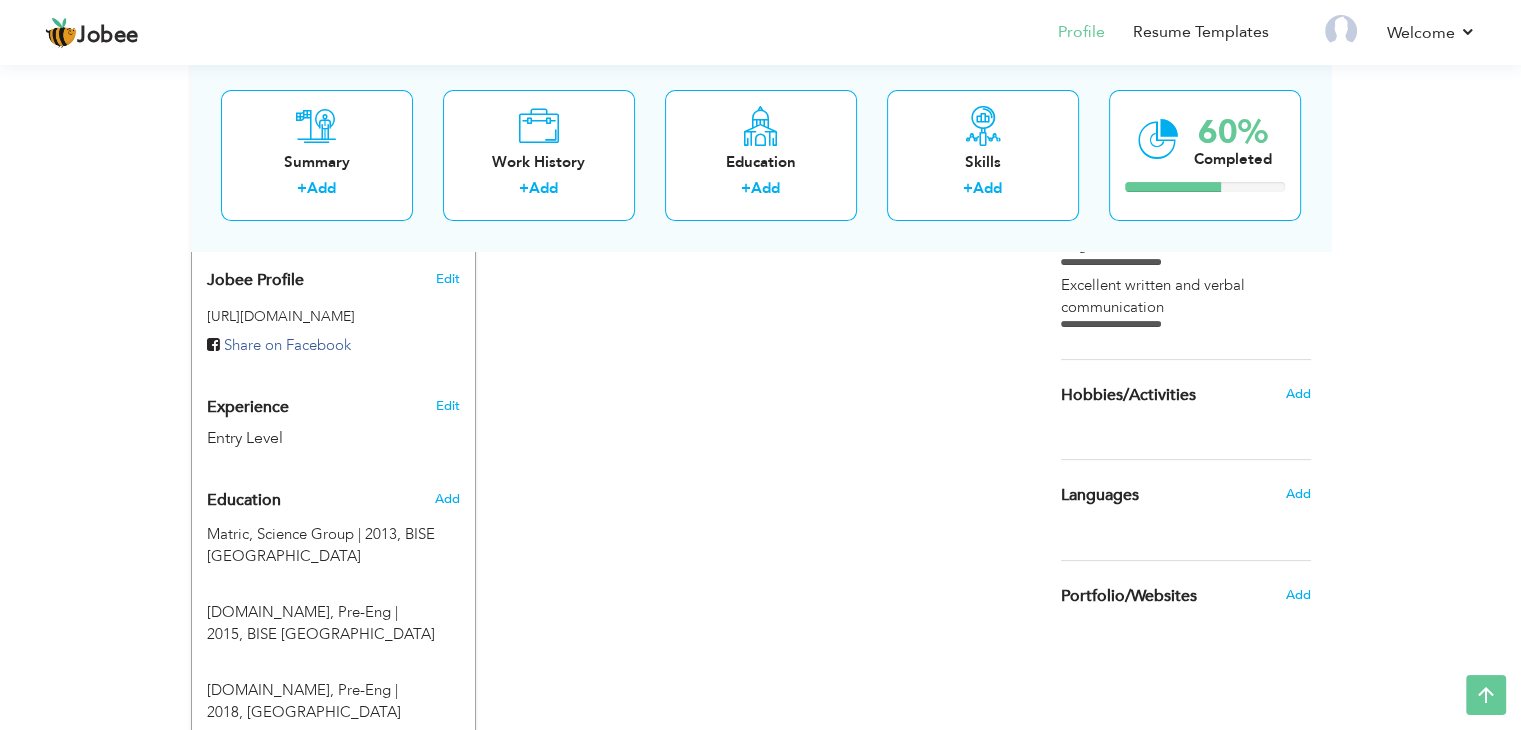 click on "Add" at bounding box center [1302, 394] 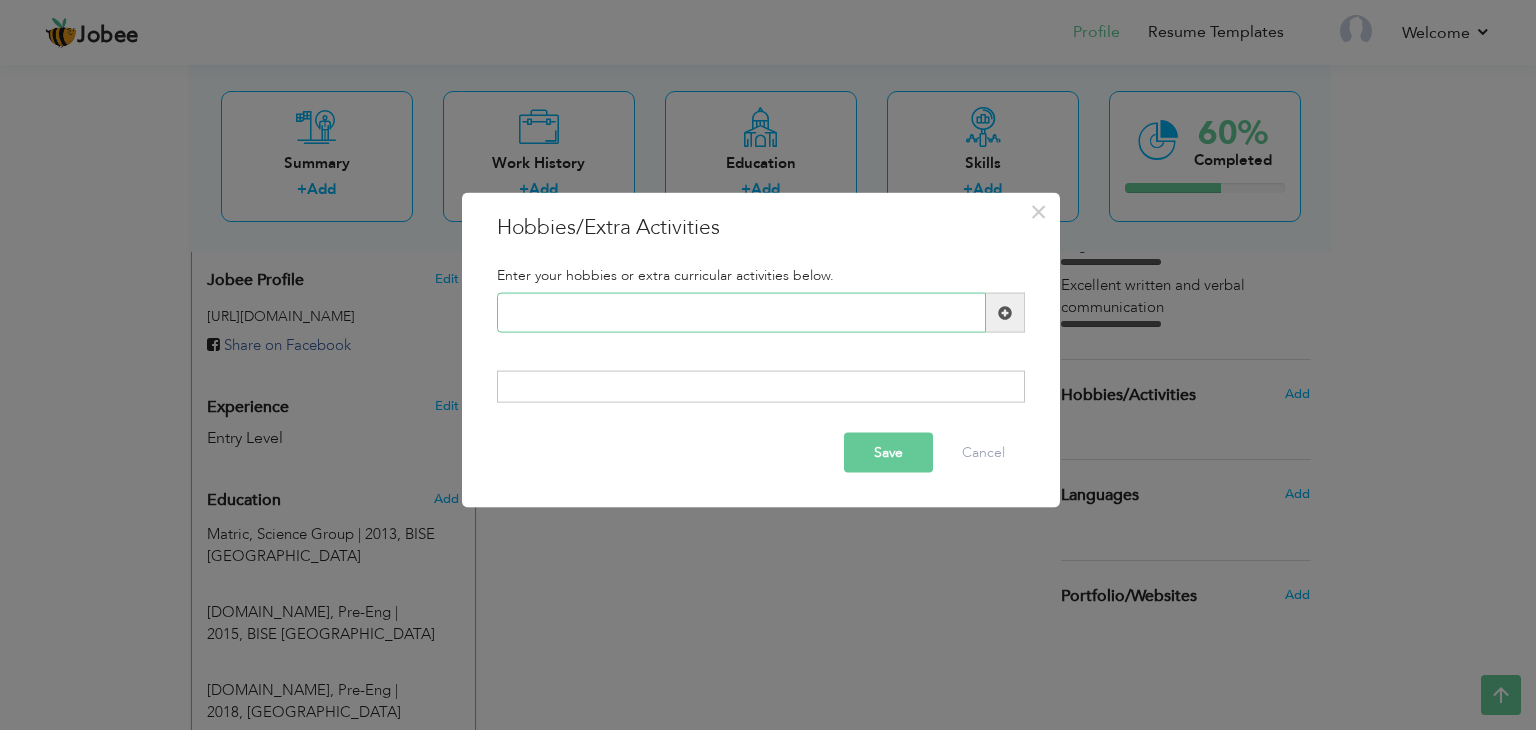 paste on "Cricket" 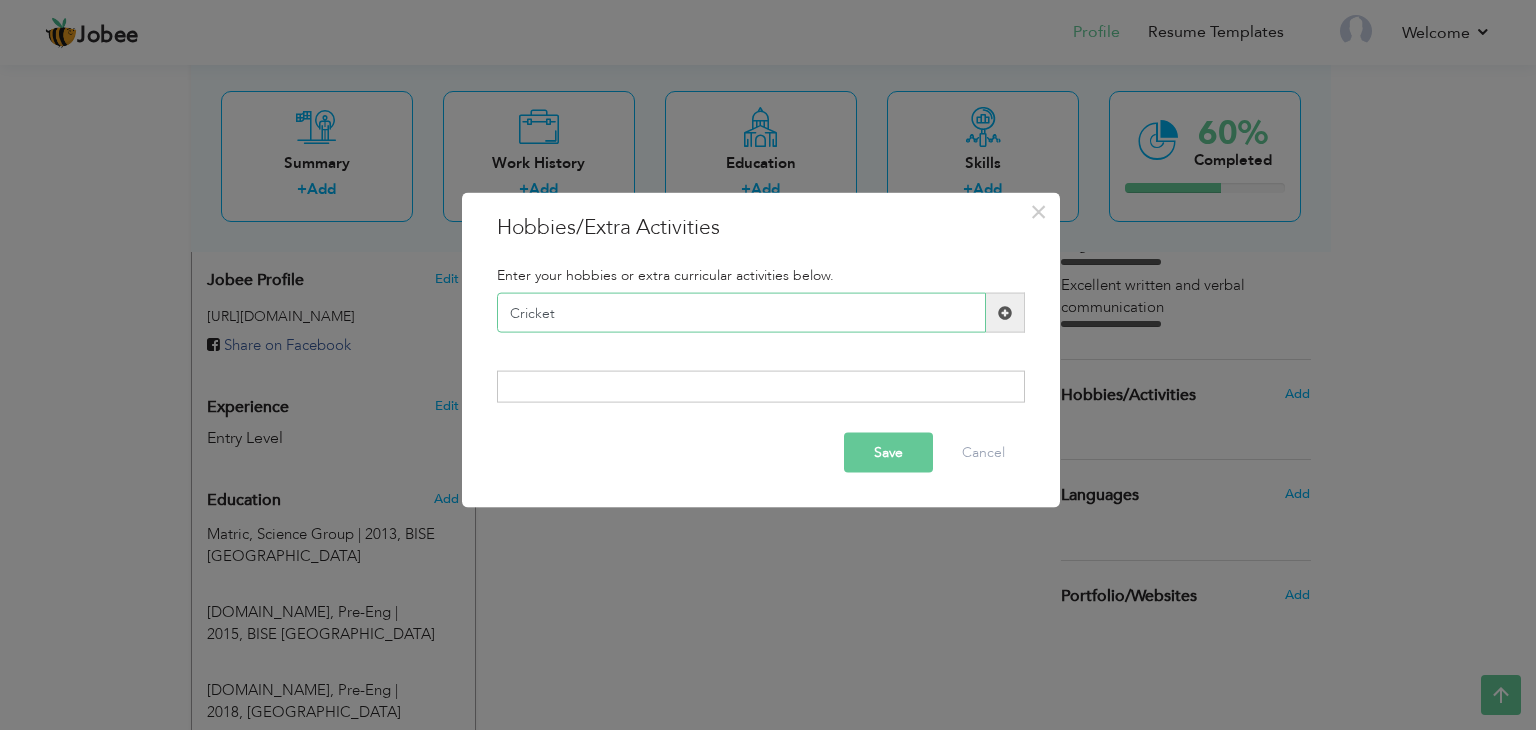 type on "Cricket" 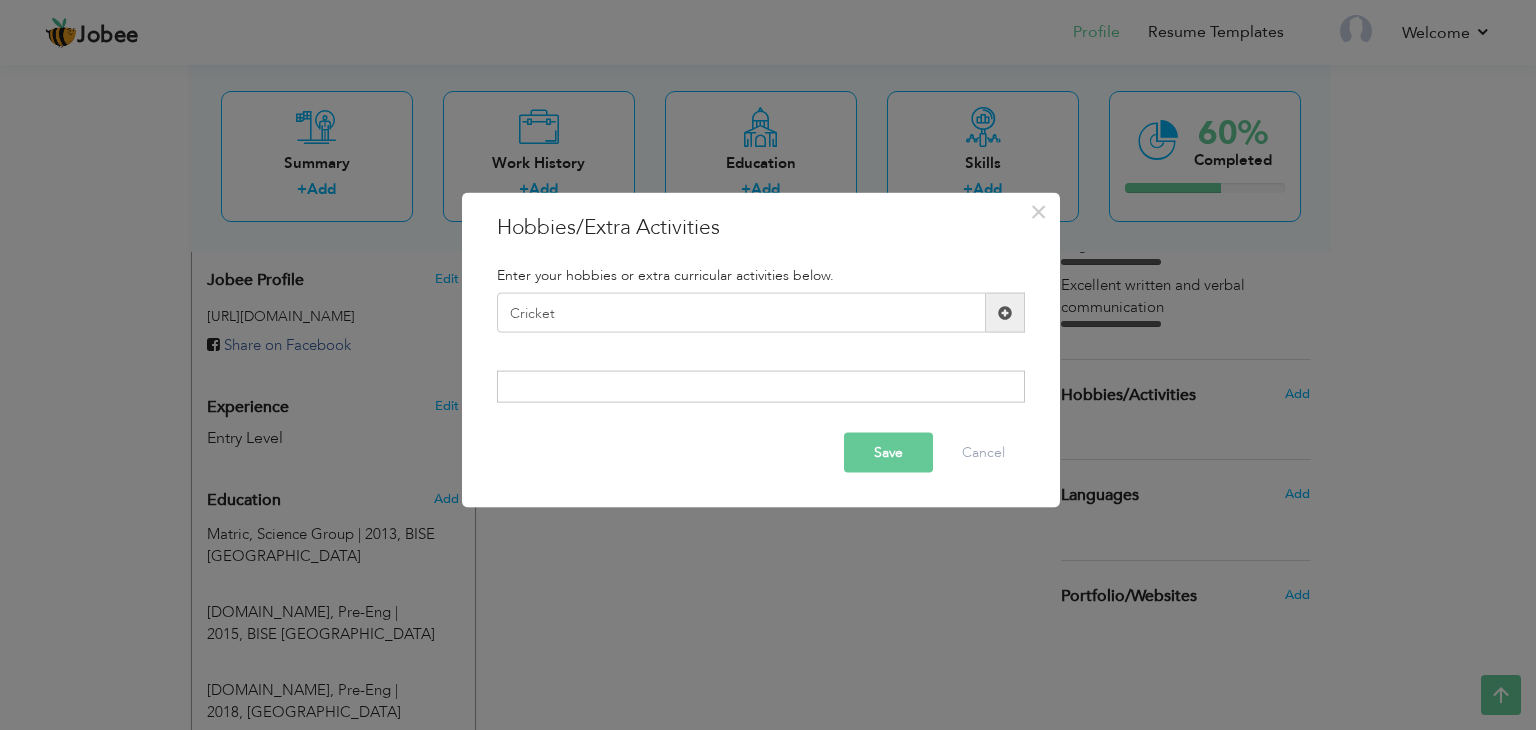 click at bounding box center [1005, 313] 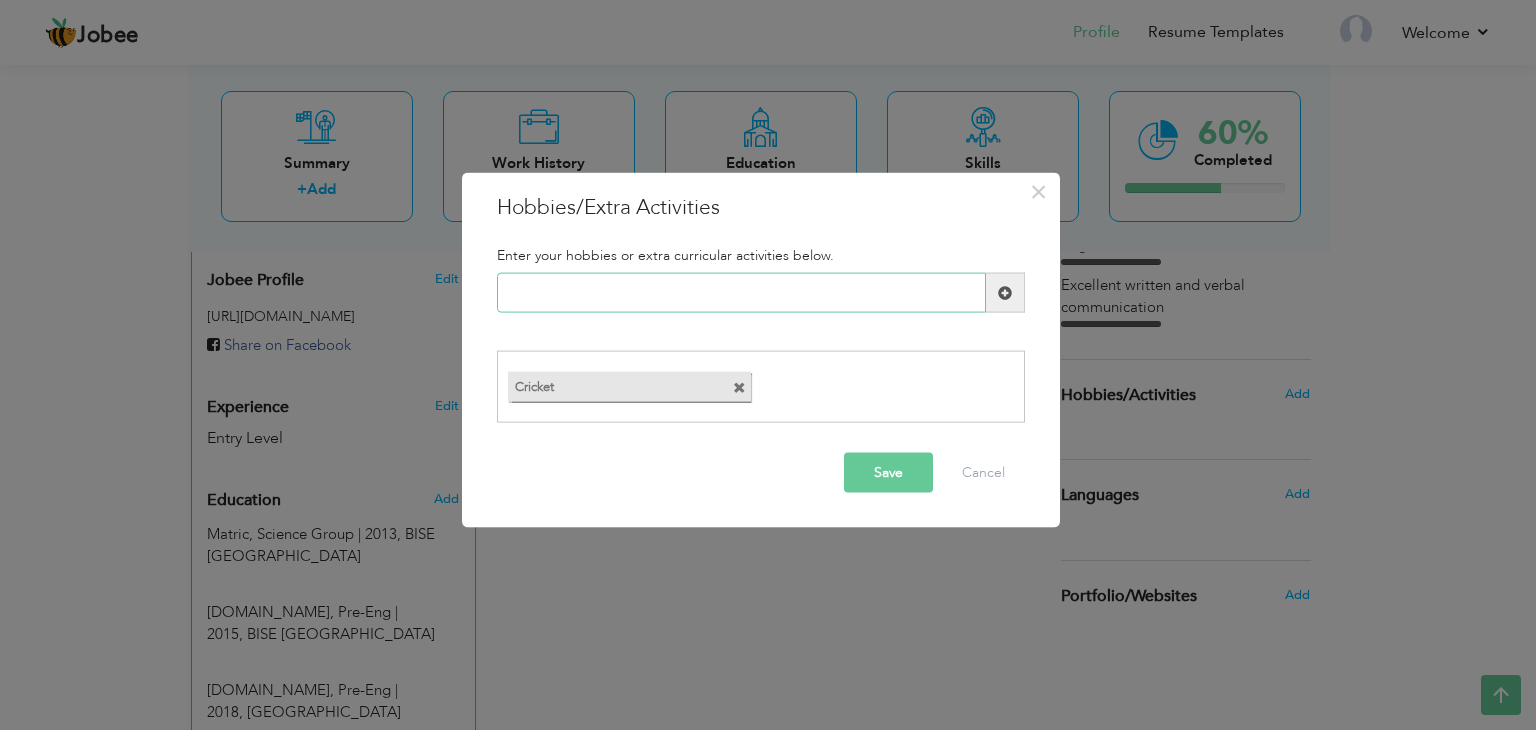 click at bounding box center [741, 293] 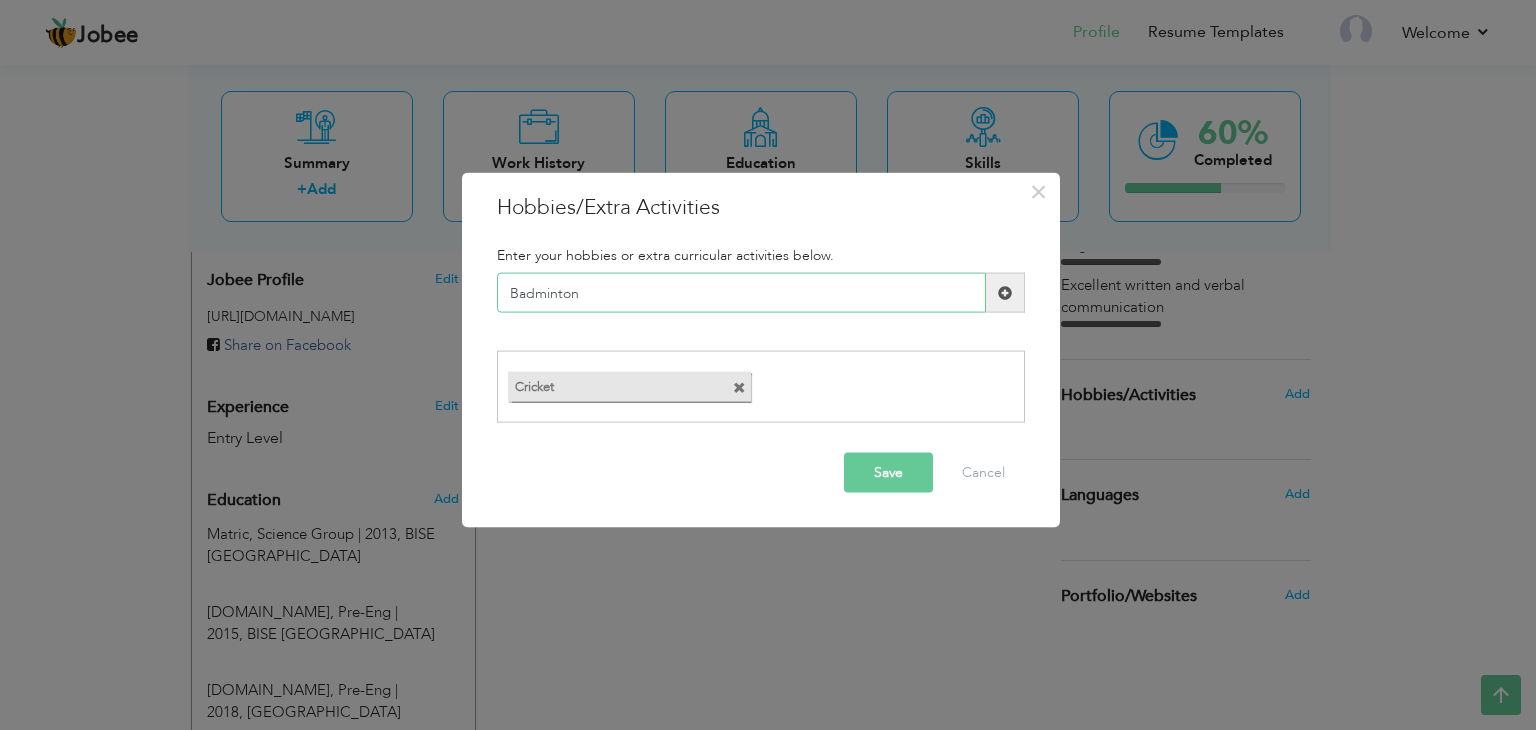 type on "Badminton" 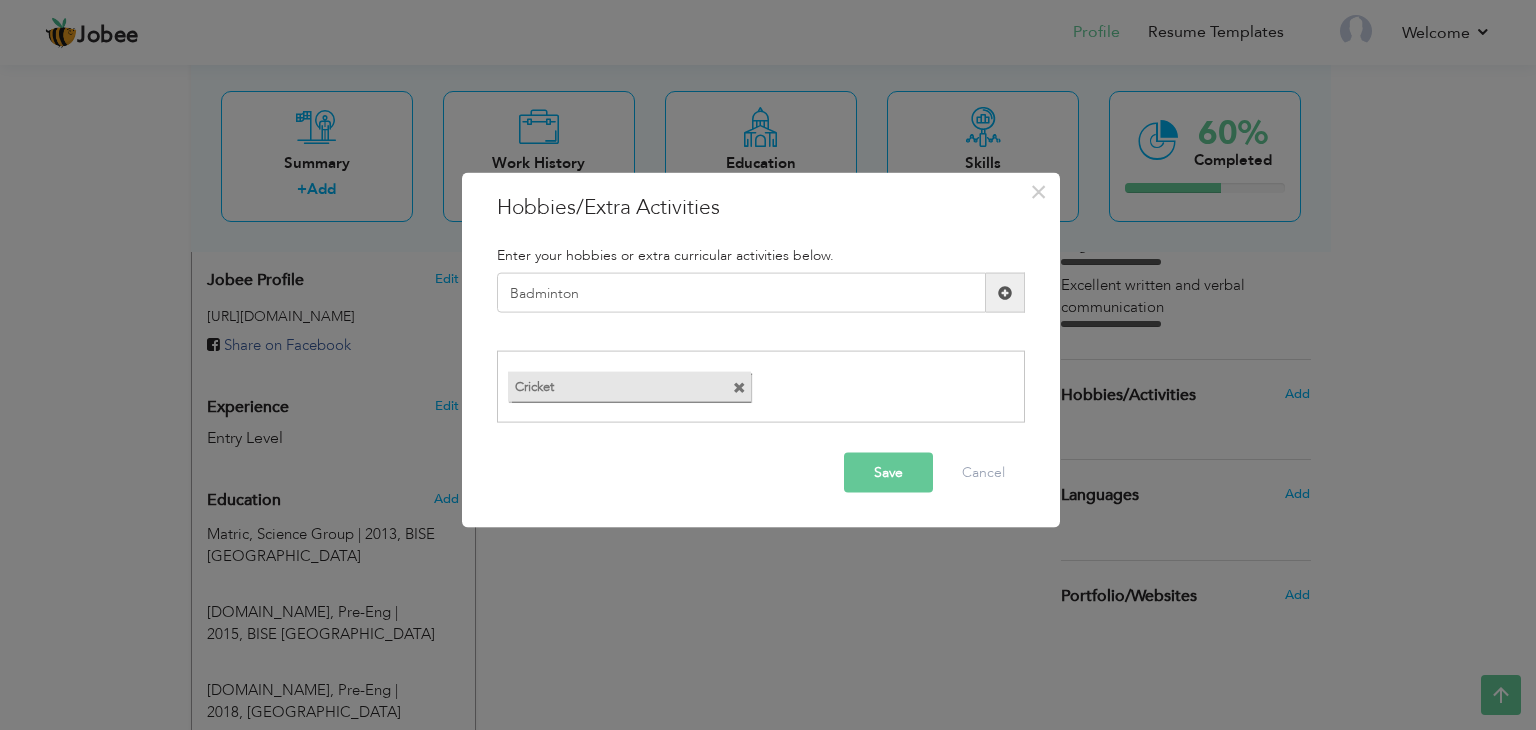 click at bounding box center [1005, 293] 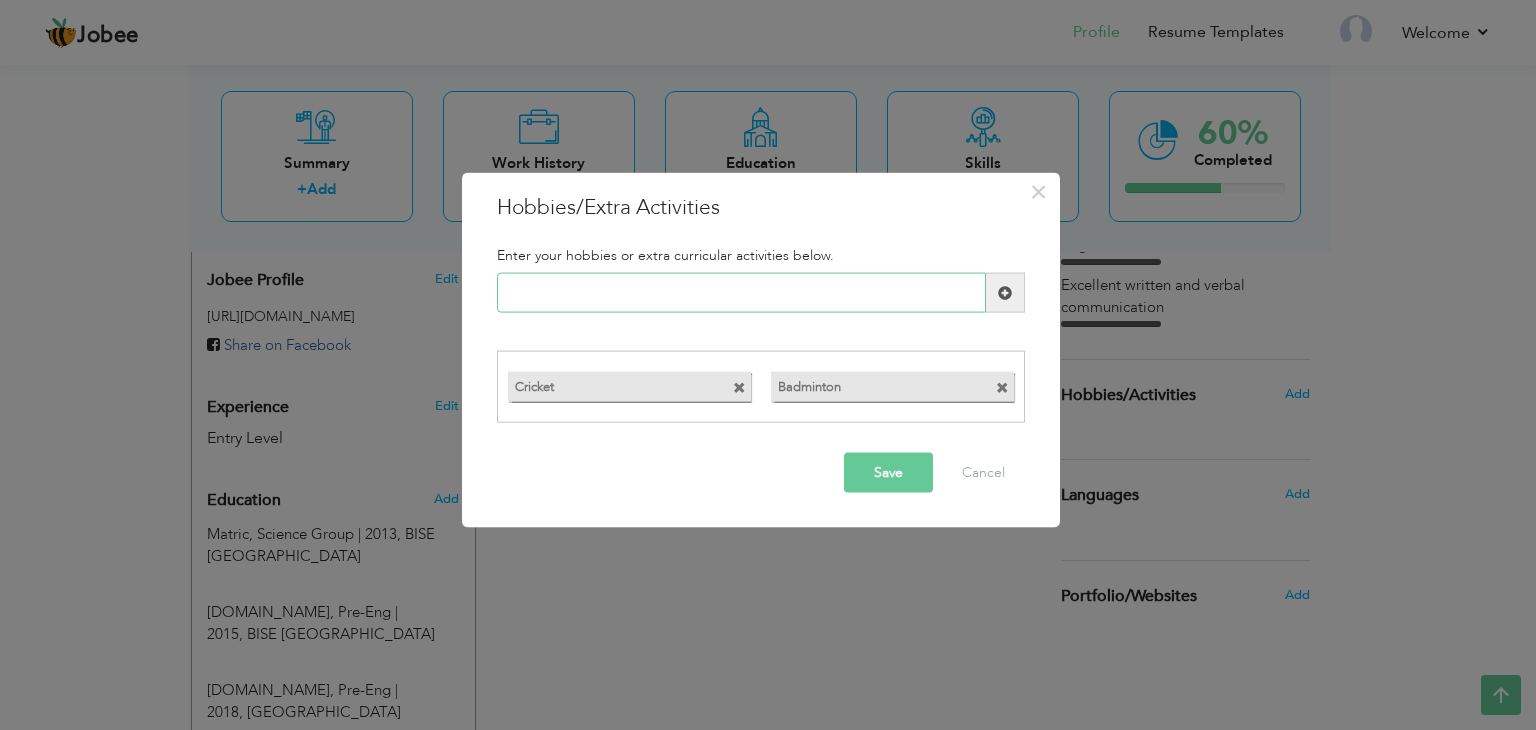 click at bounding box center (741, 293) 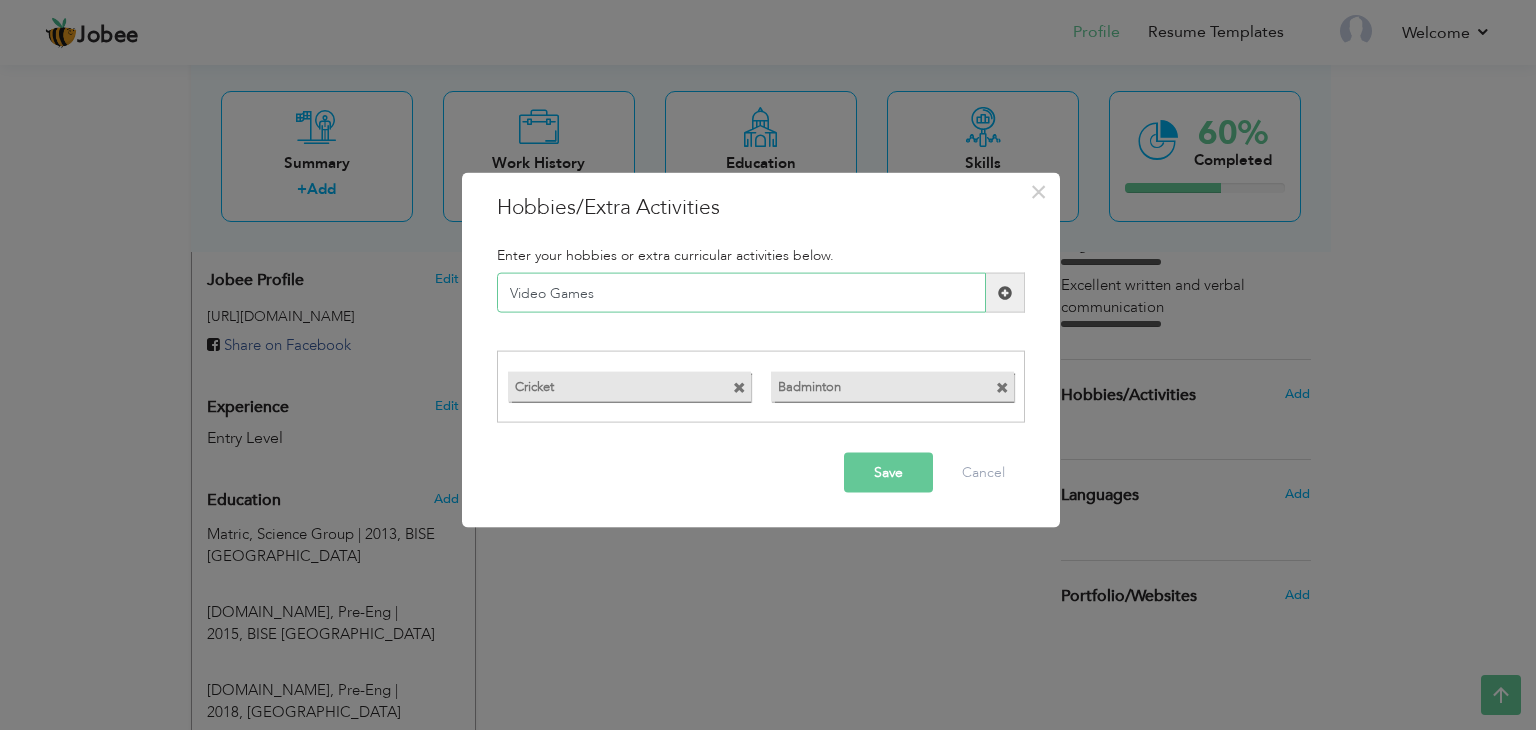 type on "Video Games" 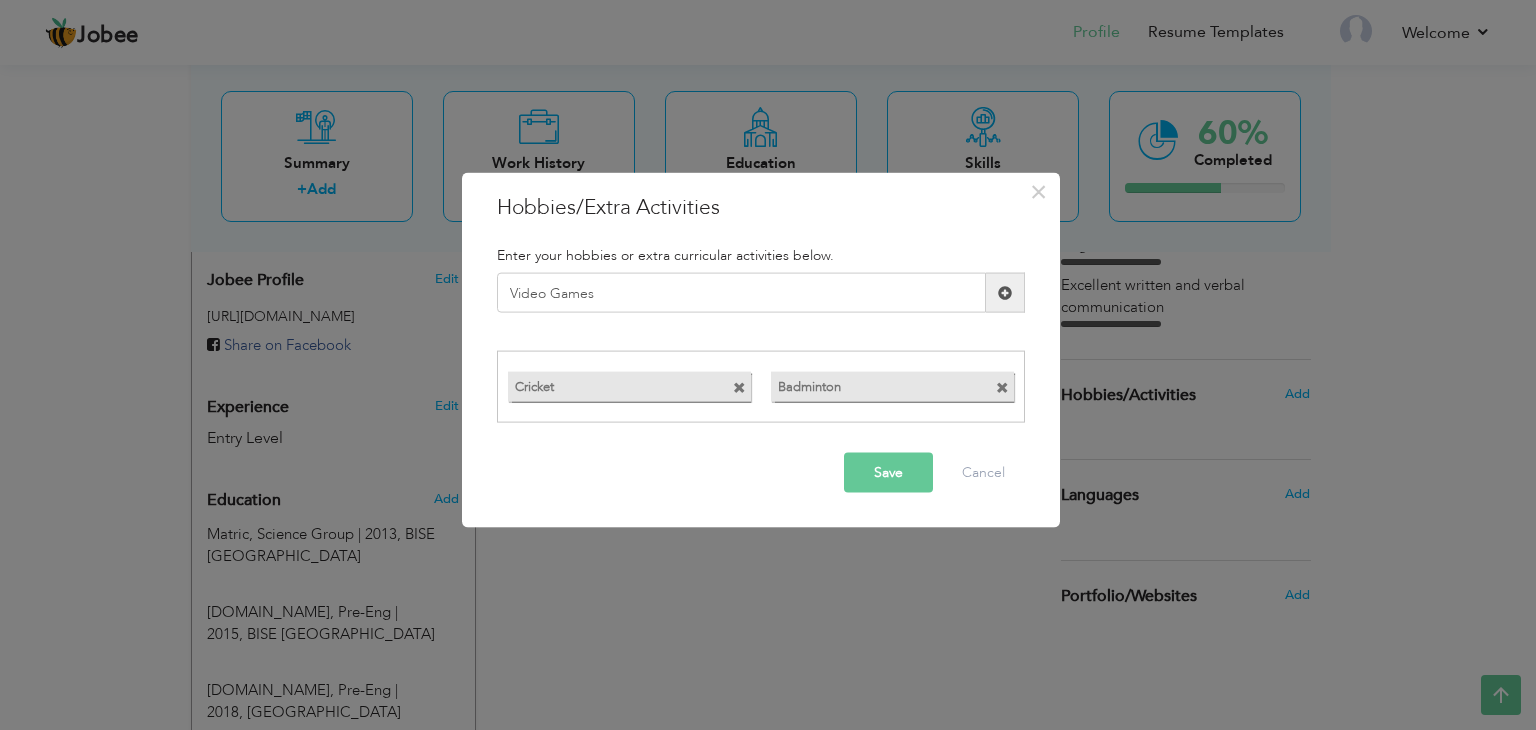 click at bounding box center [1005, 293] 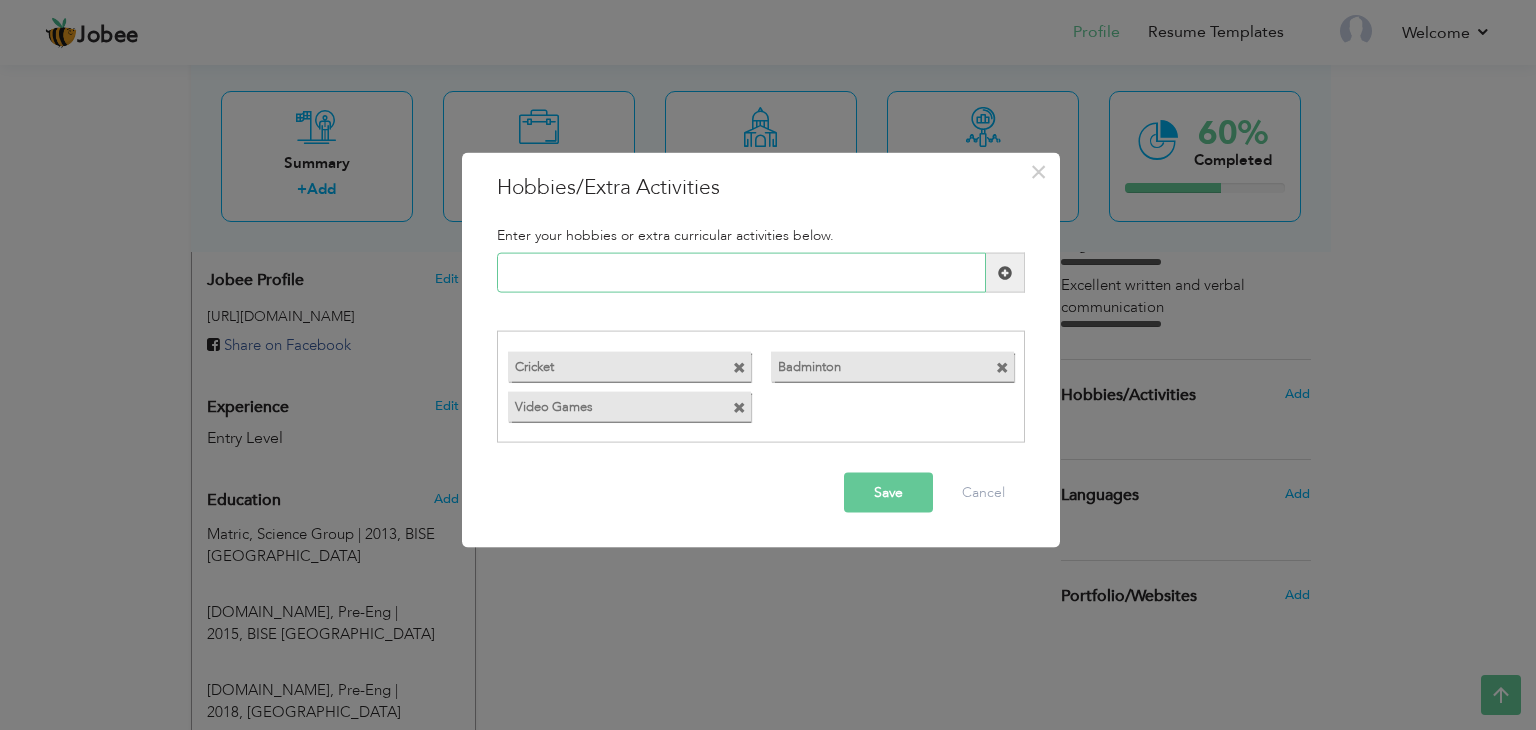 click at bounding box center [741, 273] 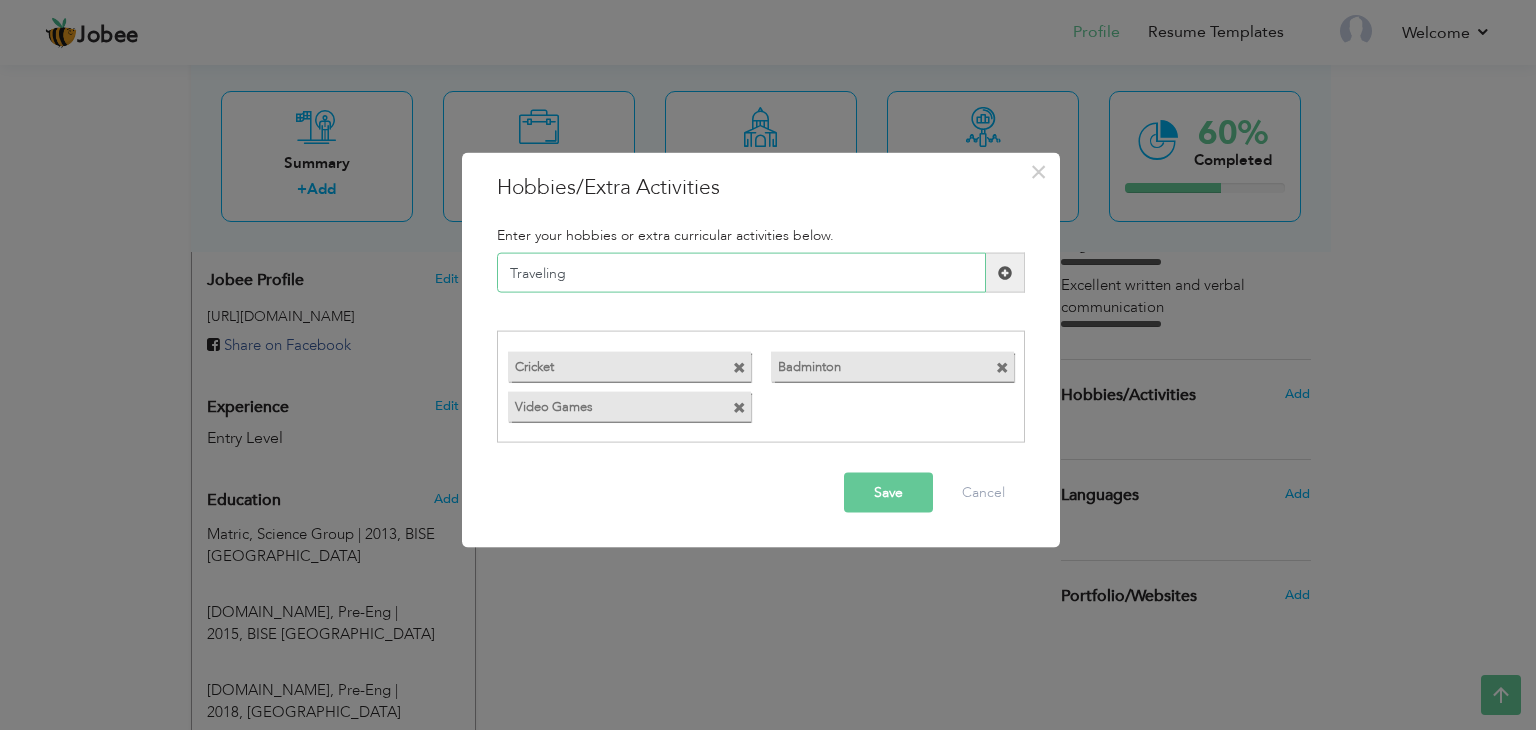type on "Traveling" 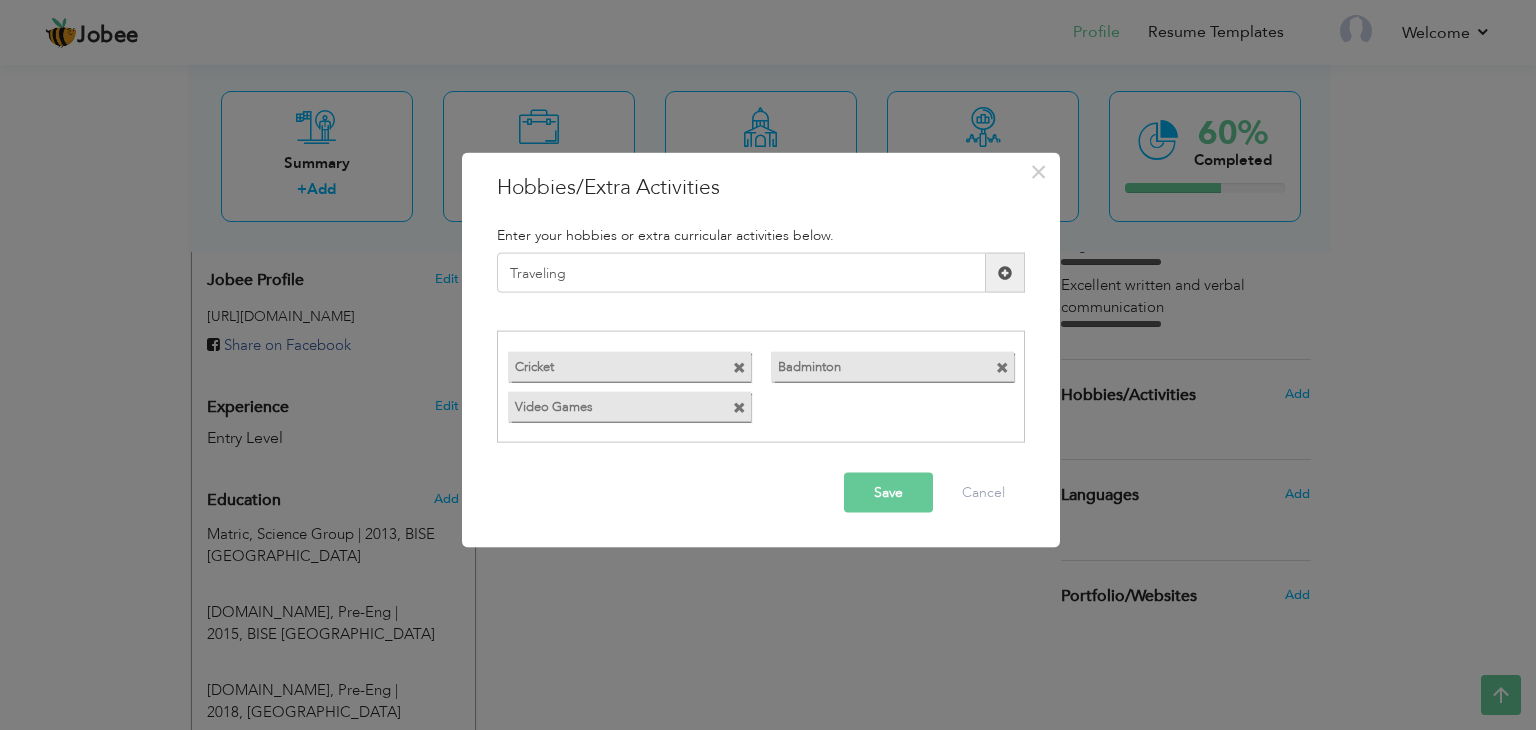 click at bounding box center [1005, 272] 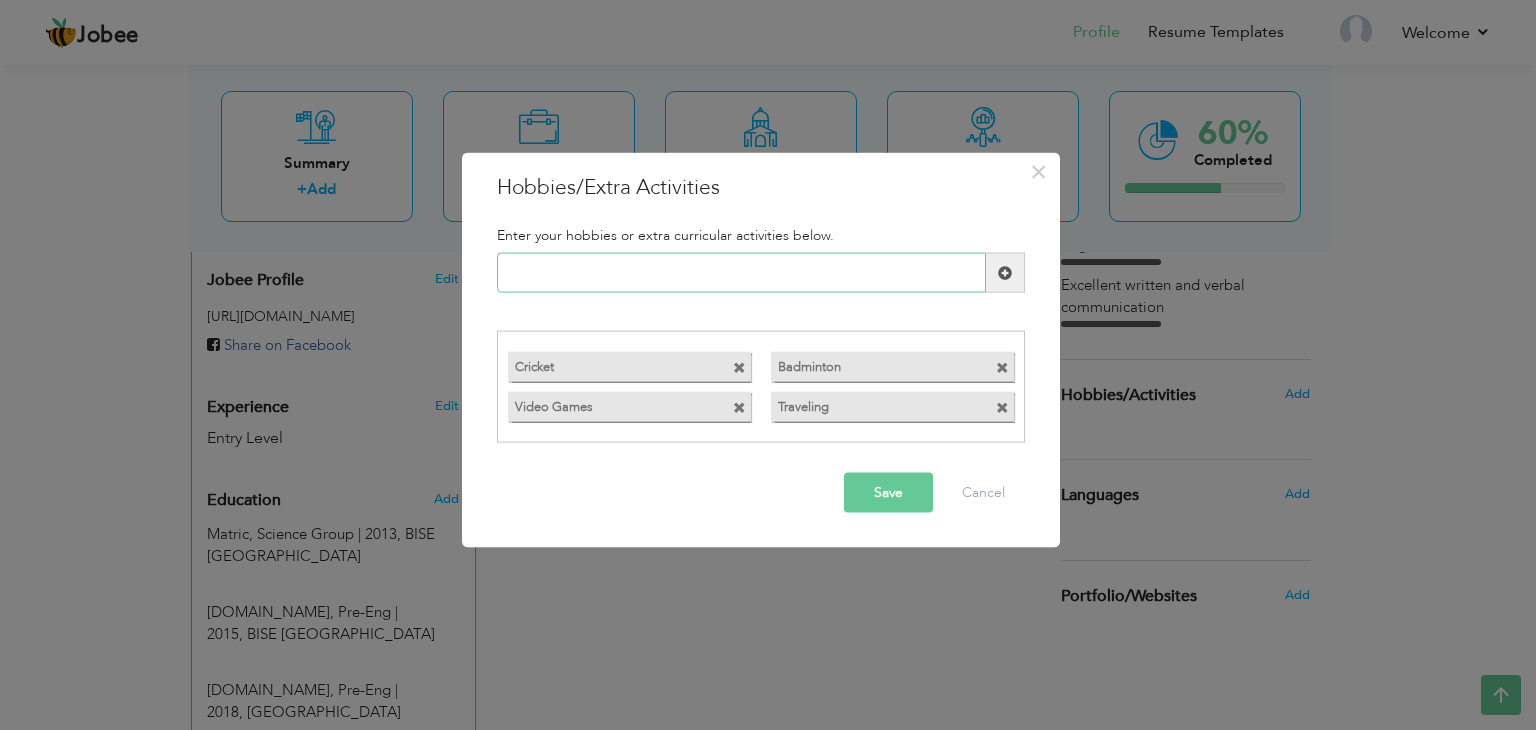 click at bounding box center [741, 273] 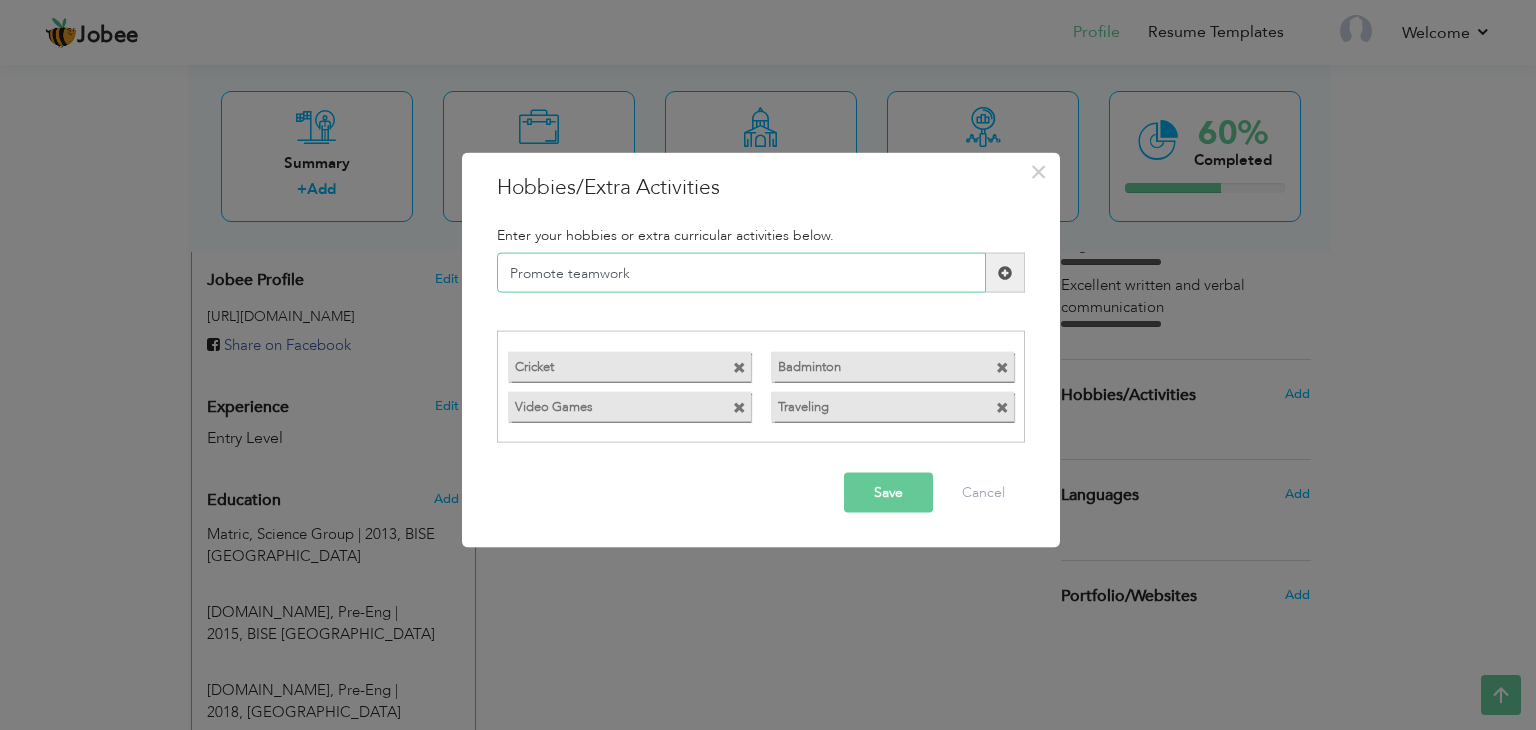 type on "Promote teamwork" 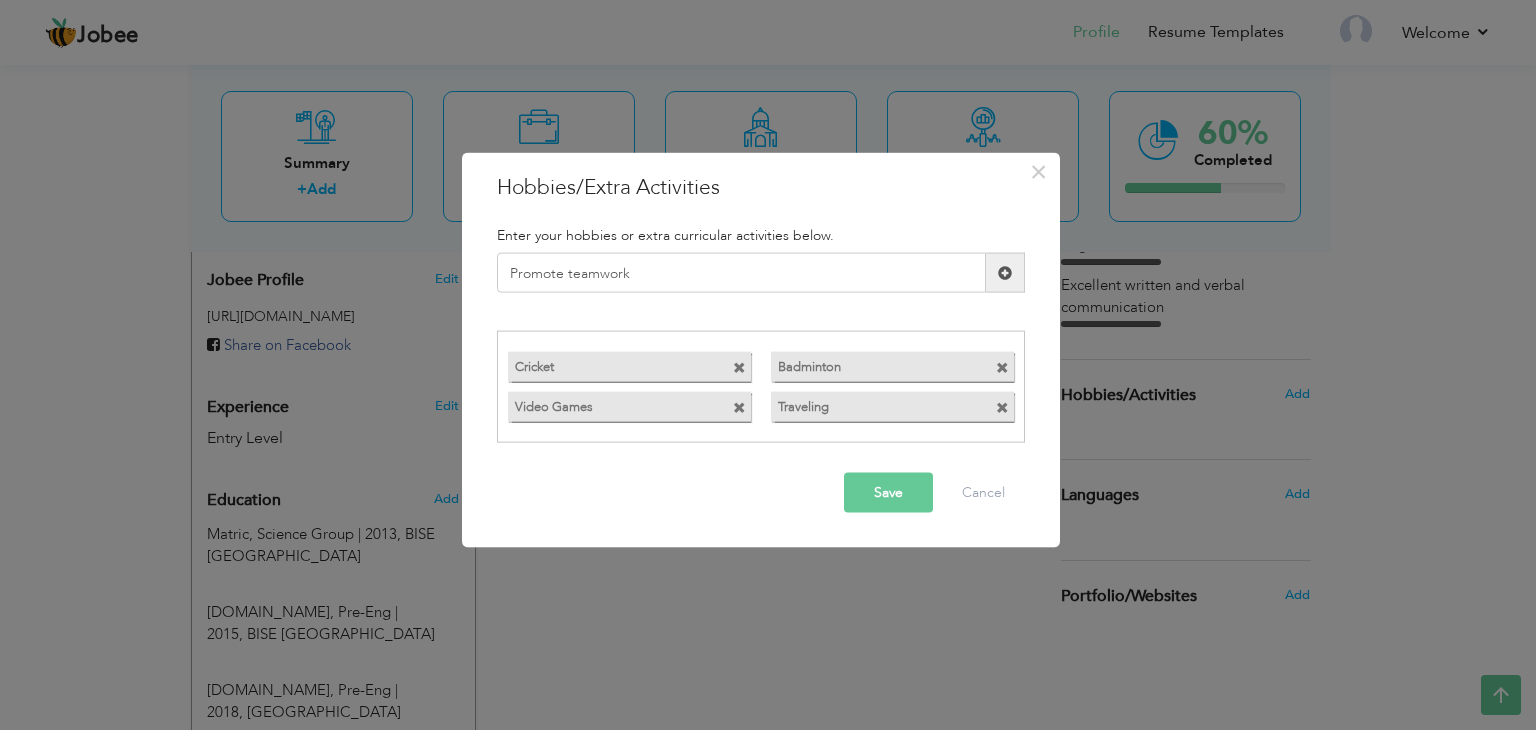 click on "Promote teamwork
Duplicate entry" at bounding box center (761, 281) 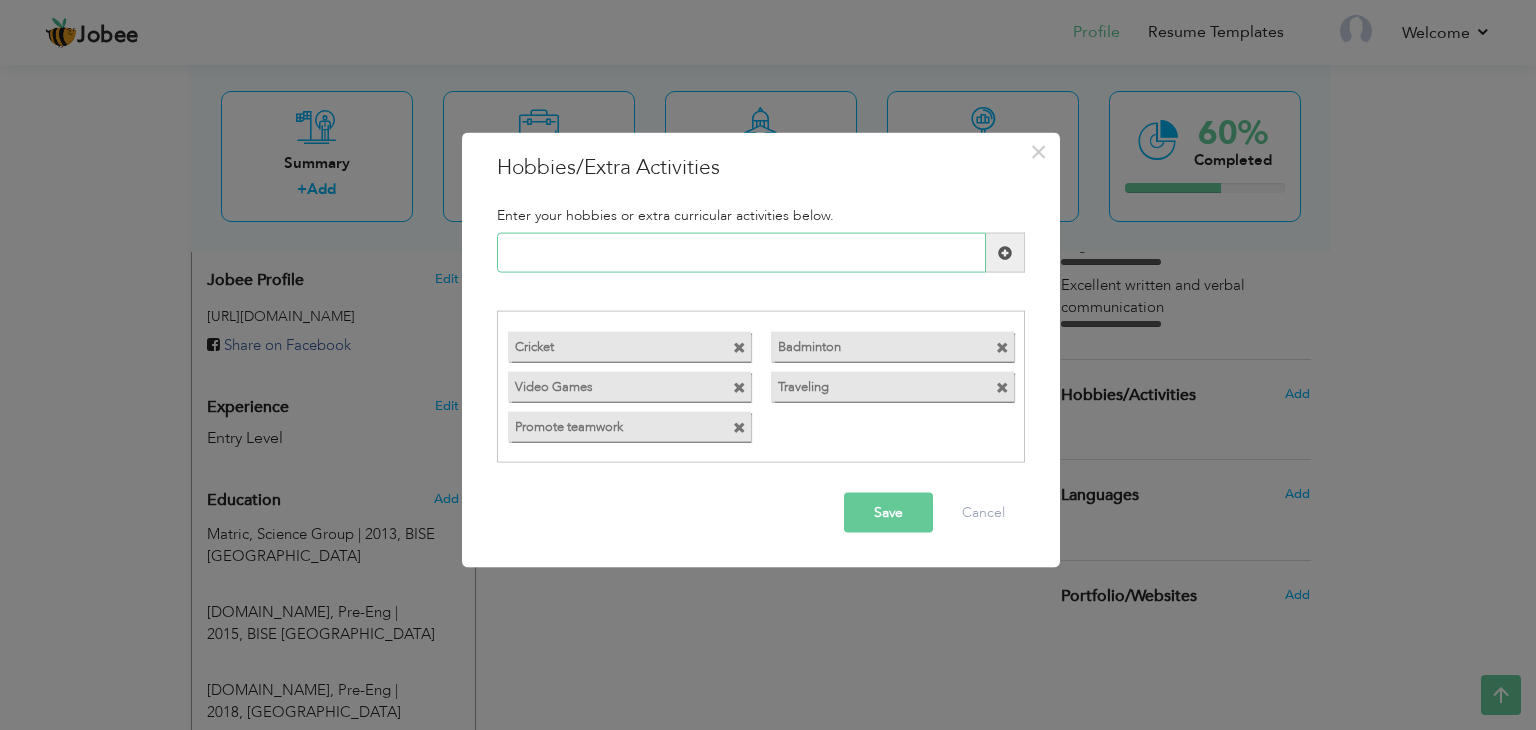 click at bounding box center (741, 253) 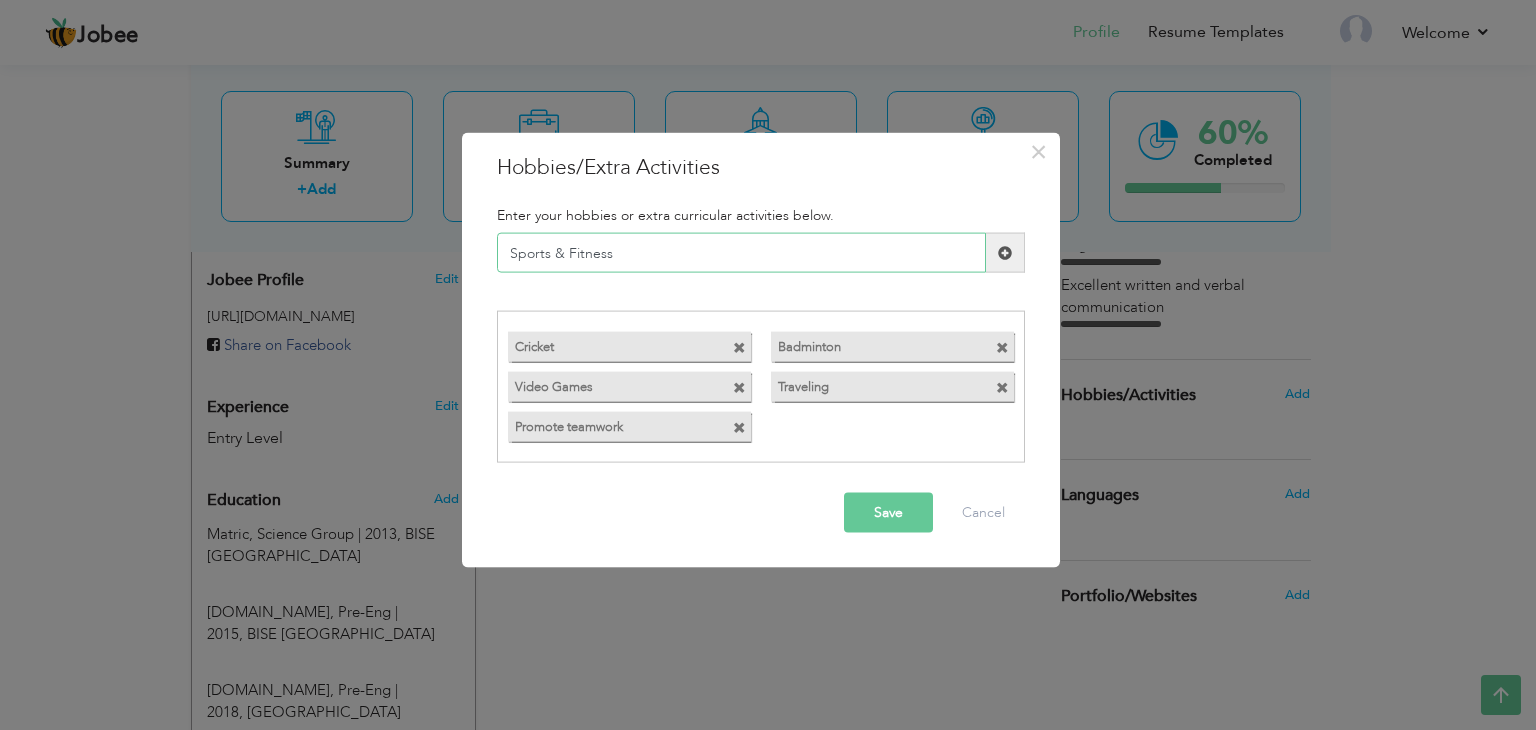 click on "Sports & Fitness" at bounding box center (741, 253) 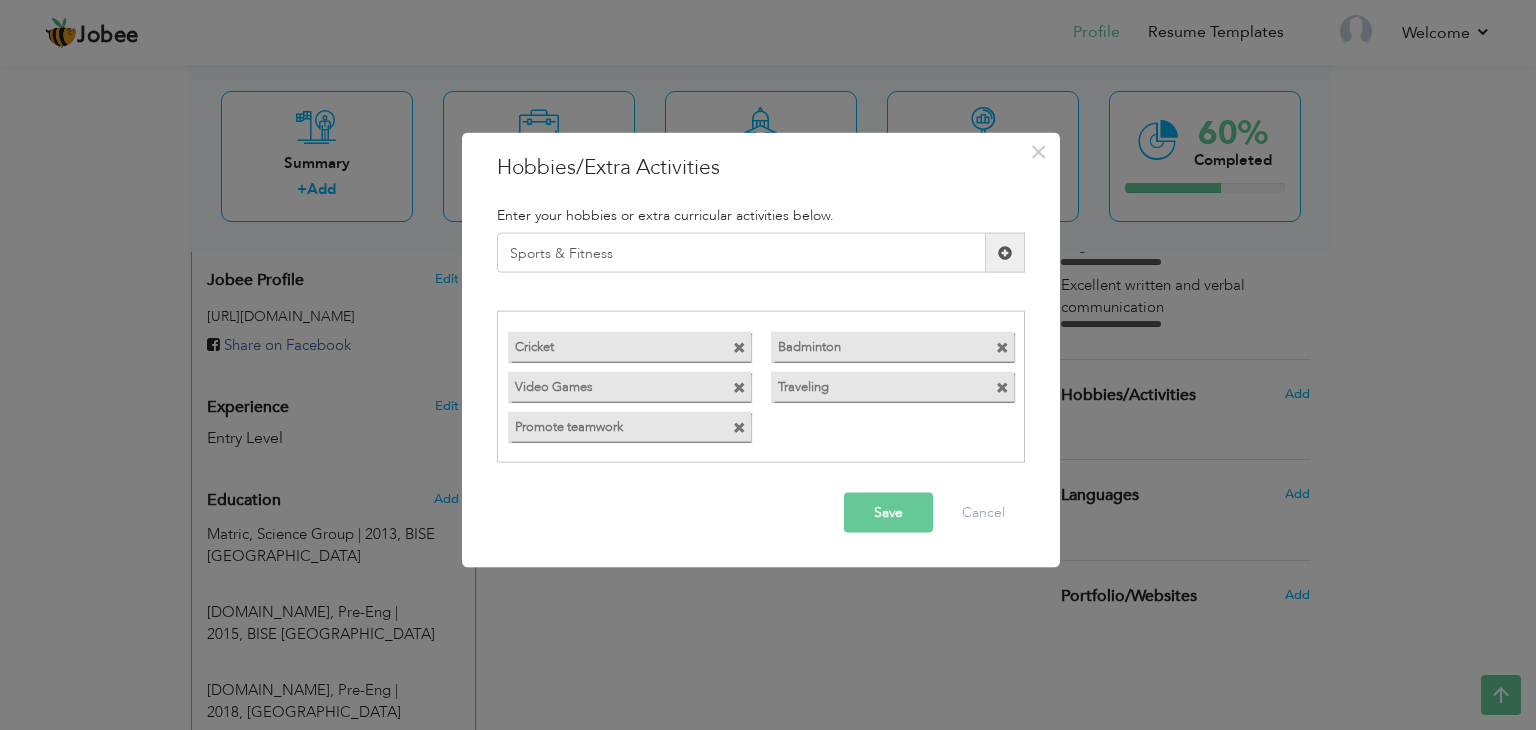 click at bounding box center (1005, 253) 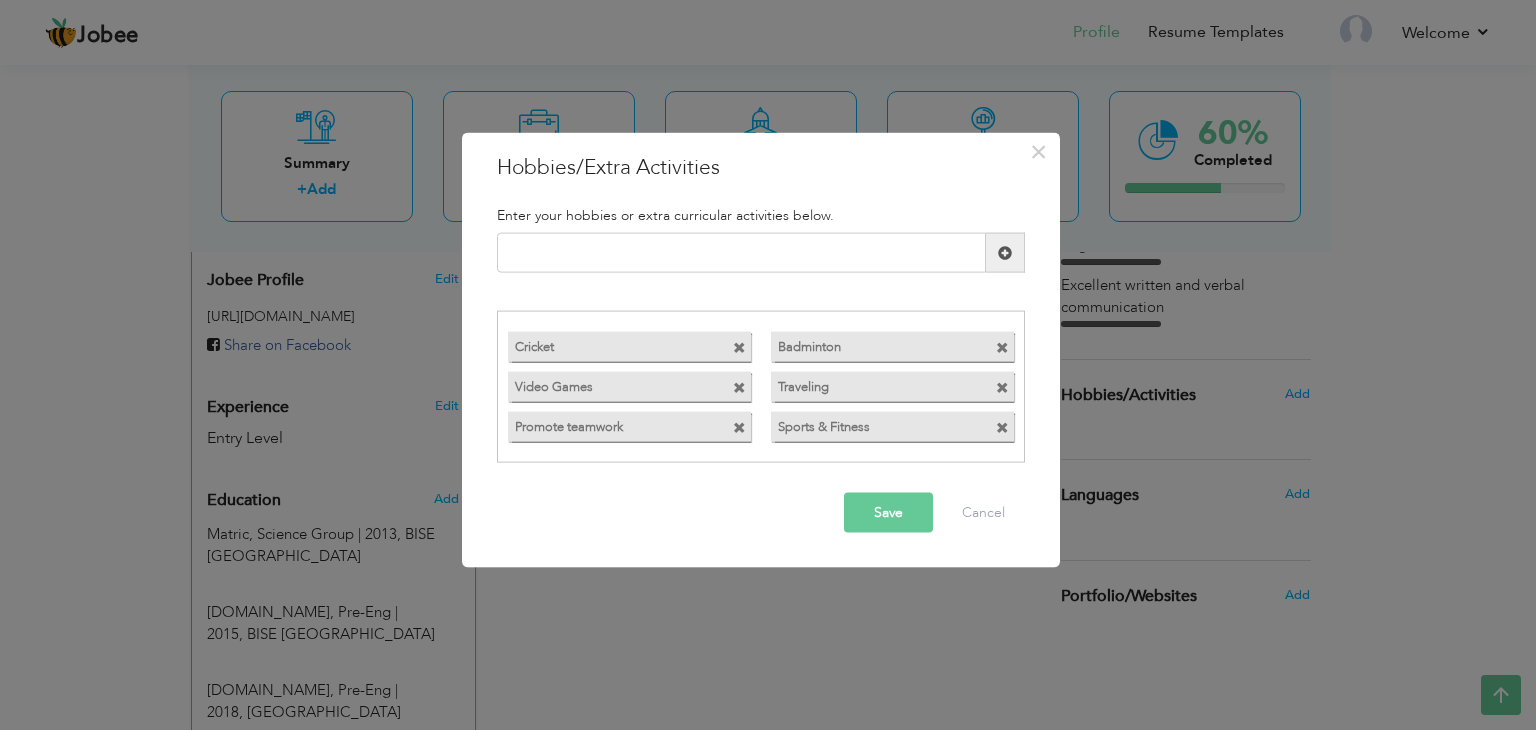 click on "Save" at bounding box center (888, 512) 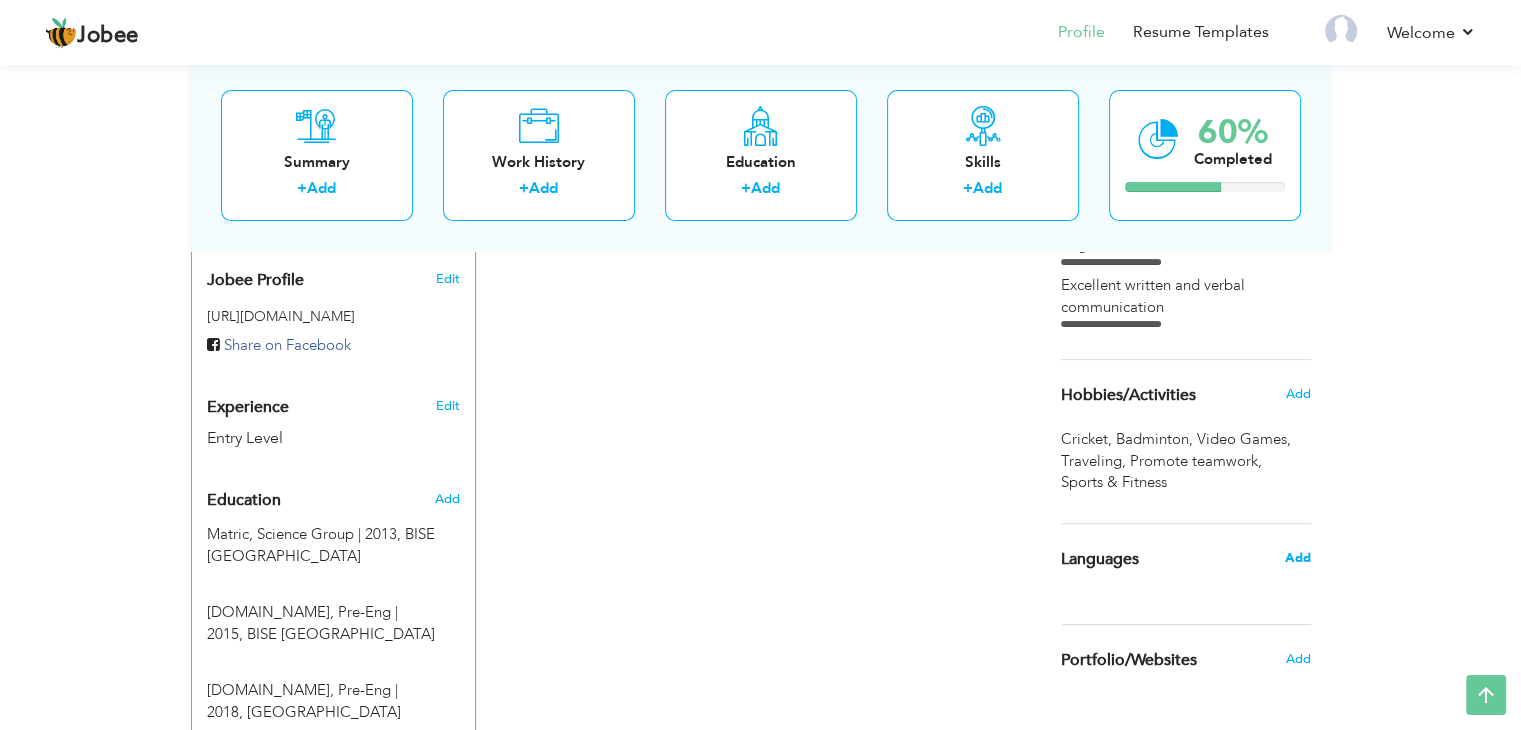 click on "Add" at bounding box center [1297, 558] 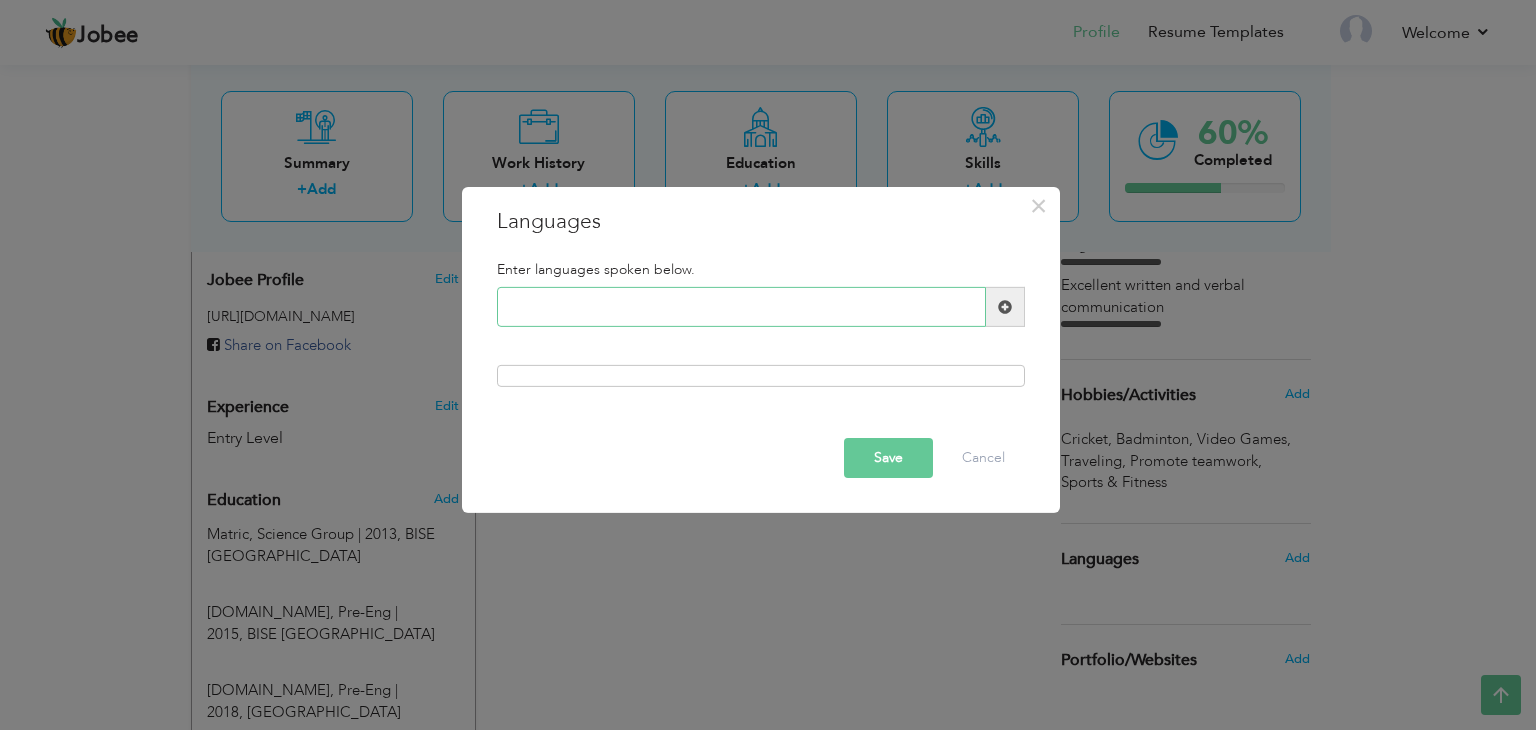paste on "Urud" 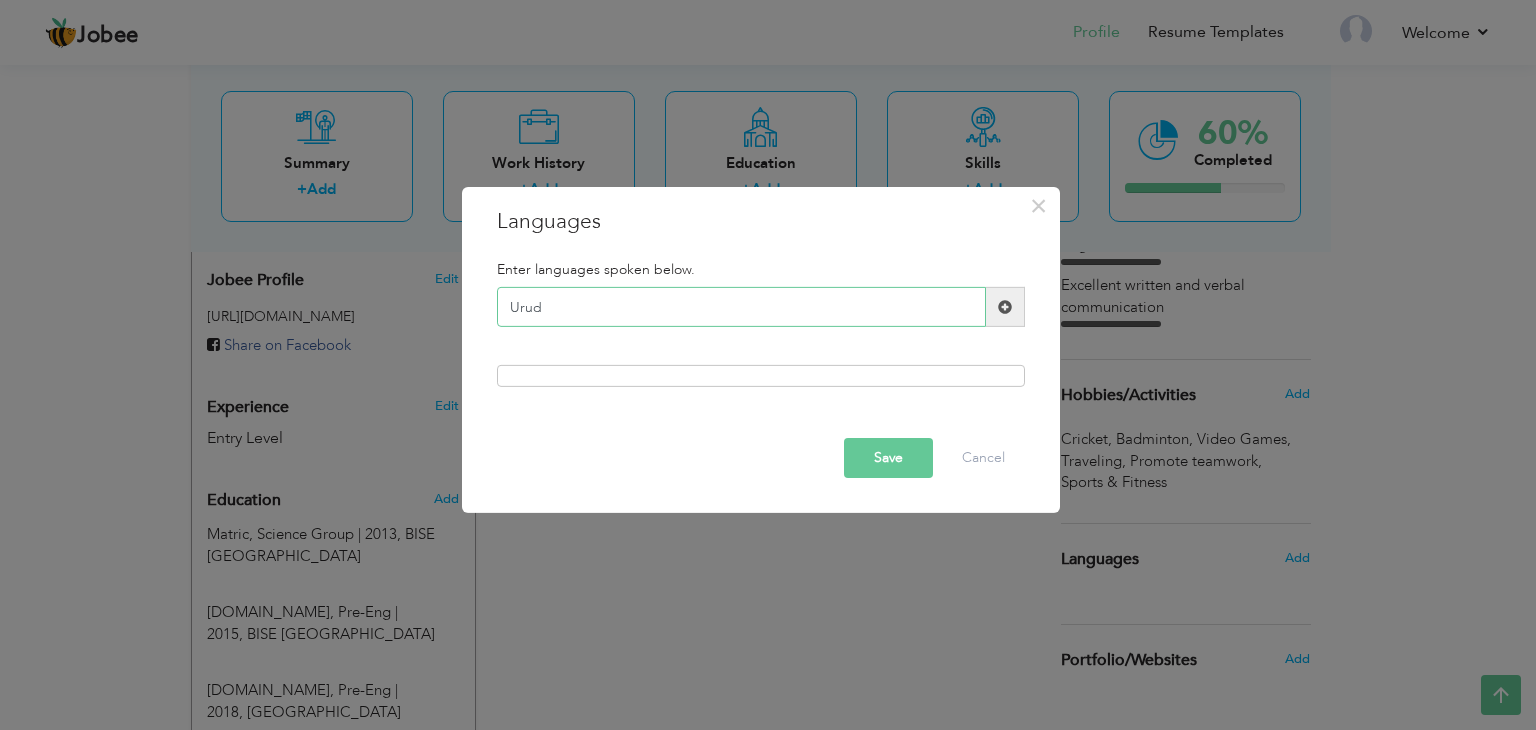 type on "Urud" 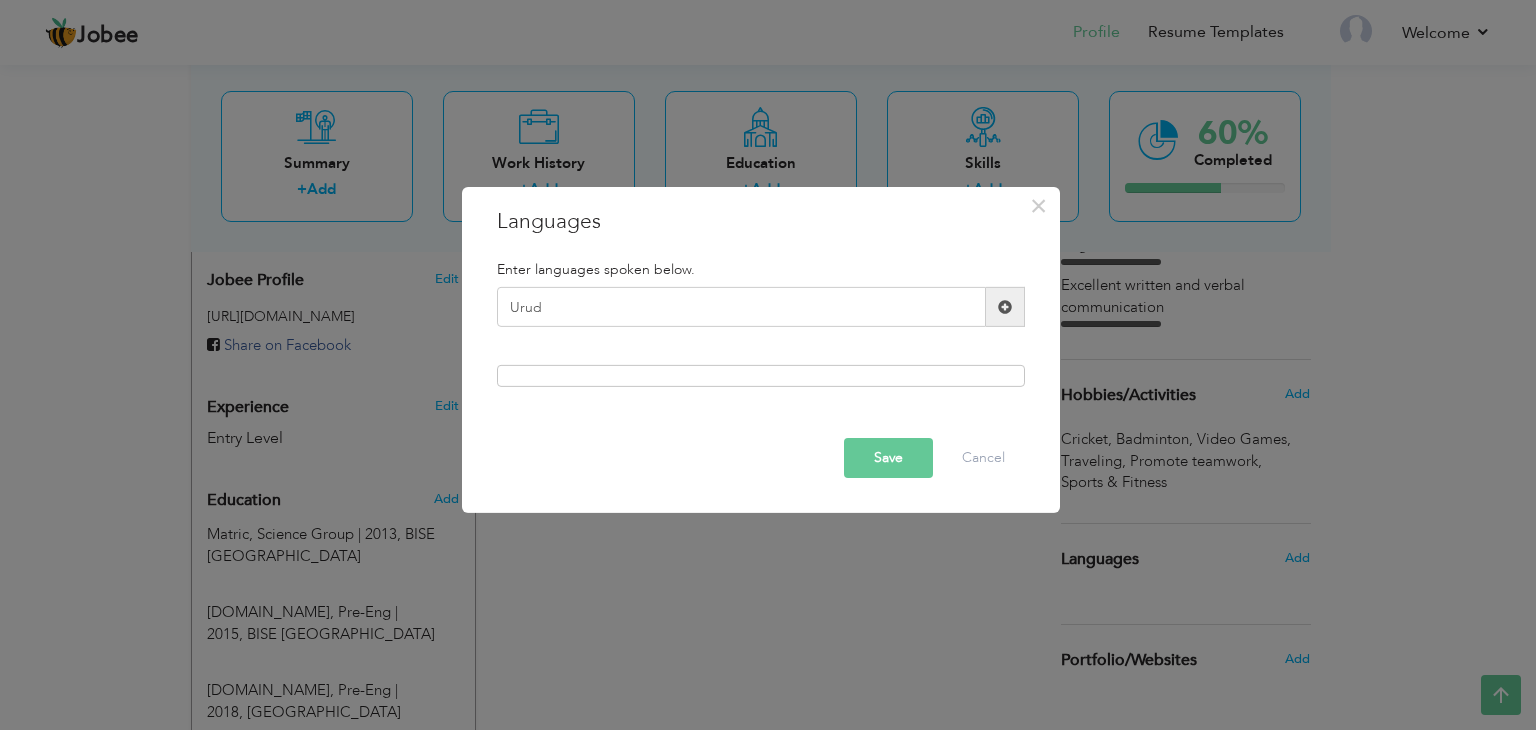 click at bounding box center [1005, 307] 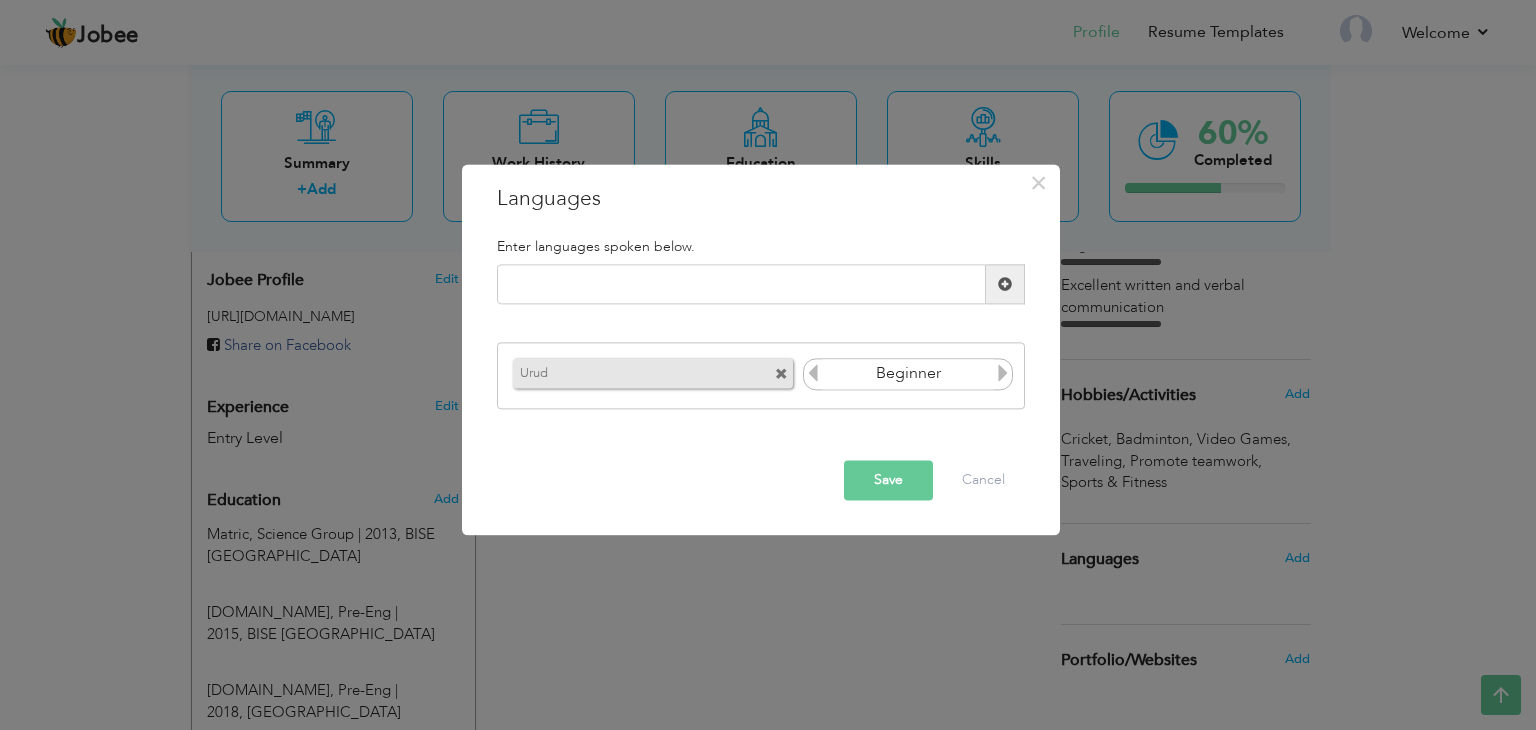 click at bounding box center (1003, 373) 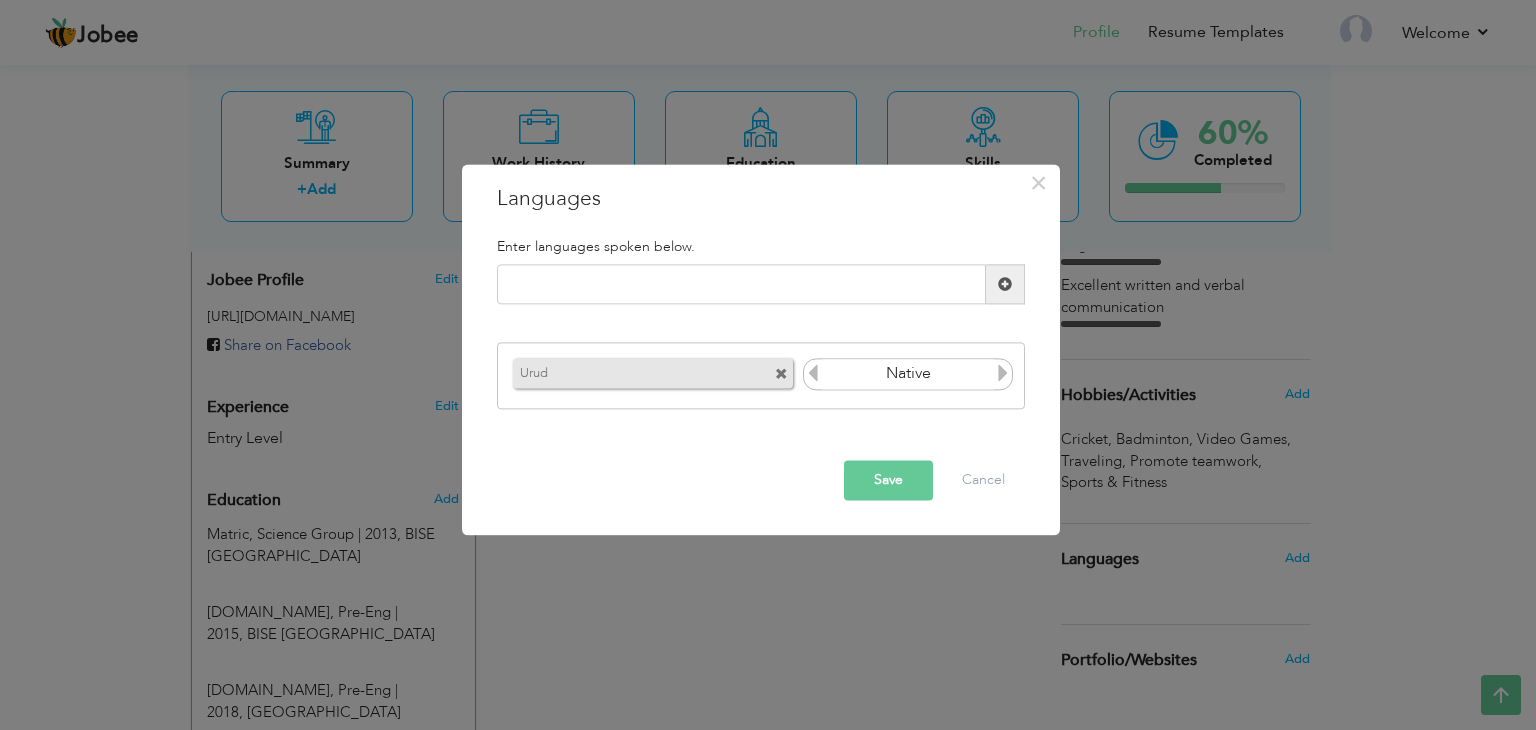 click at bounding box center [1003, 373] 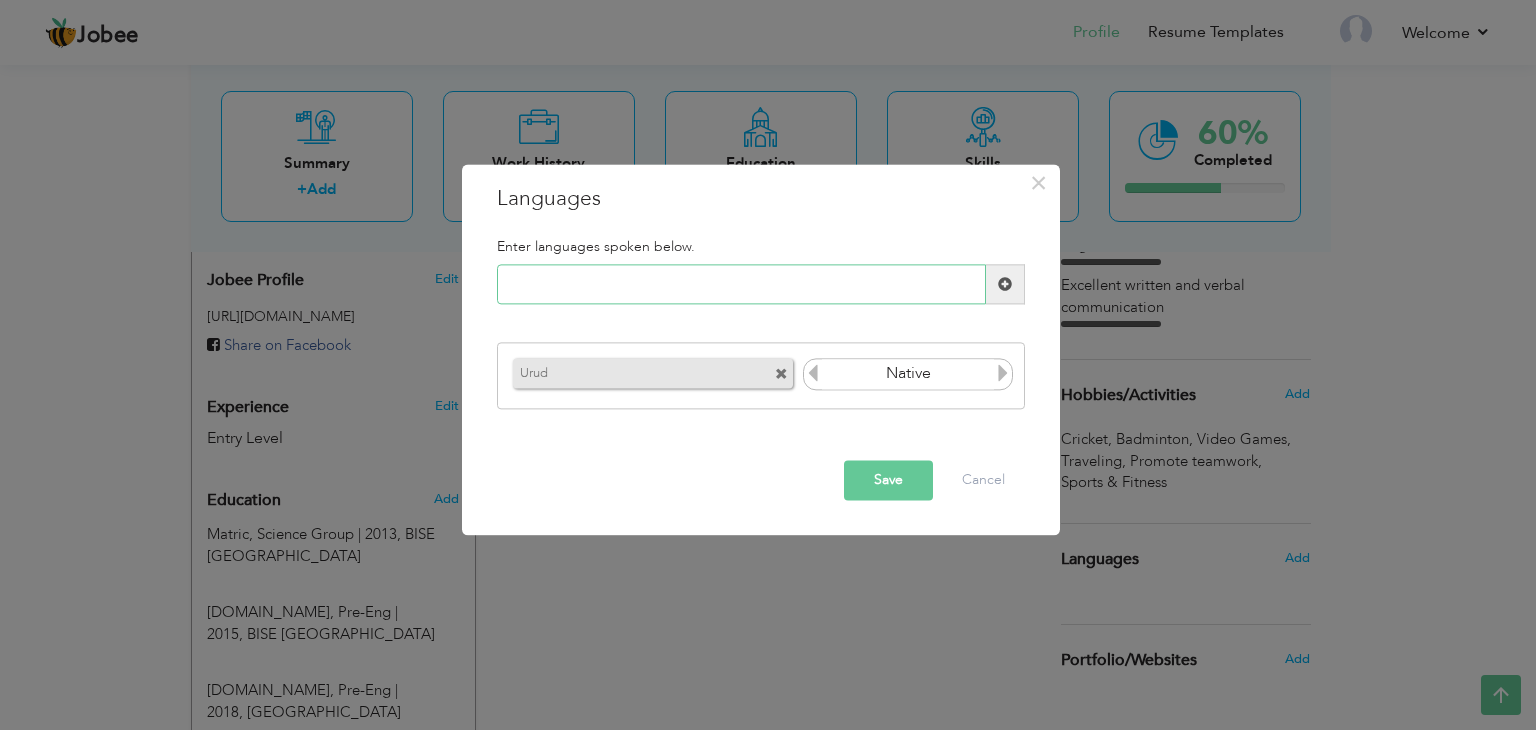 click at bounding box center [741, 285] 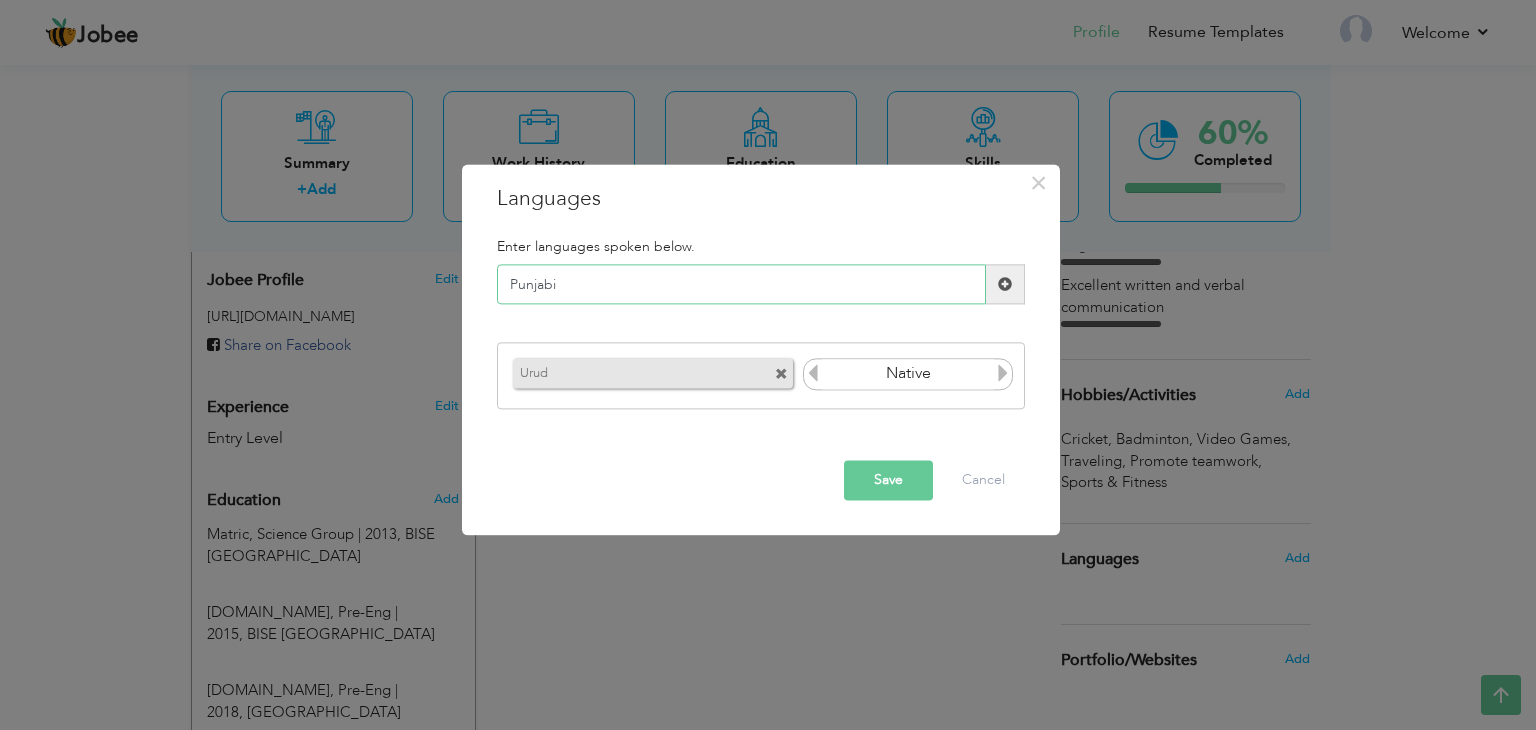 type on "Punjabi" 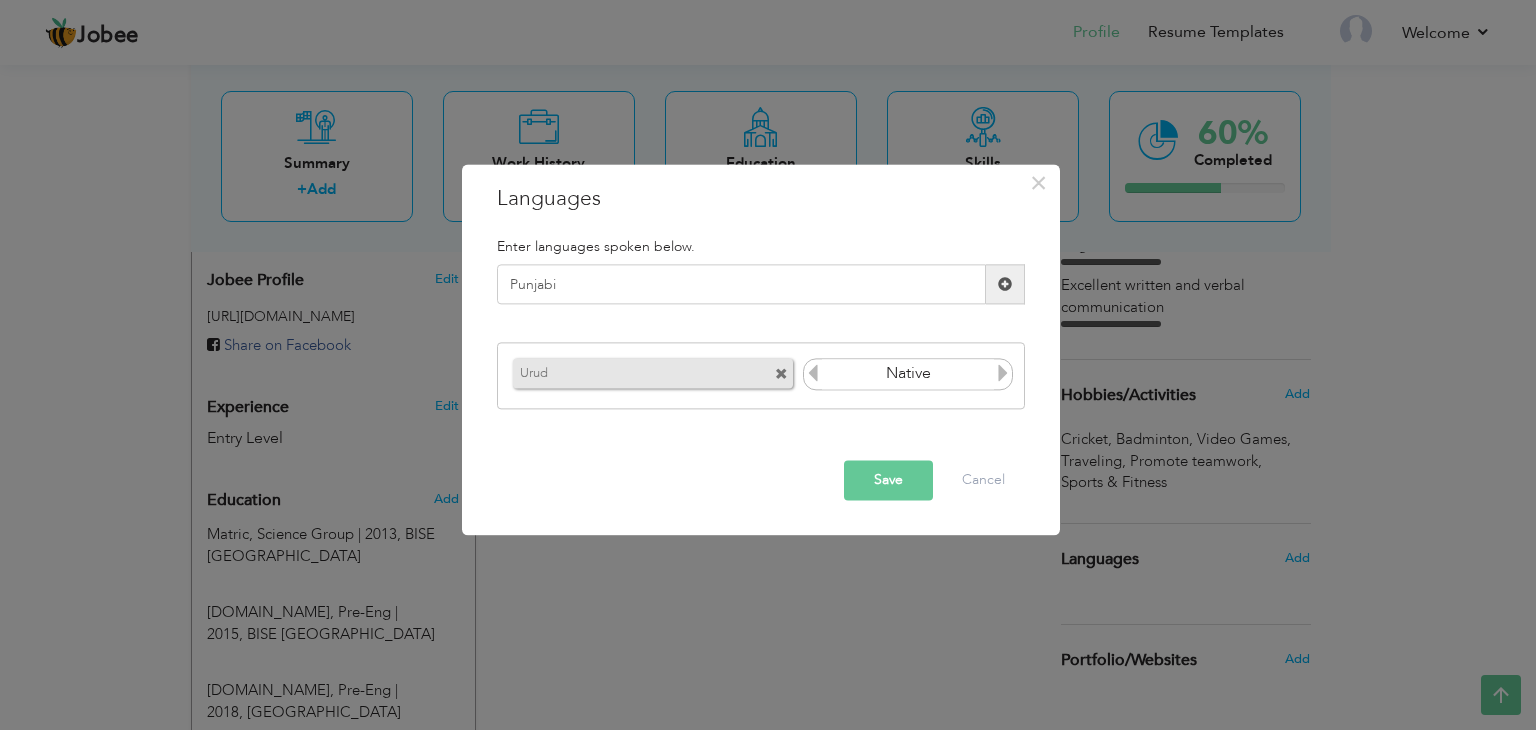 click at bounding box center (1005, 285) 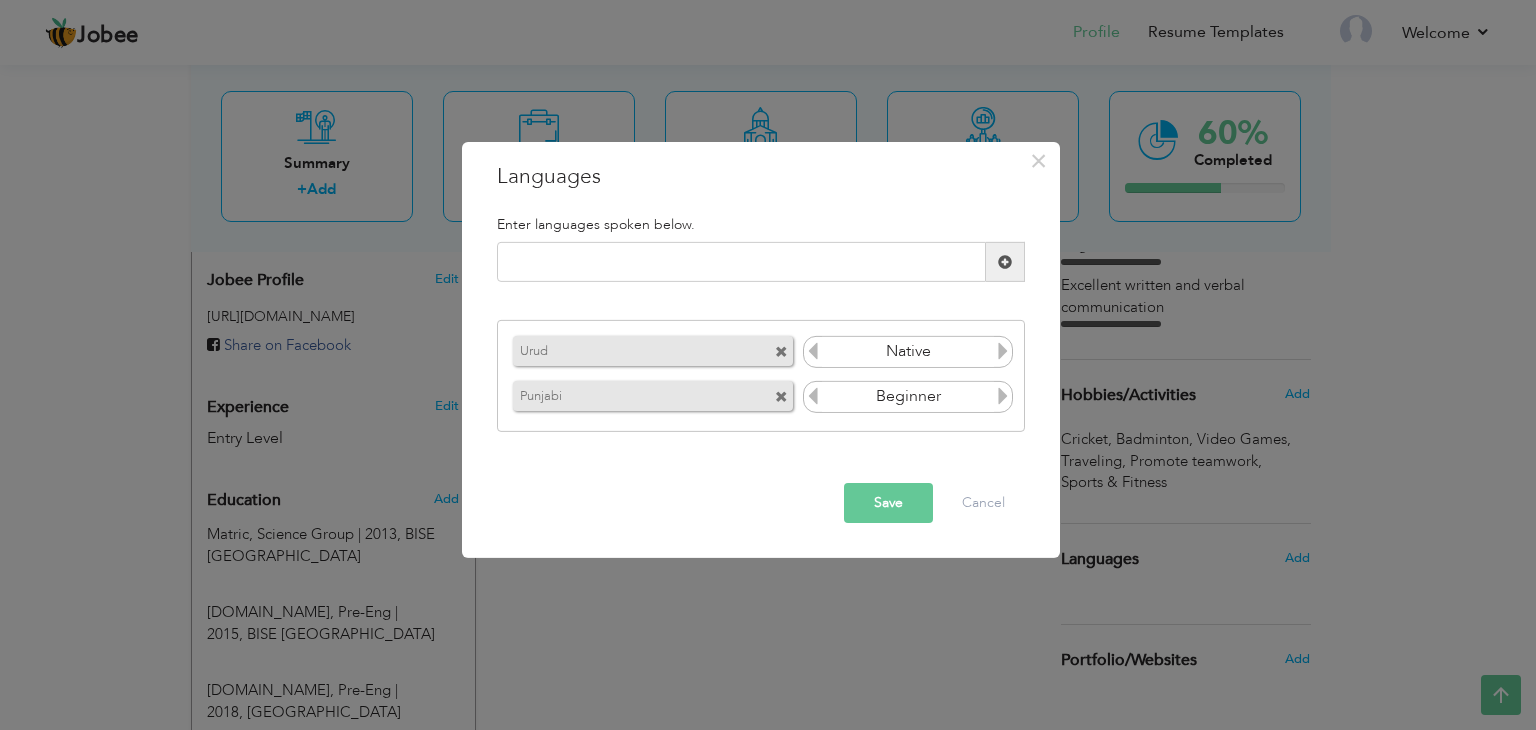 click at bounding box center (1003, 351) 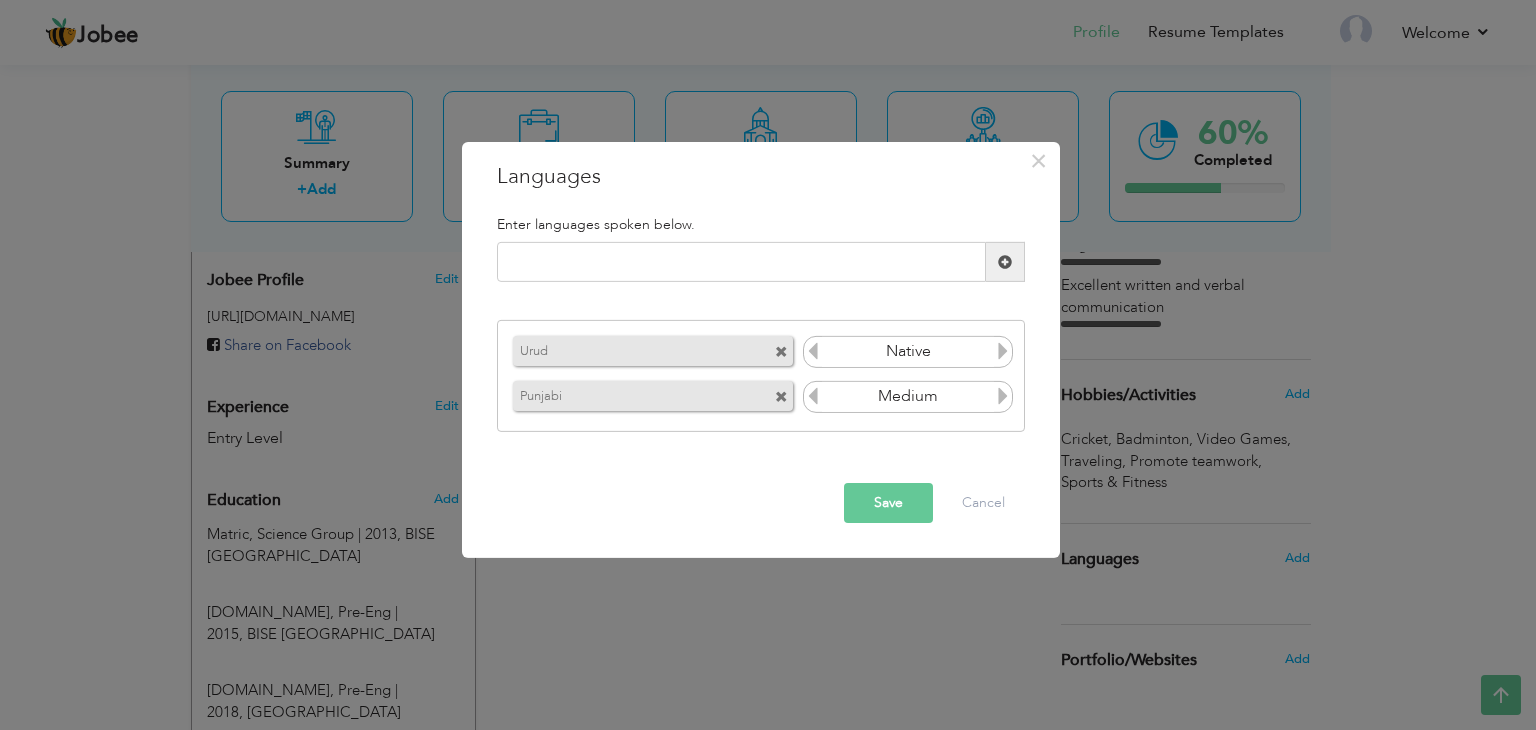 click at bounding box center (1003, 396) 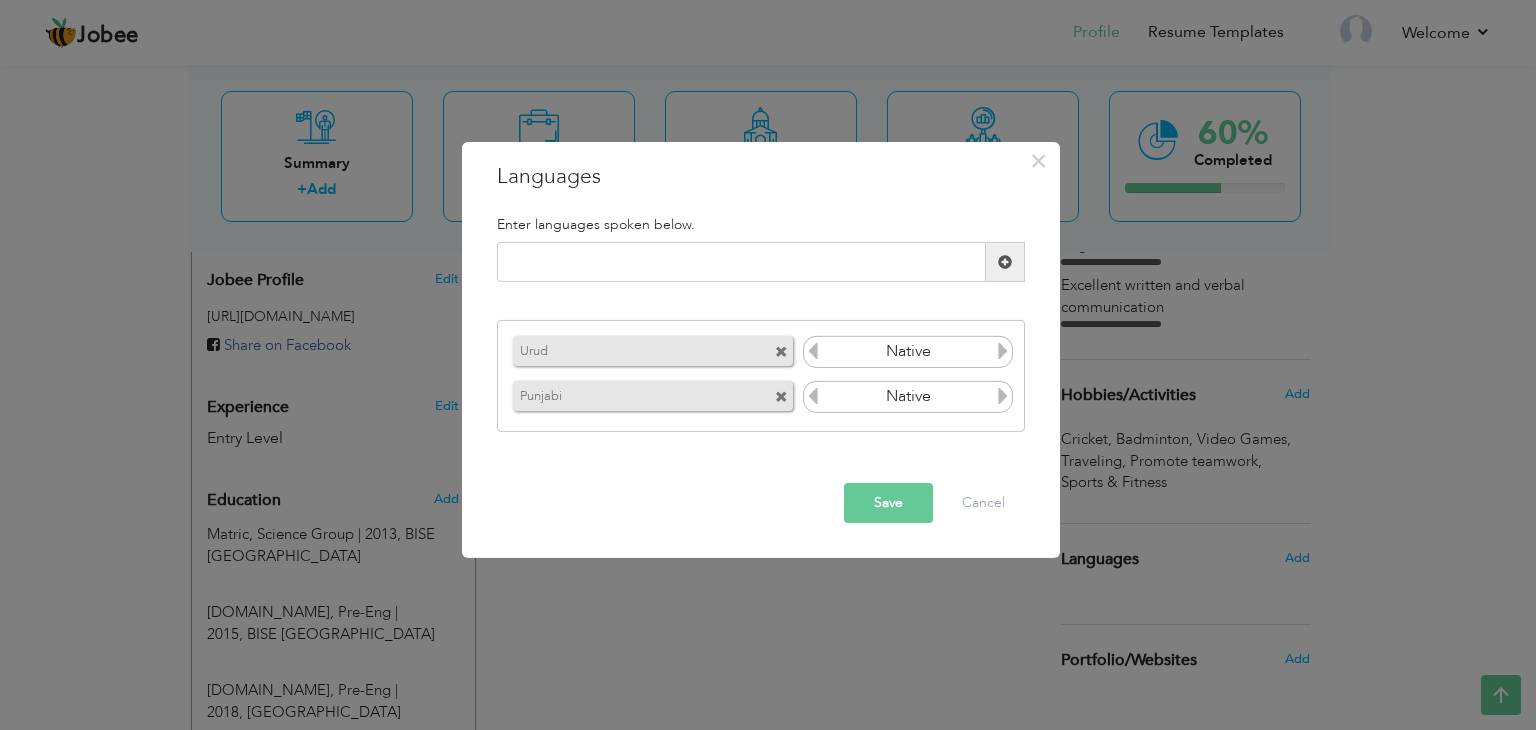 click at bounding box center [1003, 396] 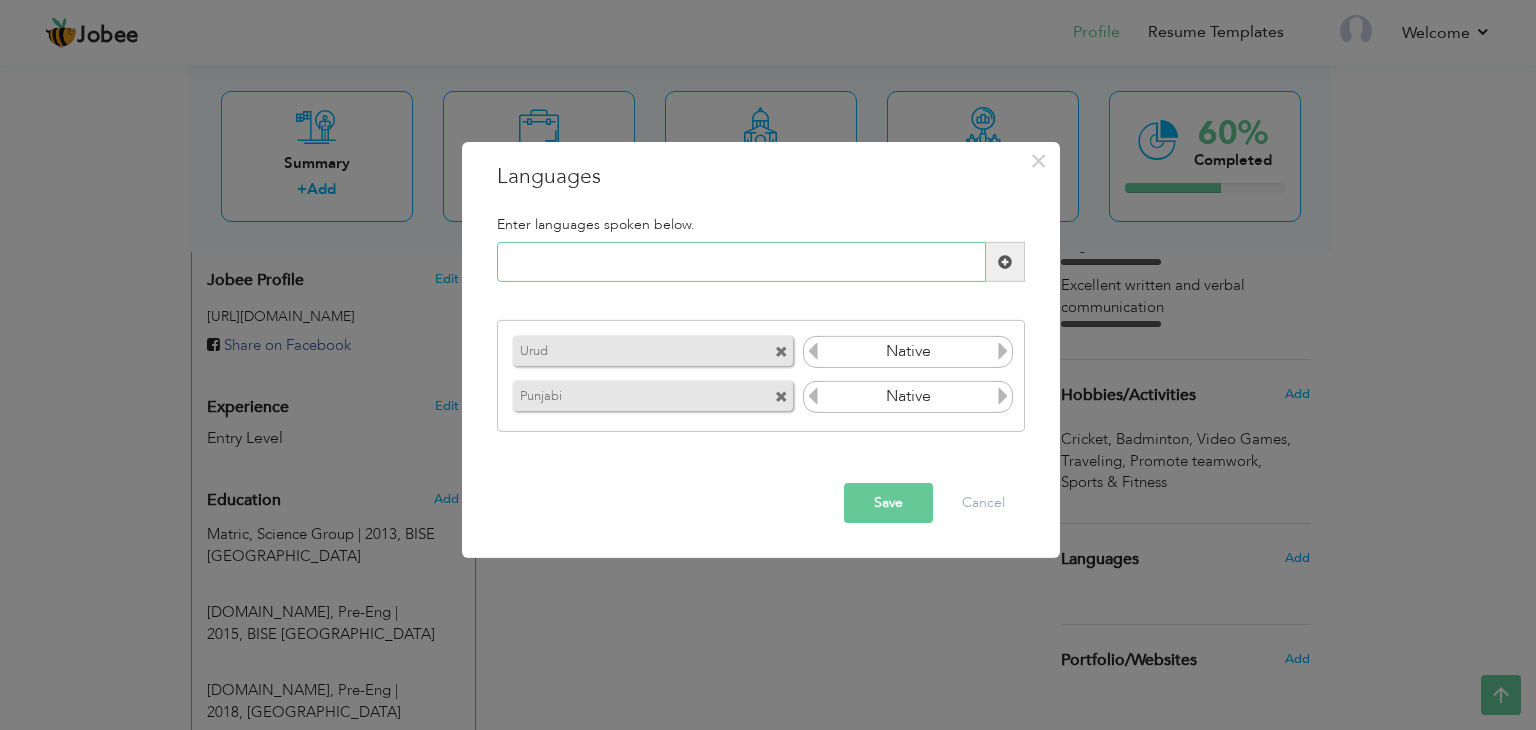 click at bounding box center [741, 262] 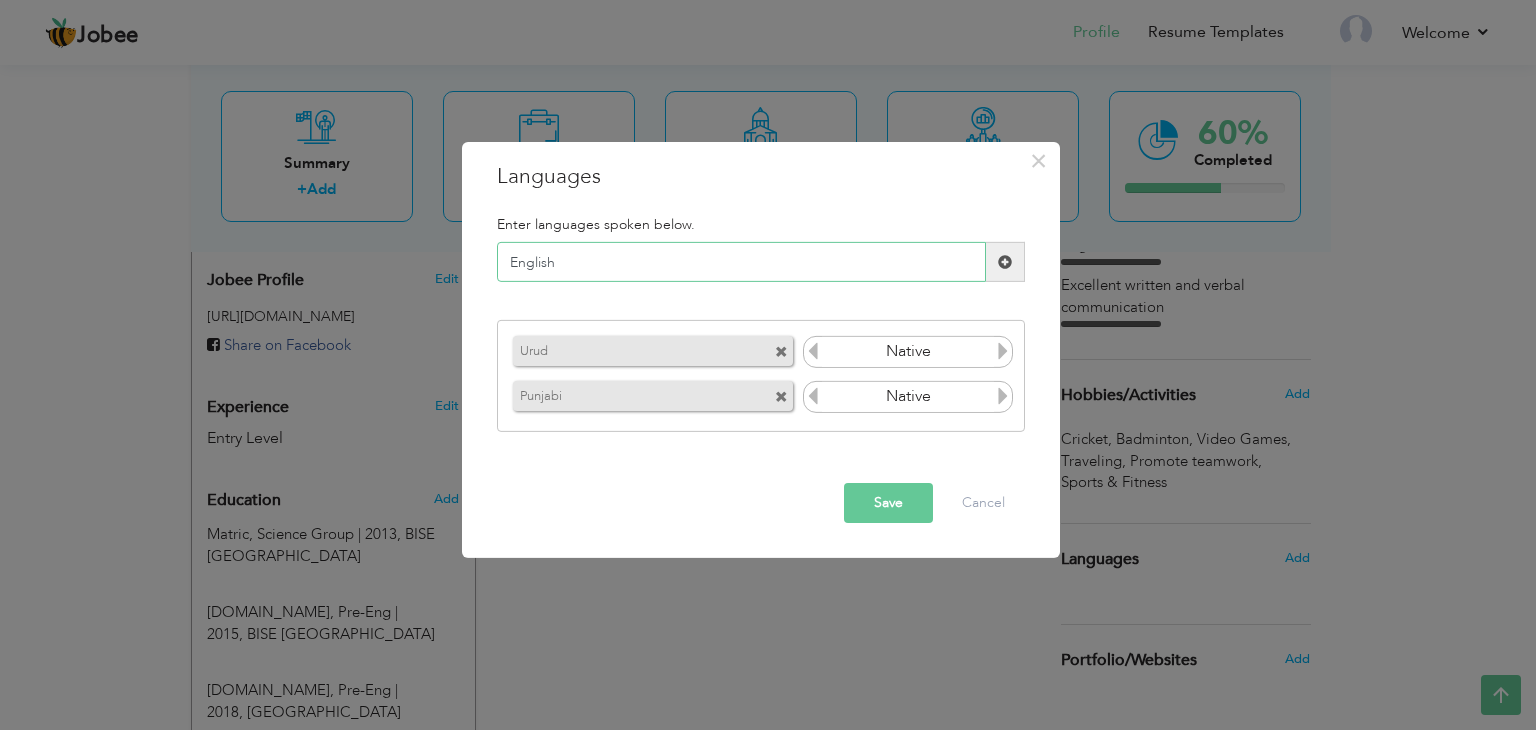 type on "English" 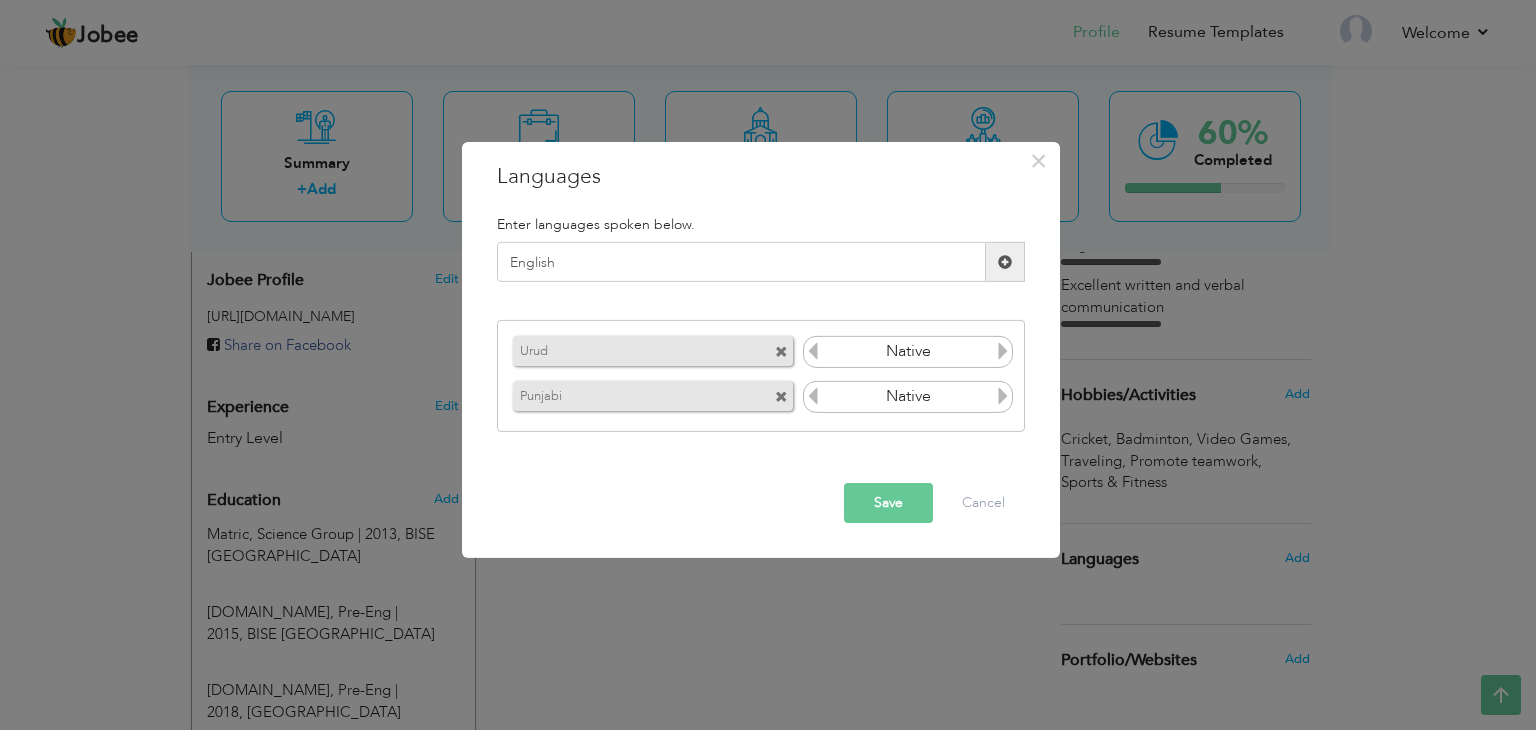 click at bounding box center (1005, 262) 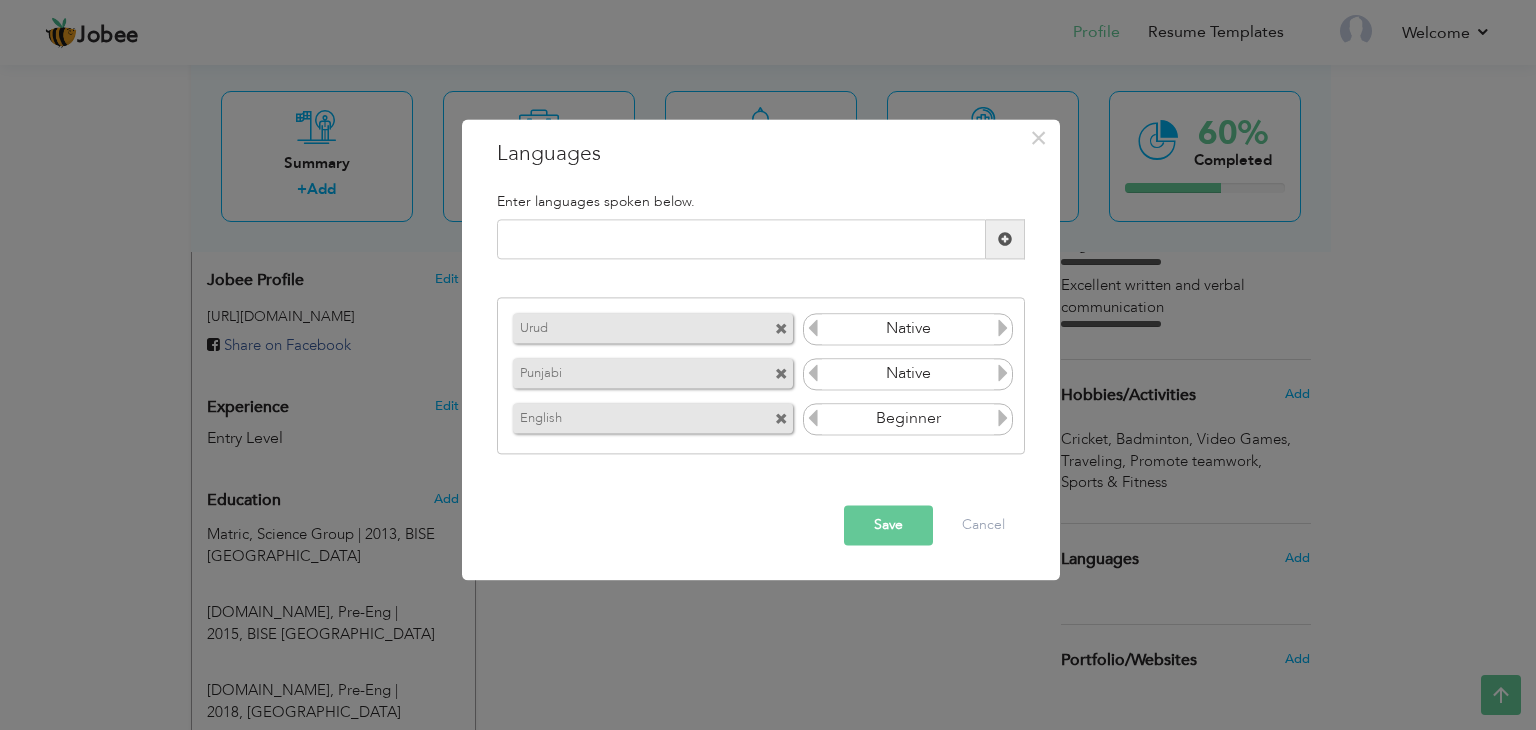 click at bounding box center [1003, 418] 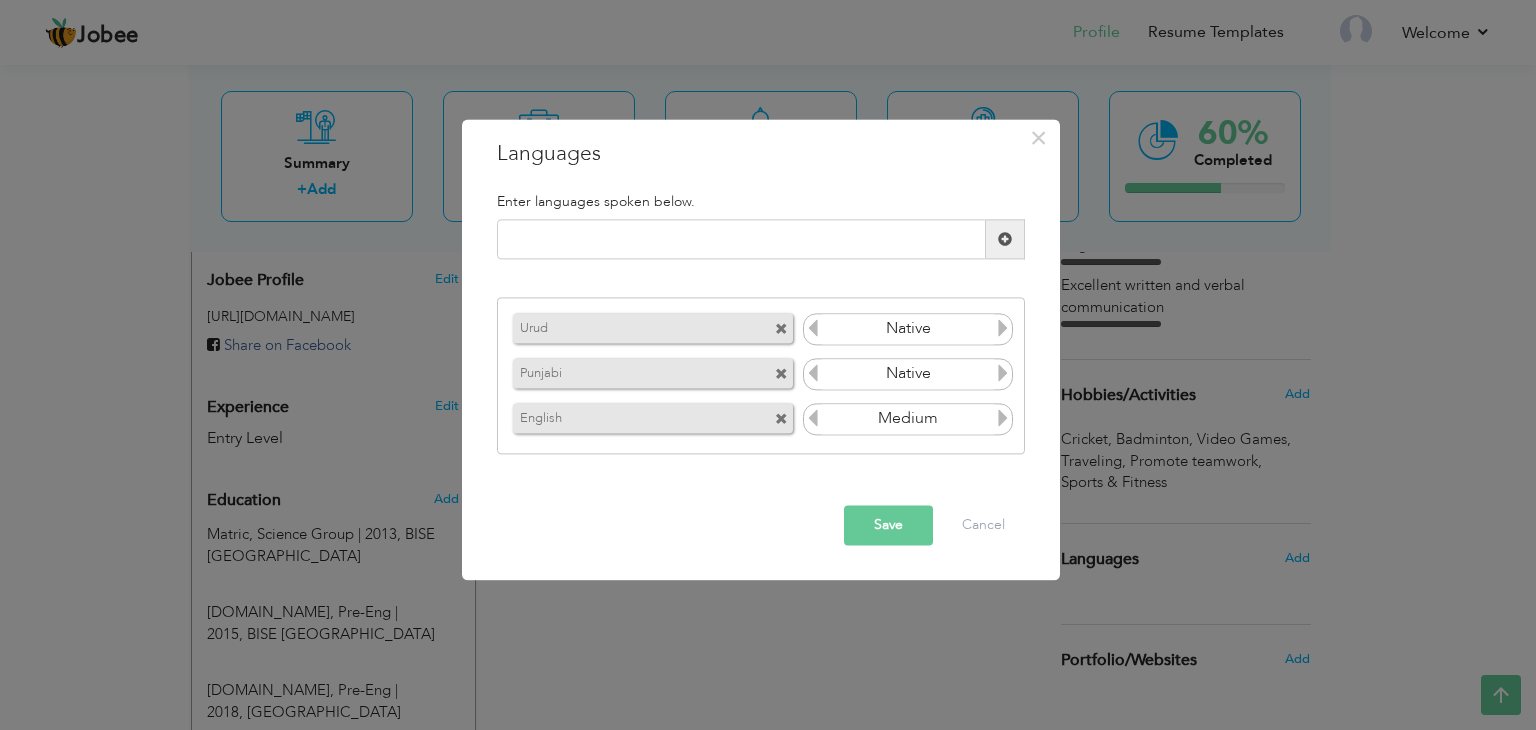 click on "Save" at bounding box center (888, 526) 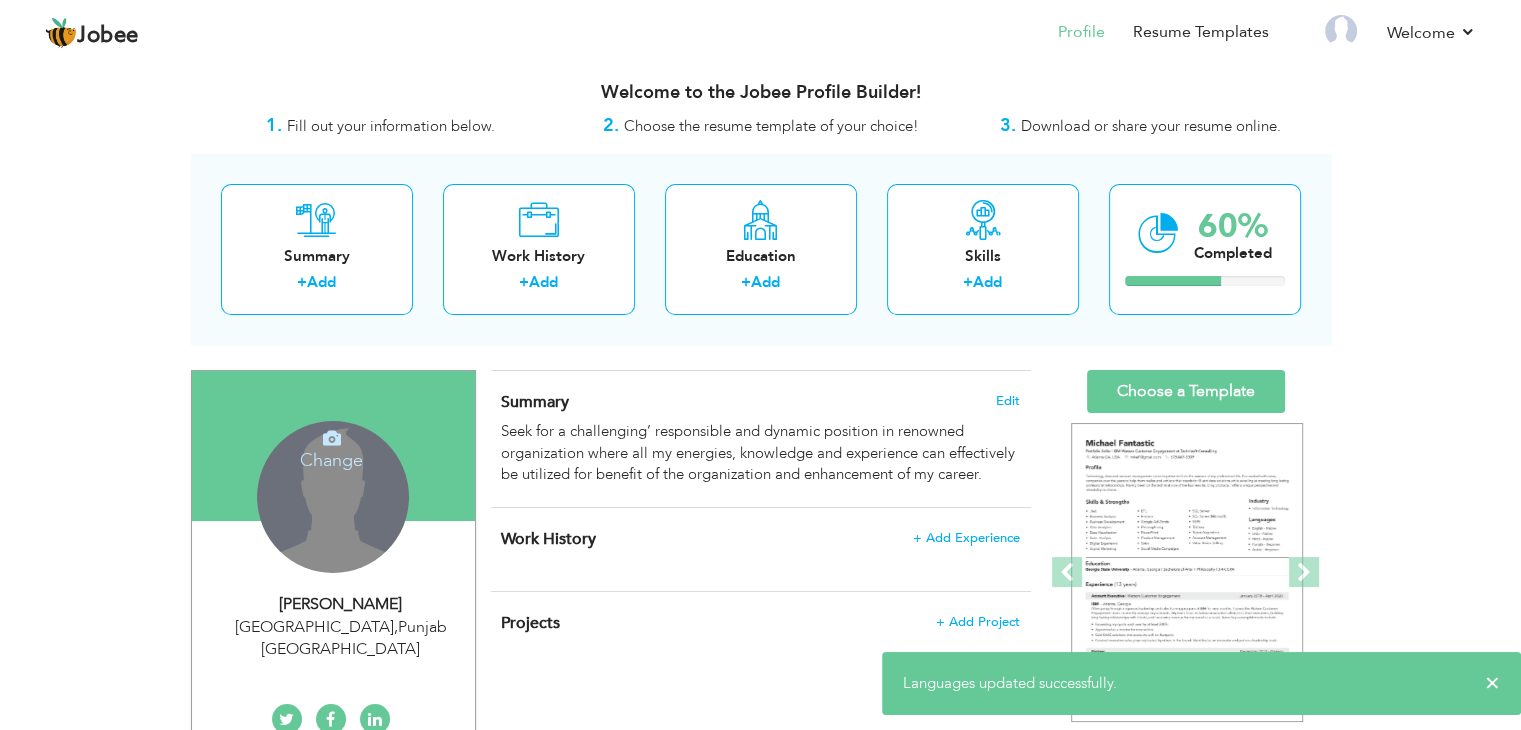 scroll, scrollTop: 0, scrollLeft: 0, axis: both 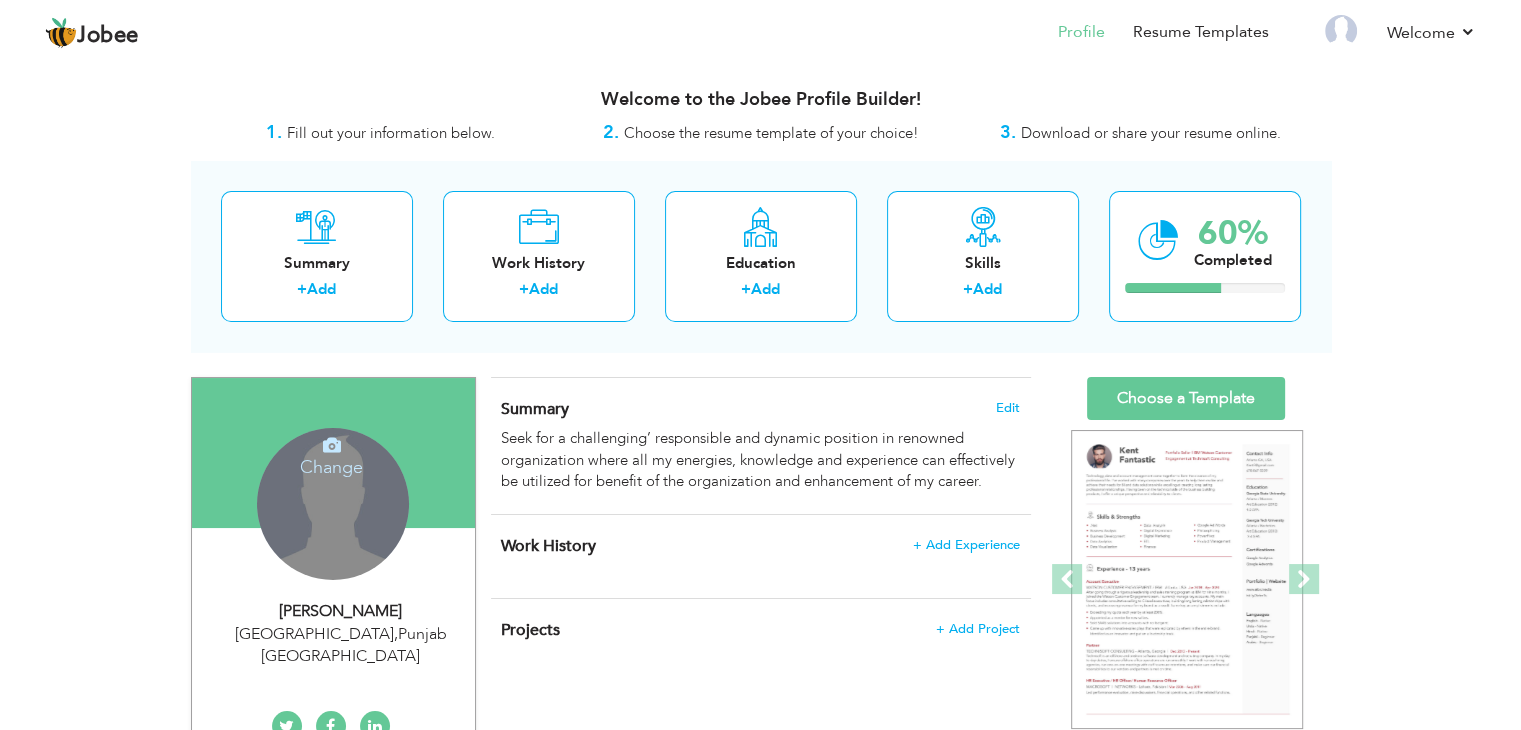 click on "Change" at bounding box center (331, 454) 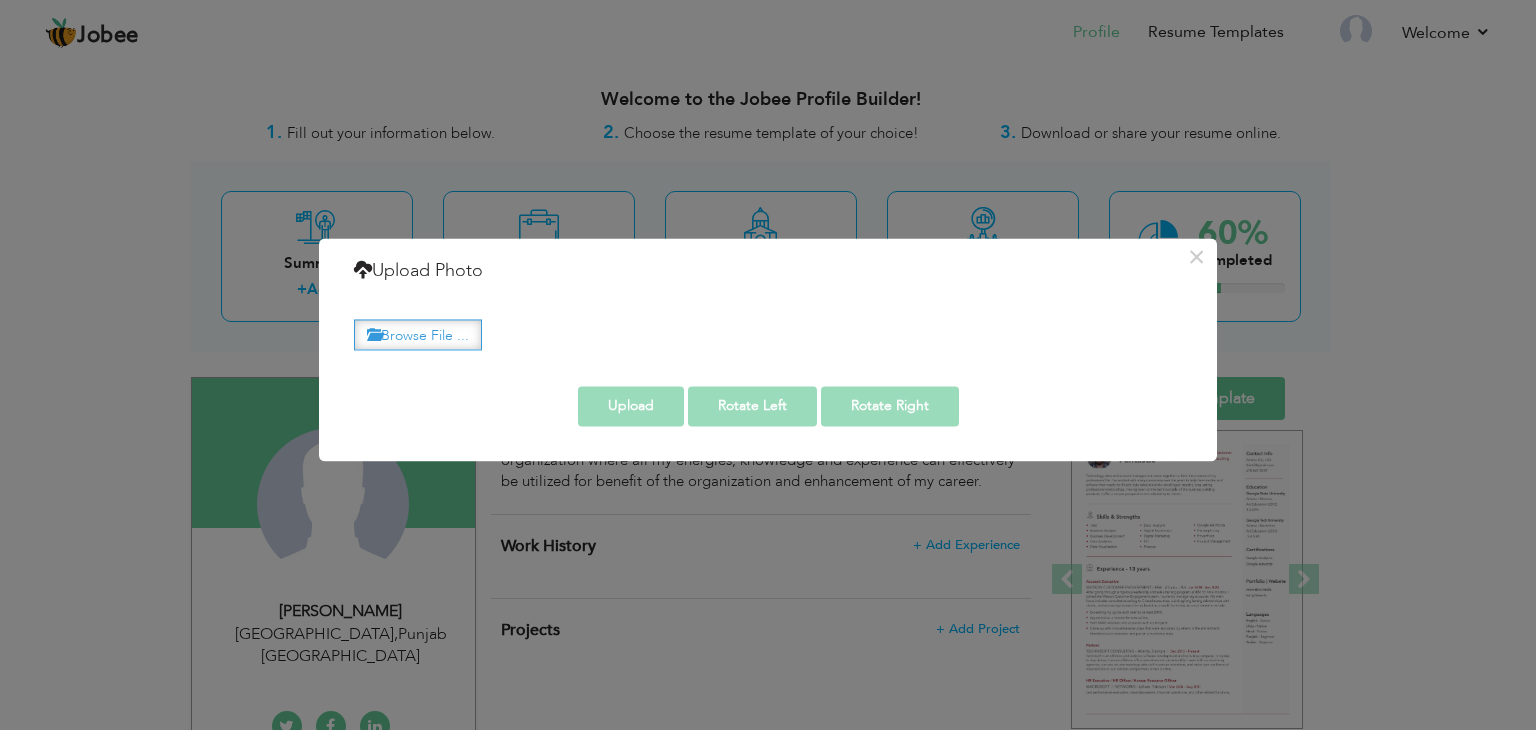 click on "Browse File ..." at bounding box center (418, 334) 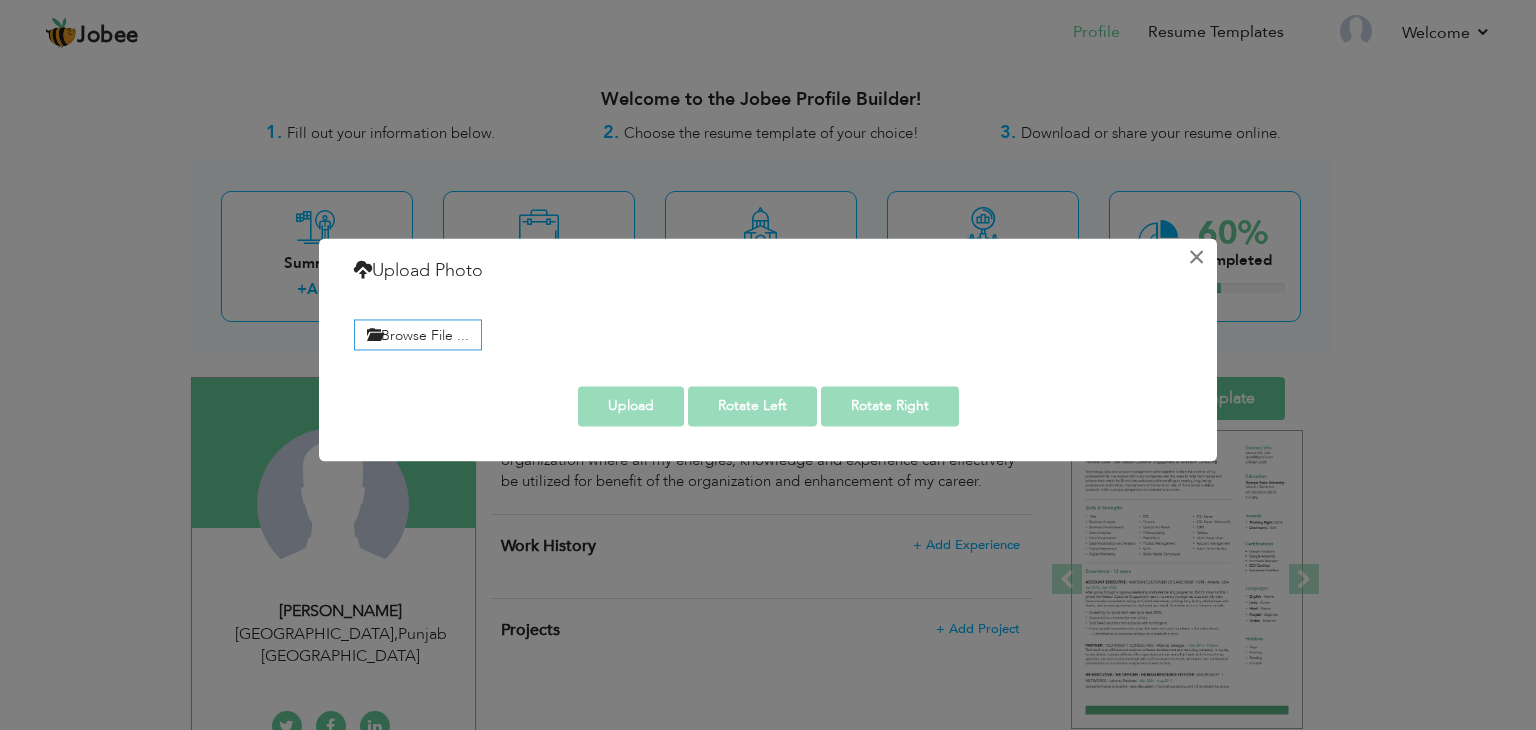 click on "×" at bounding box center [1196, 257] 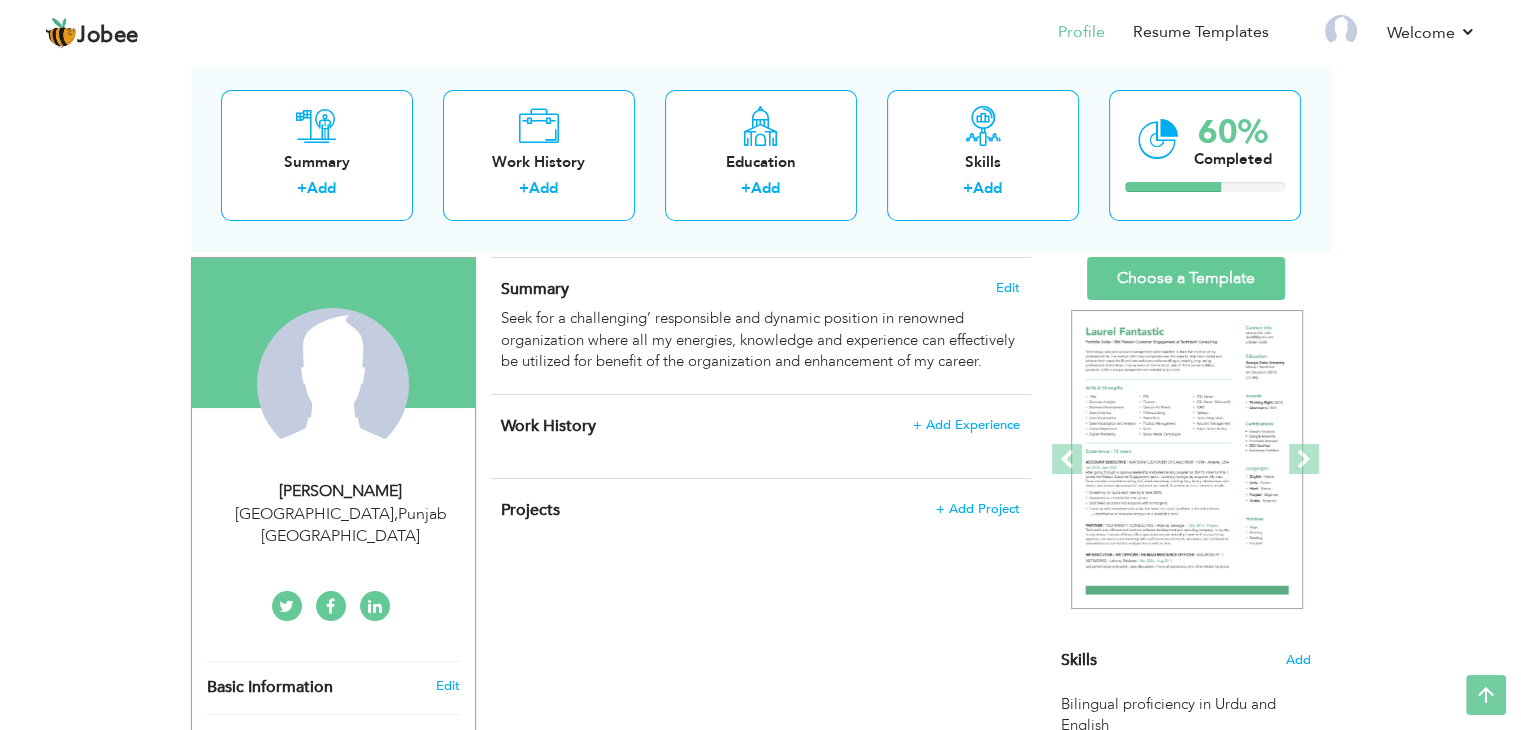scroll, scrollTop: 100, scrollLeft: 0, axis: vertical 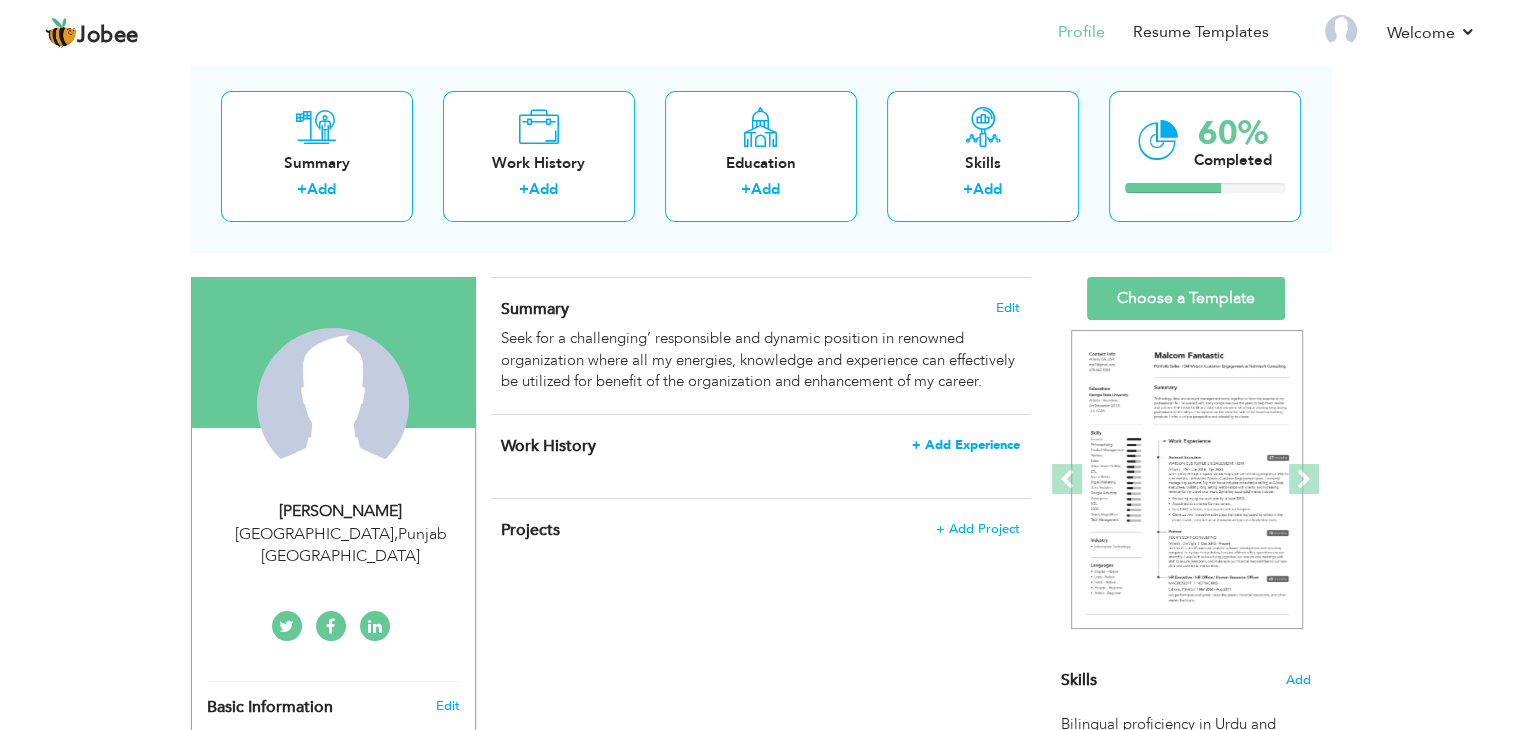 click on "+ Add Experience" at bounding box center [966, 445] 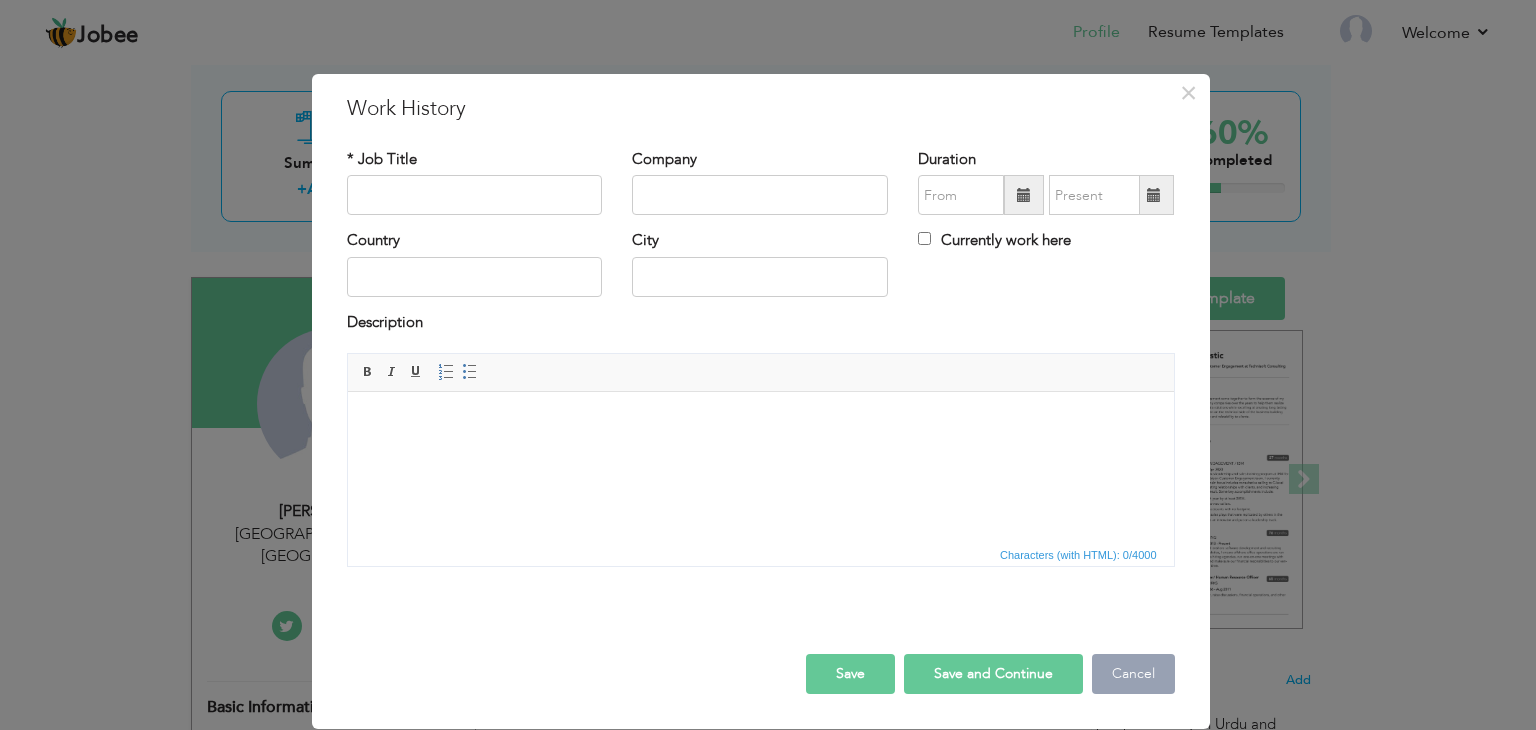 click on "Cancel" at bounding box center [1133, 674] 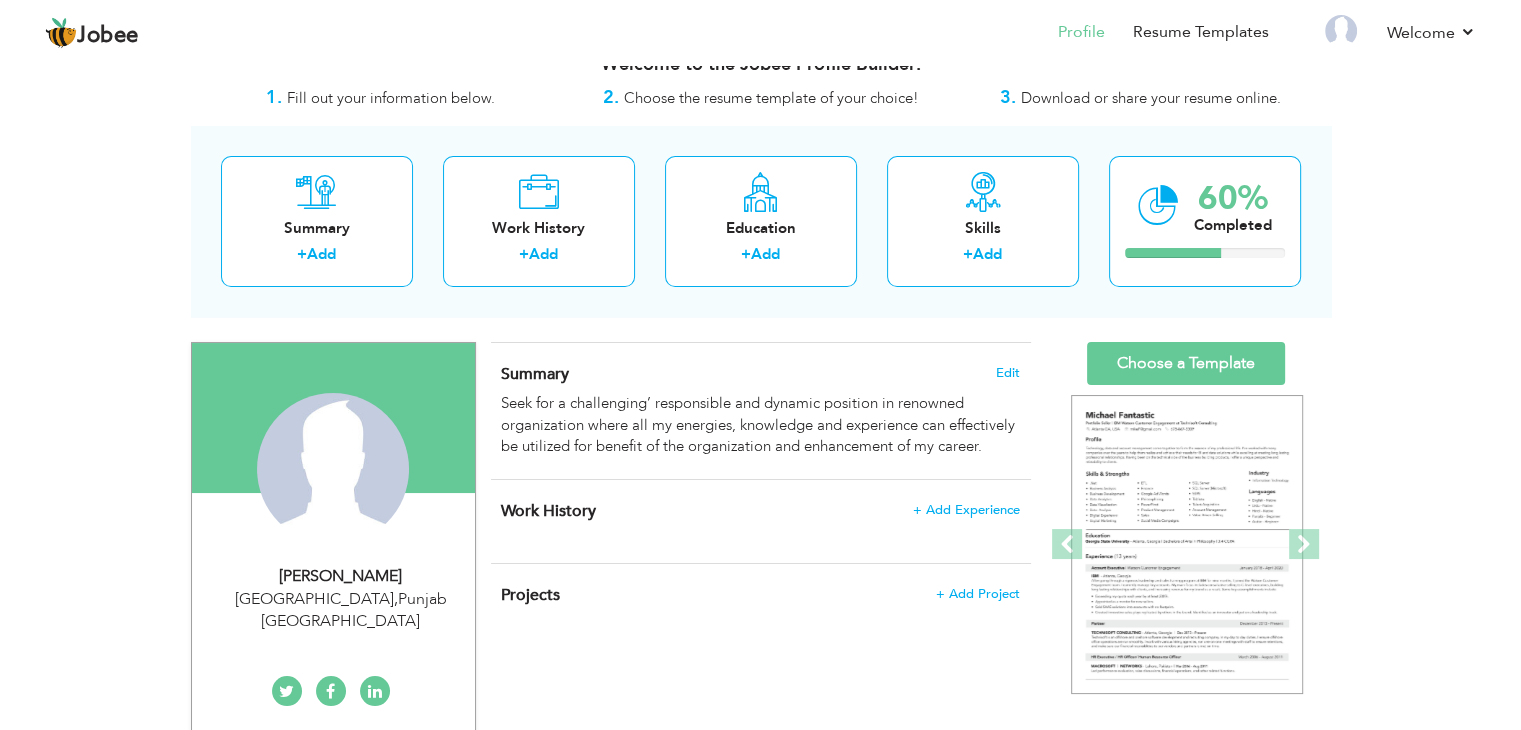scroll, scrollTop: 0, scrollLeft: 0, axis: both 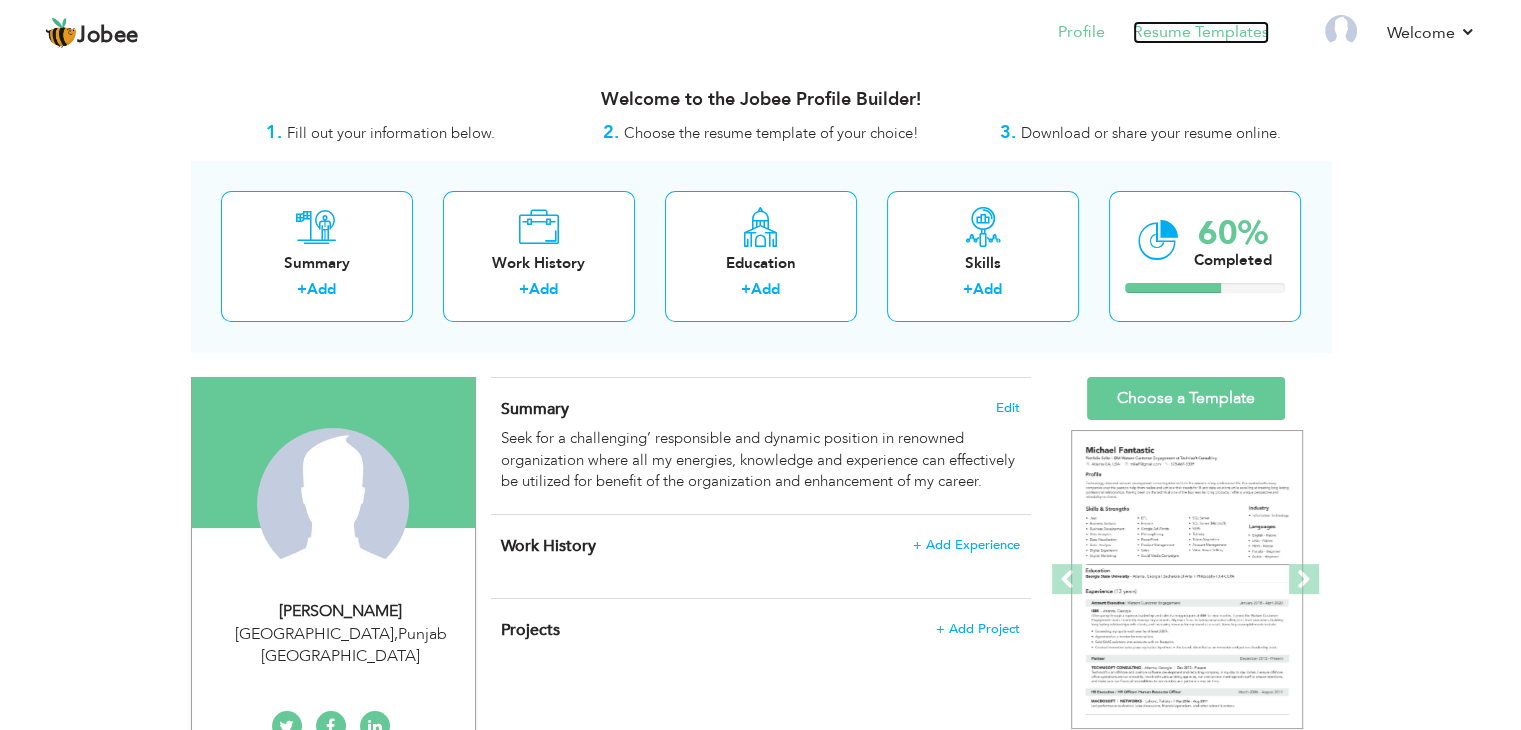 click on "Resume Templates" at bounding box center (1201, 32) 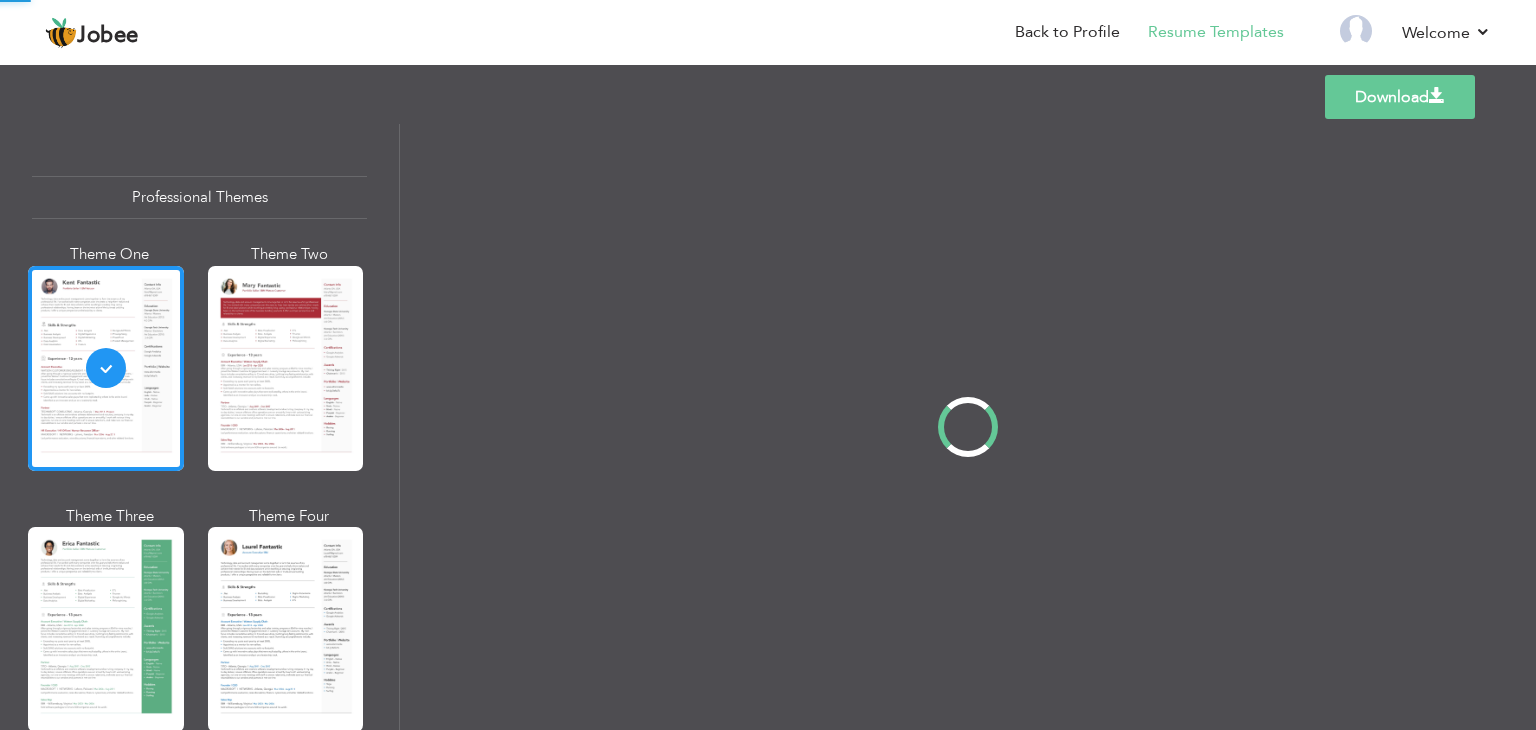 scroll, scrollTop: 0, scrollLeft: 0, axis: both 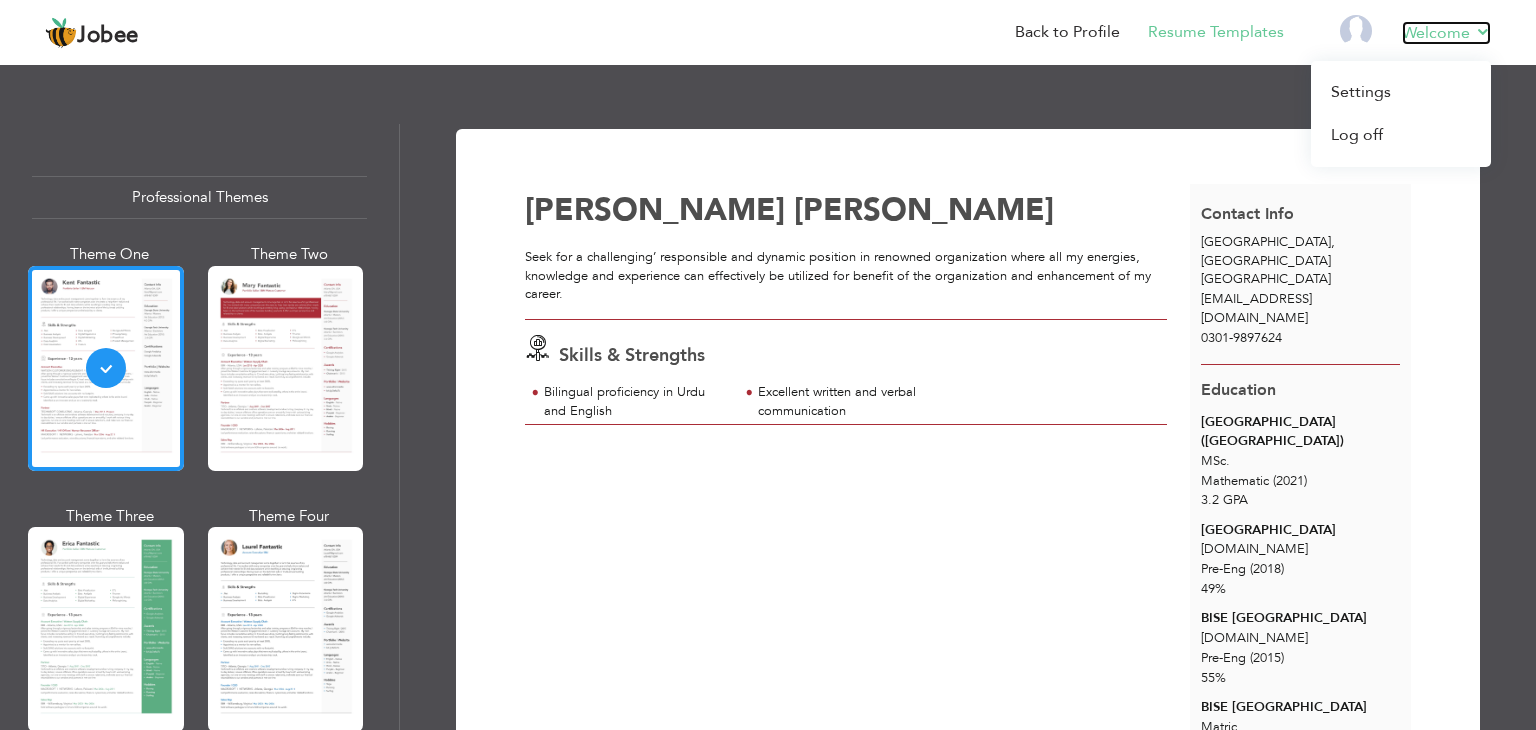 click on "Welcome" at bounding box center (1446, 33) 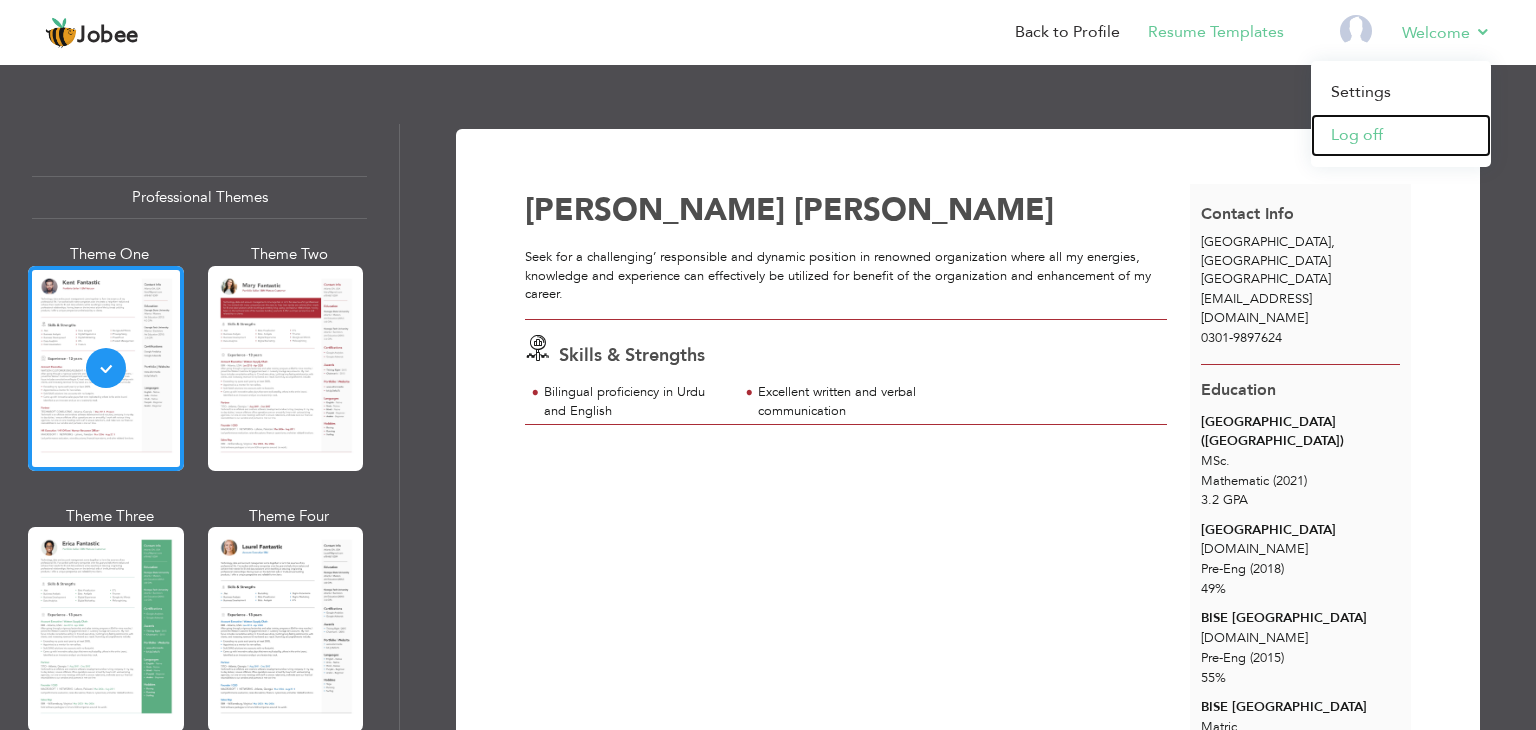 click on "Log off" at bounding box center (1401, 135) 